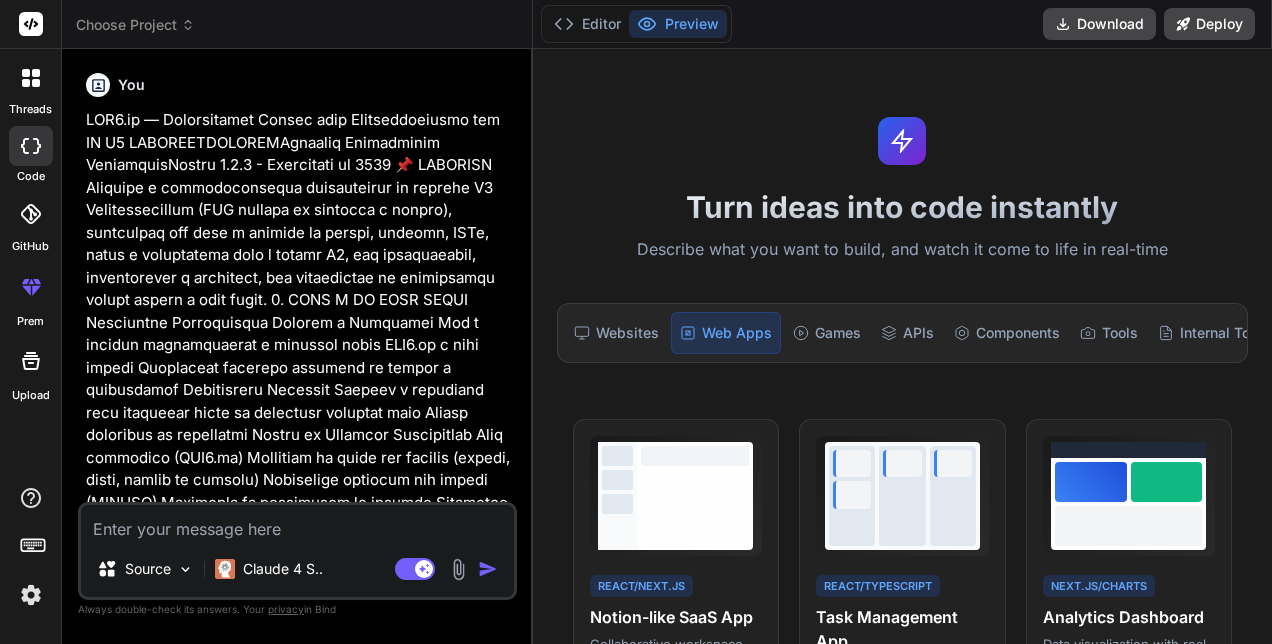 scroll, scrollTop: 0, scrollLeft: 0, axis: both 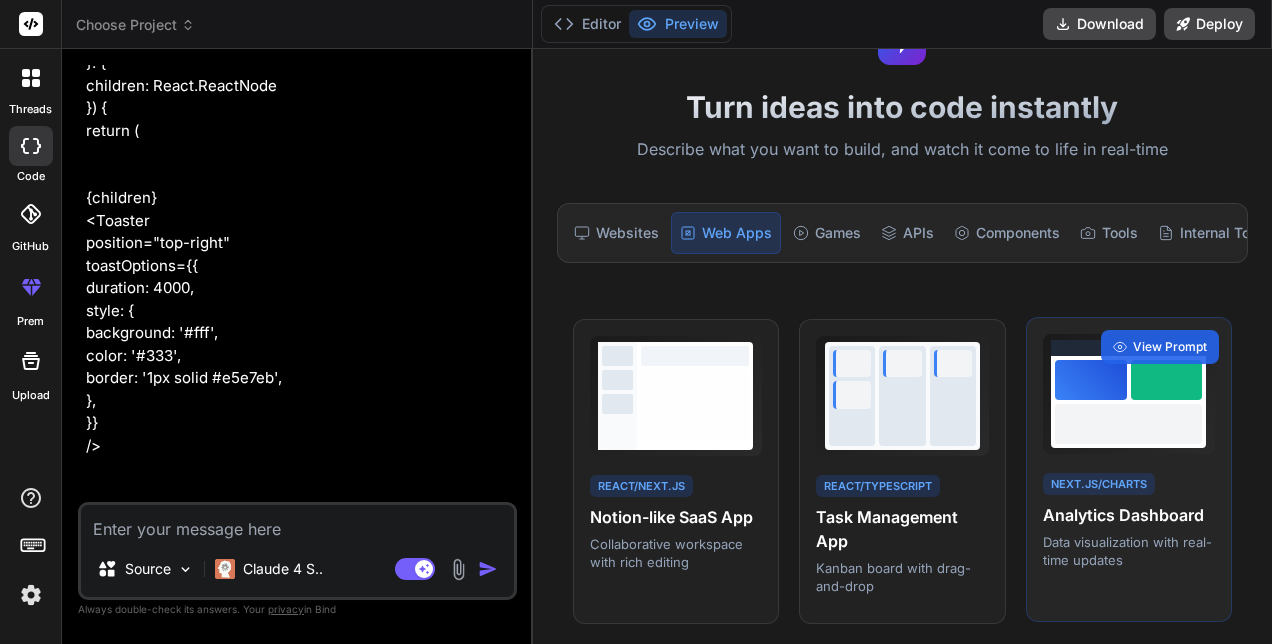 drag, startPoint x: 1130, startPoint y: 434, endPoint x: 1118, endPoint y: 434, distance: 12 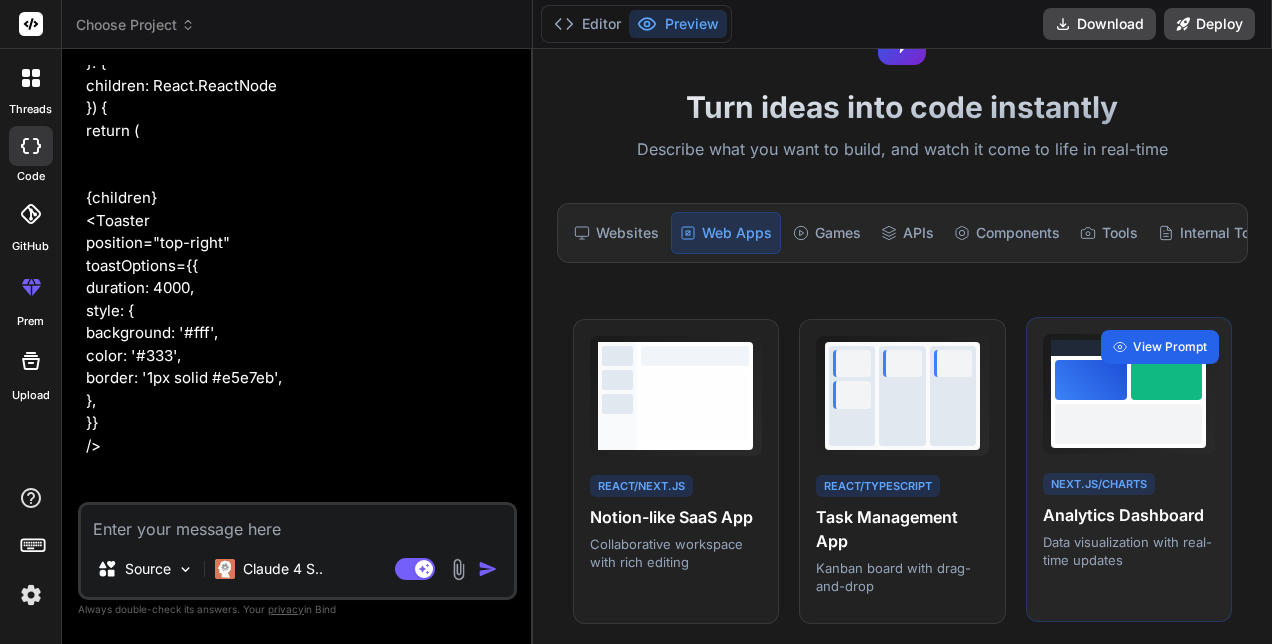 click on "View Prompt" at bounding box center (1170, 347) 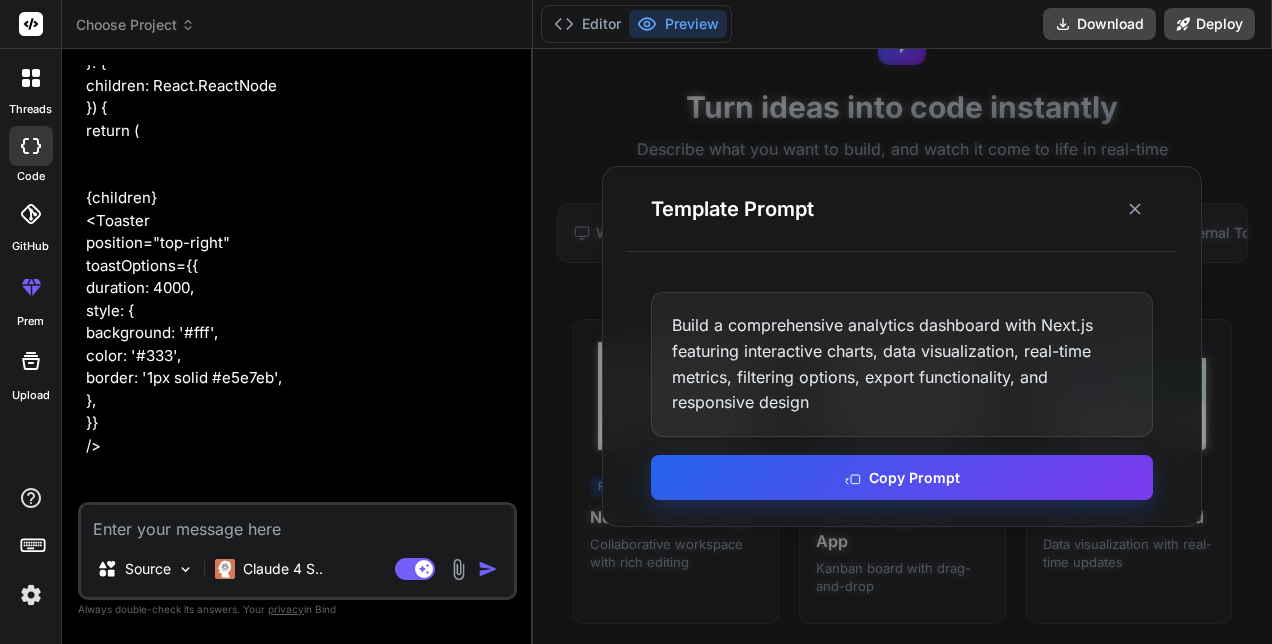 click on "Copy Prompt" at bounding box center [902, 477] 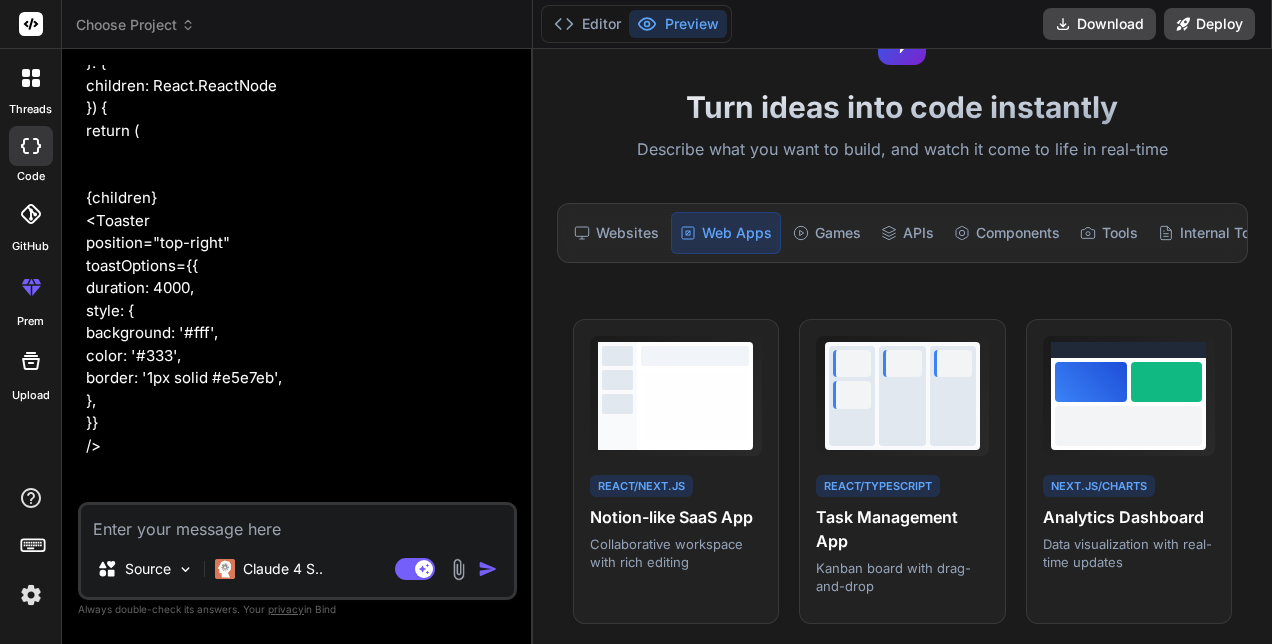 click at bounding box center (488, 569) 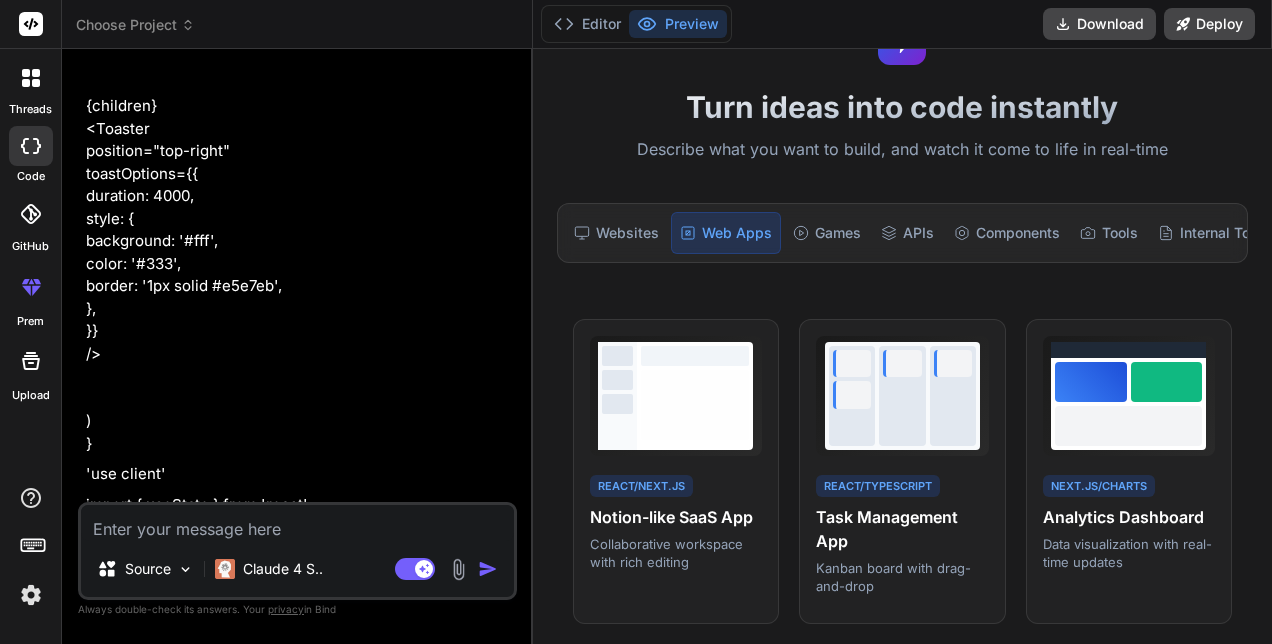 scroll, scrollTop: 5386, scrollLeft: 0, axis: vertical 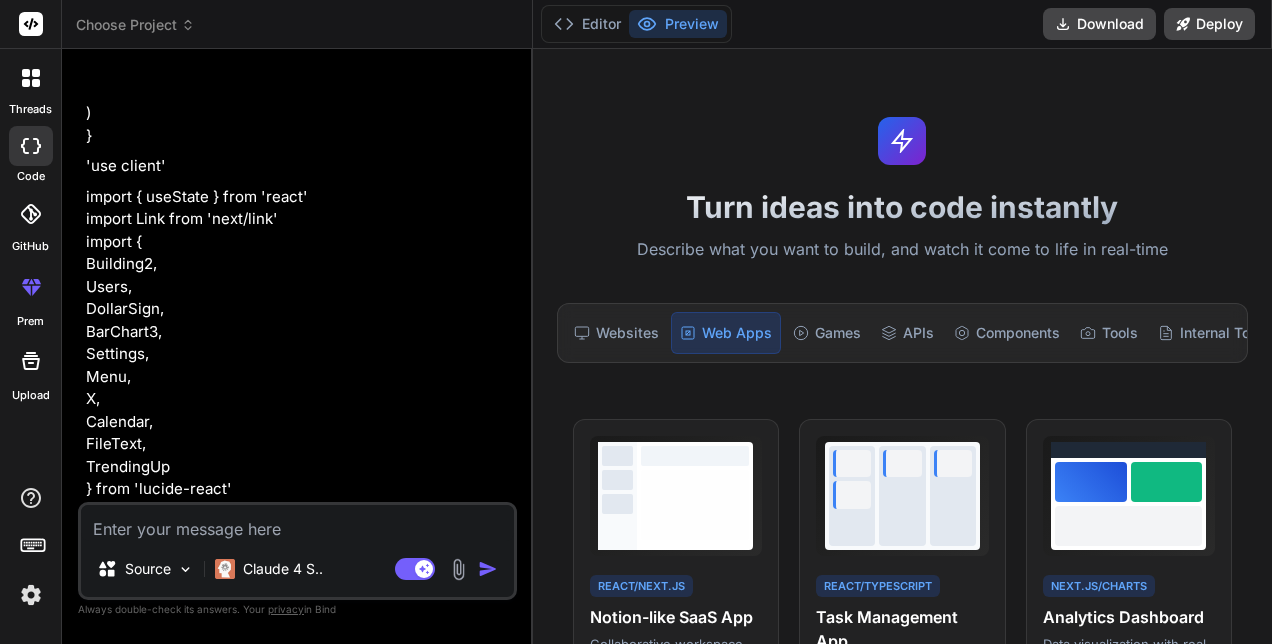 click on "Preview" at bounding box center [678, 24] 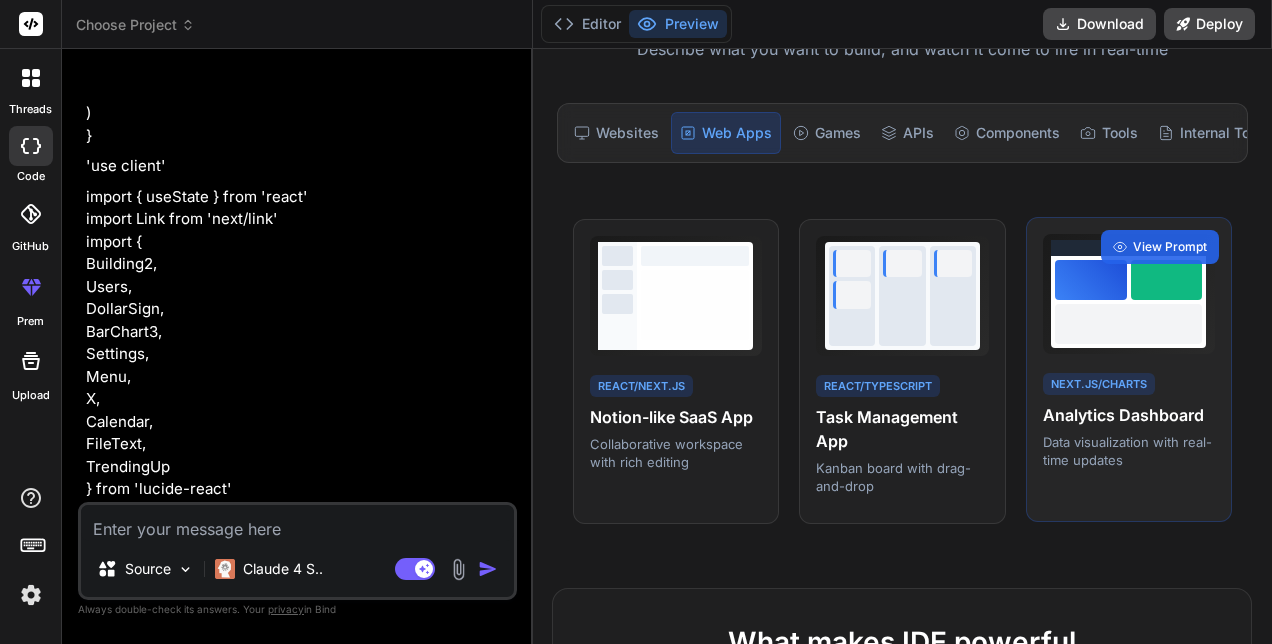 click at bounding box center (1128, 324) 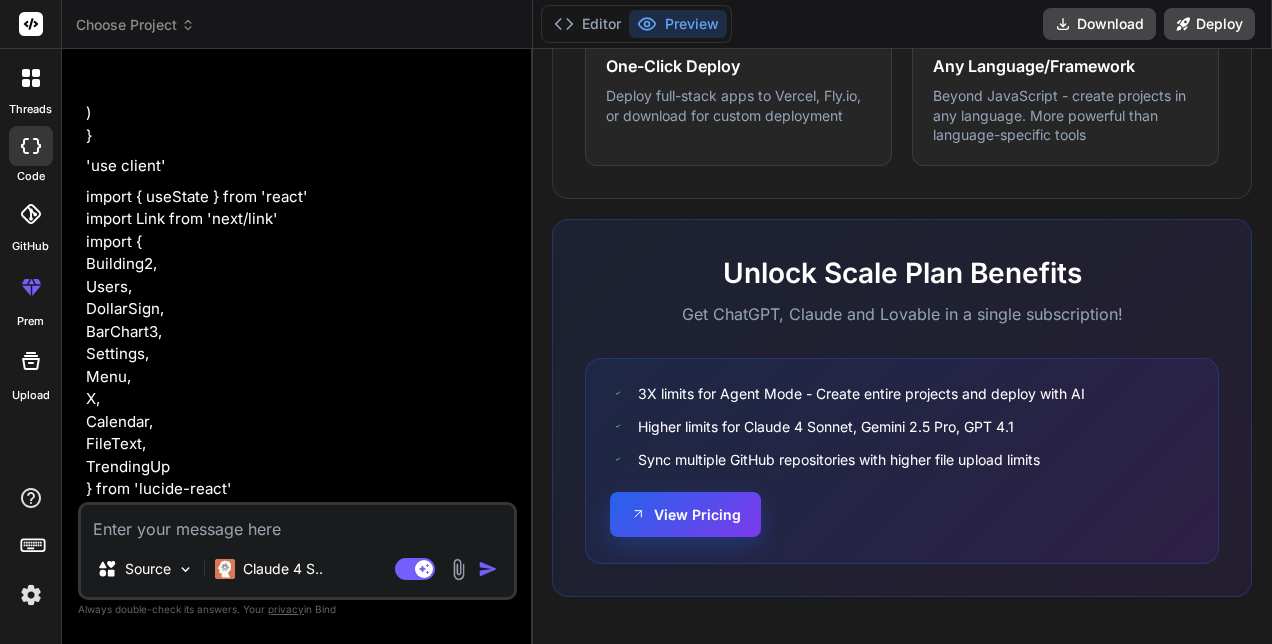 scroll, scrollTop: 1310, scrollLeft: 0, axis: vertical 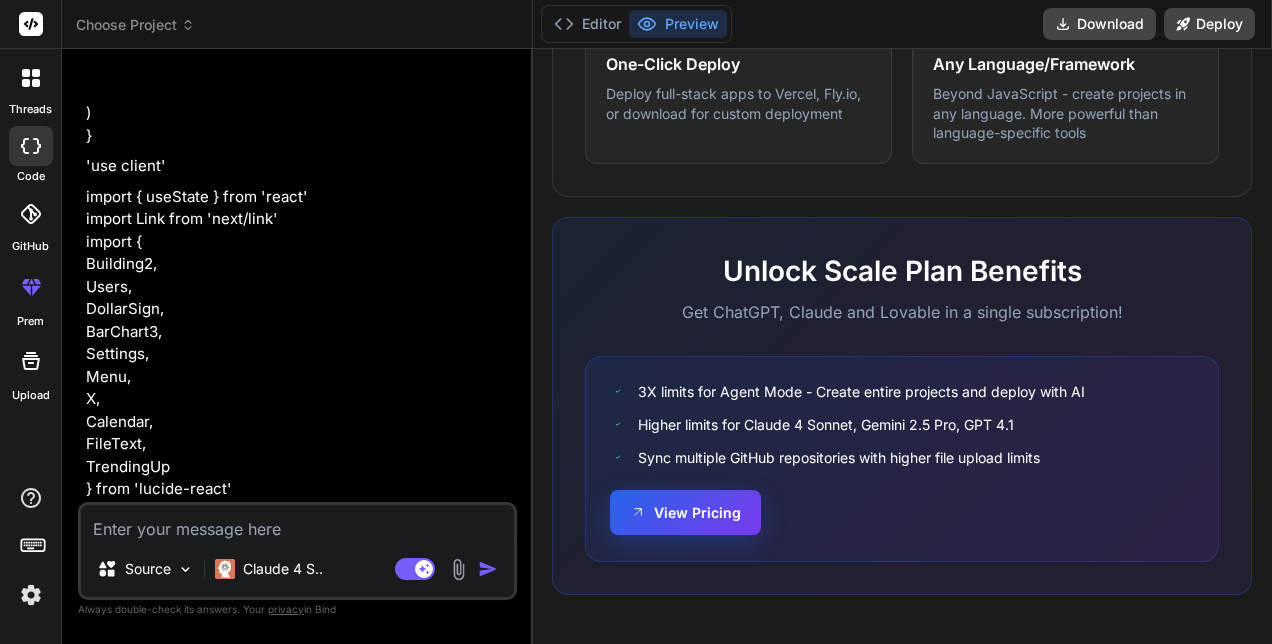 click on "View Pricing" at bounding box center (685, 512) 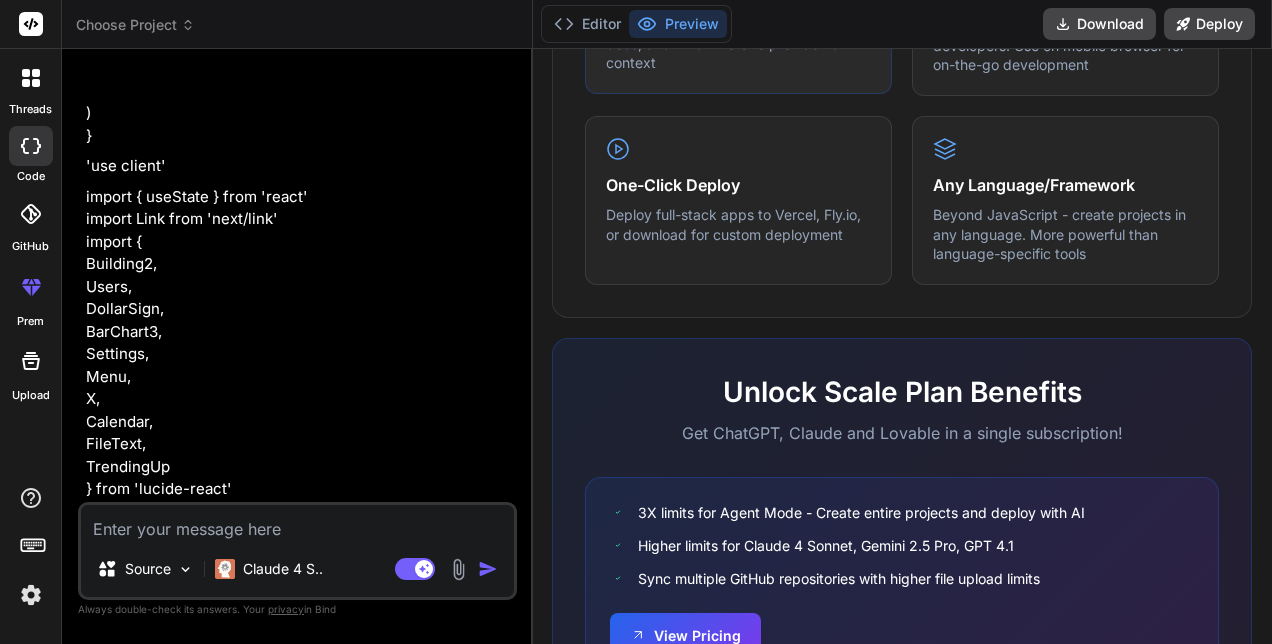 scroll, scrollTop: 1110, scrollLeft: 0, axis: vertical 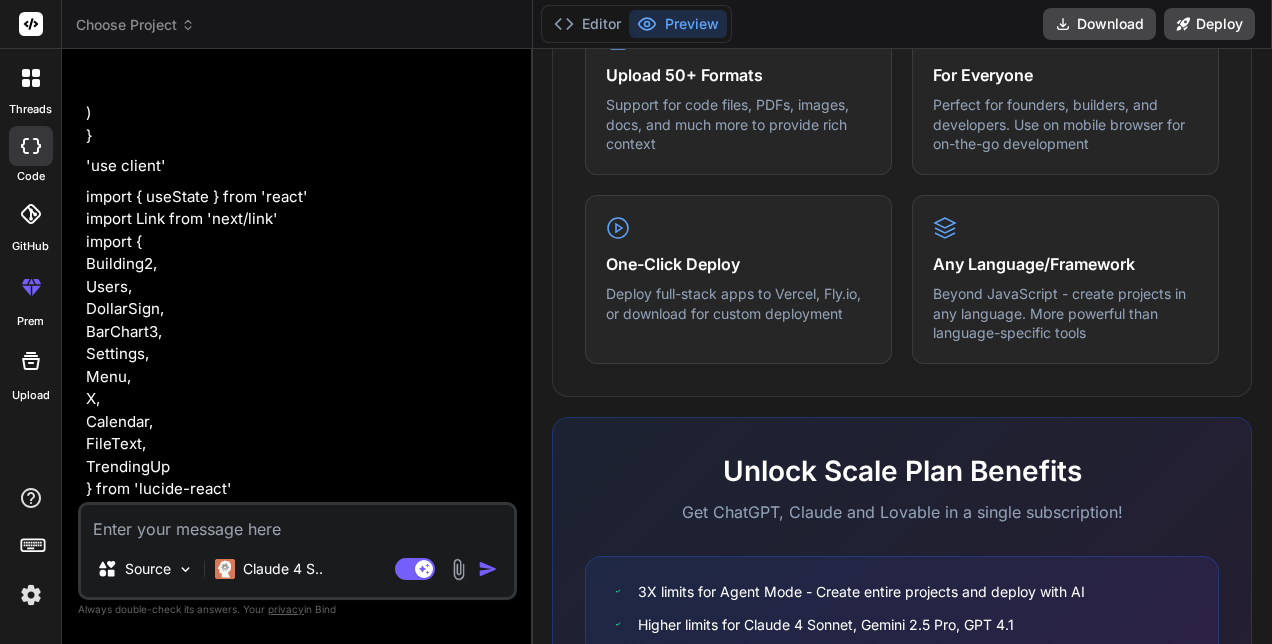 click on "Preview" at bounding box center [678, 24] 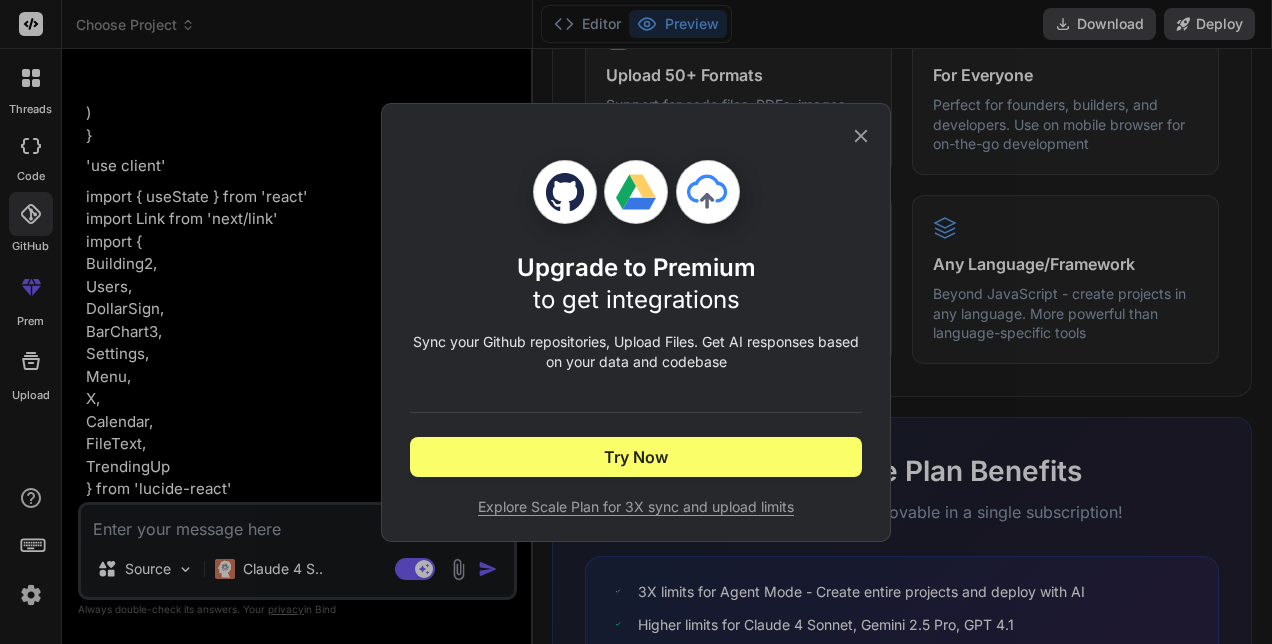 drag, startPoint x: 256, startPoint y: 534, endPoint x: 271, endPoint y: 537, distance: 15.297058 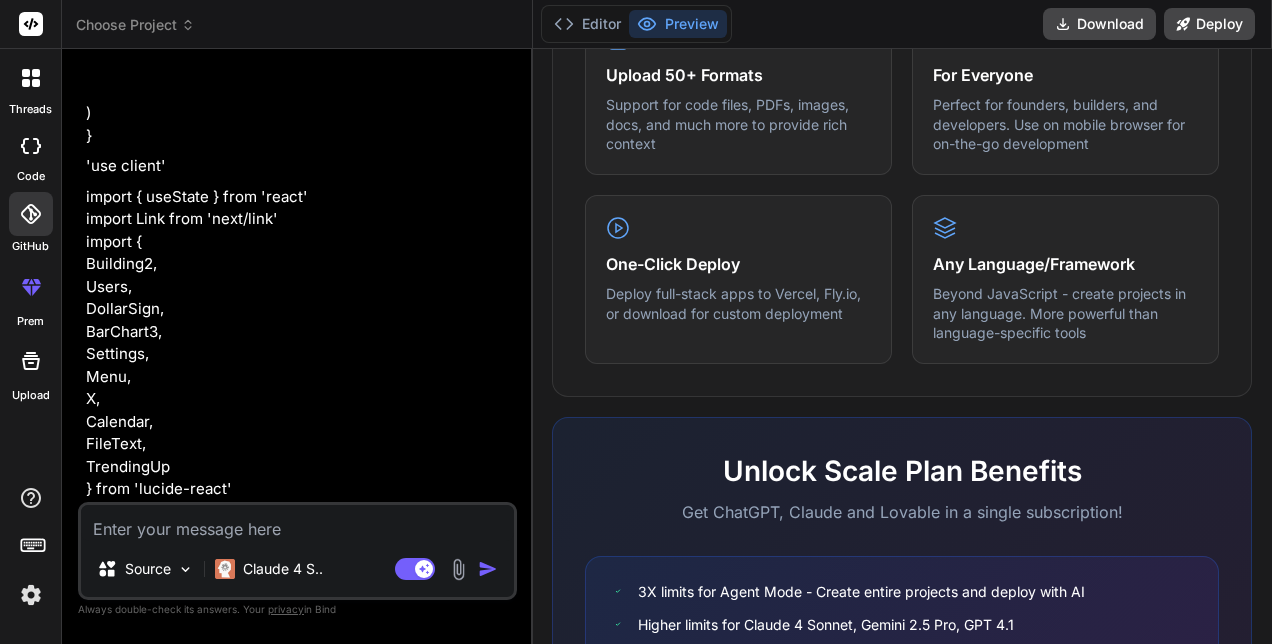 drag, startPoint x: 308, startPoint y: 534, endPoint x: 296, endPoint y: 472, distance: 63.15061 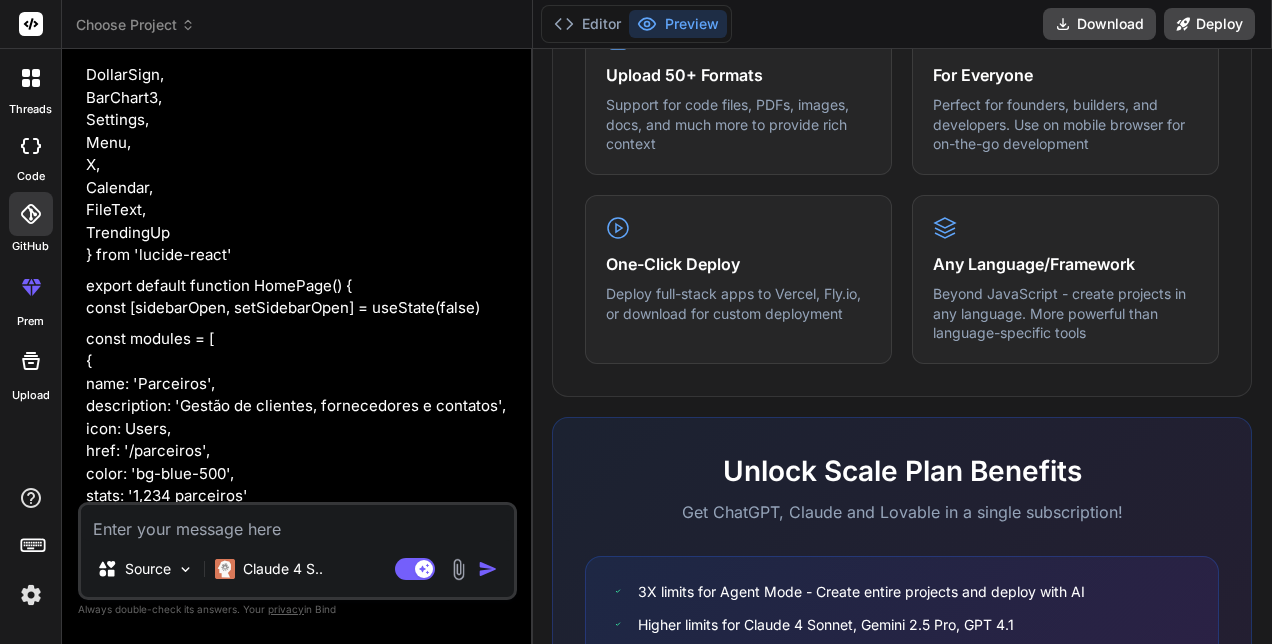 scroll, scrollTop: 5886, scrollLeft: 0, axis: vertical 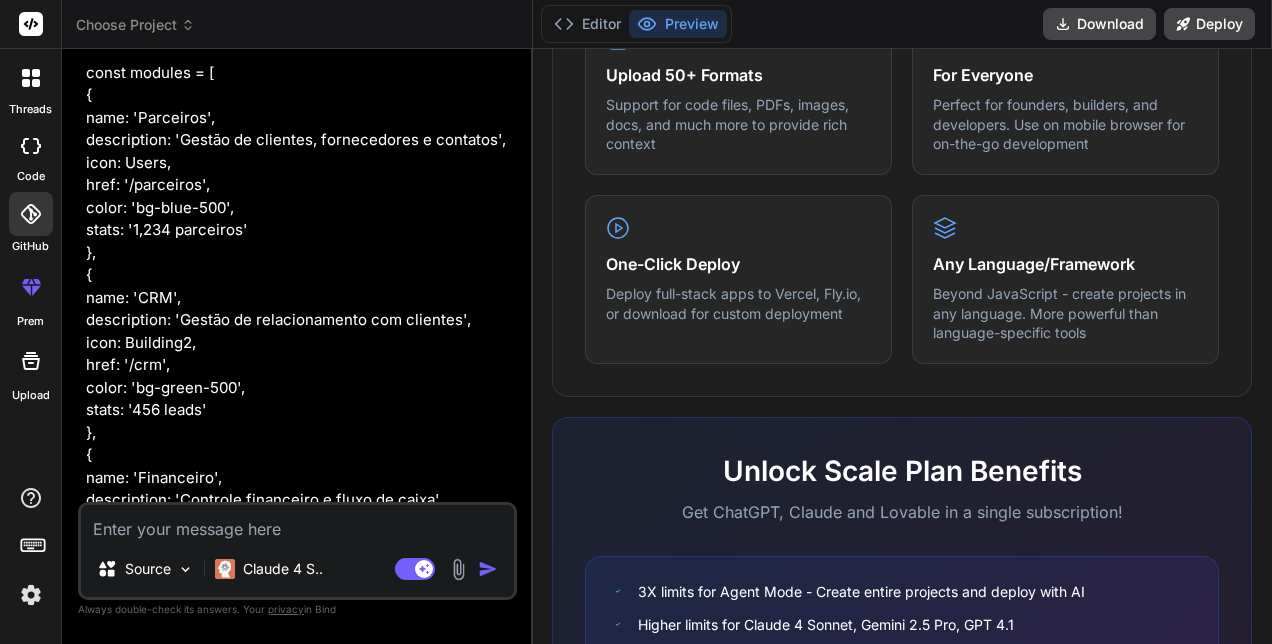 click at bounding box center [297, 523] 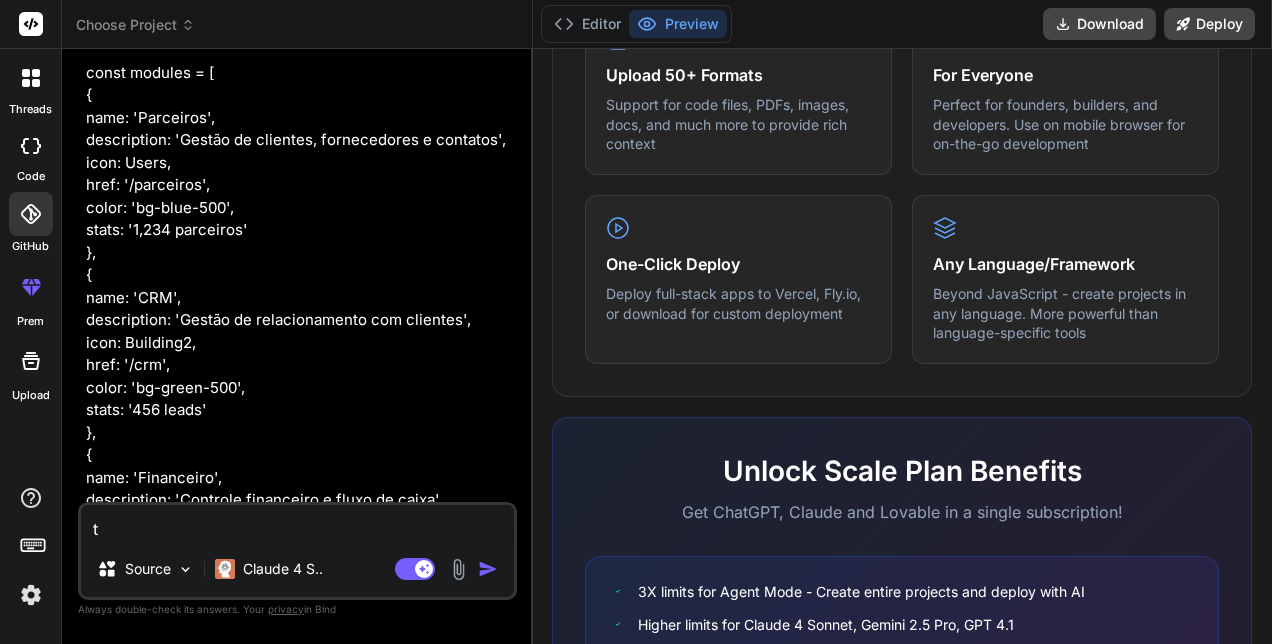 type on "te" 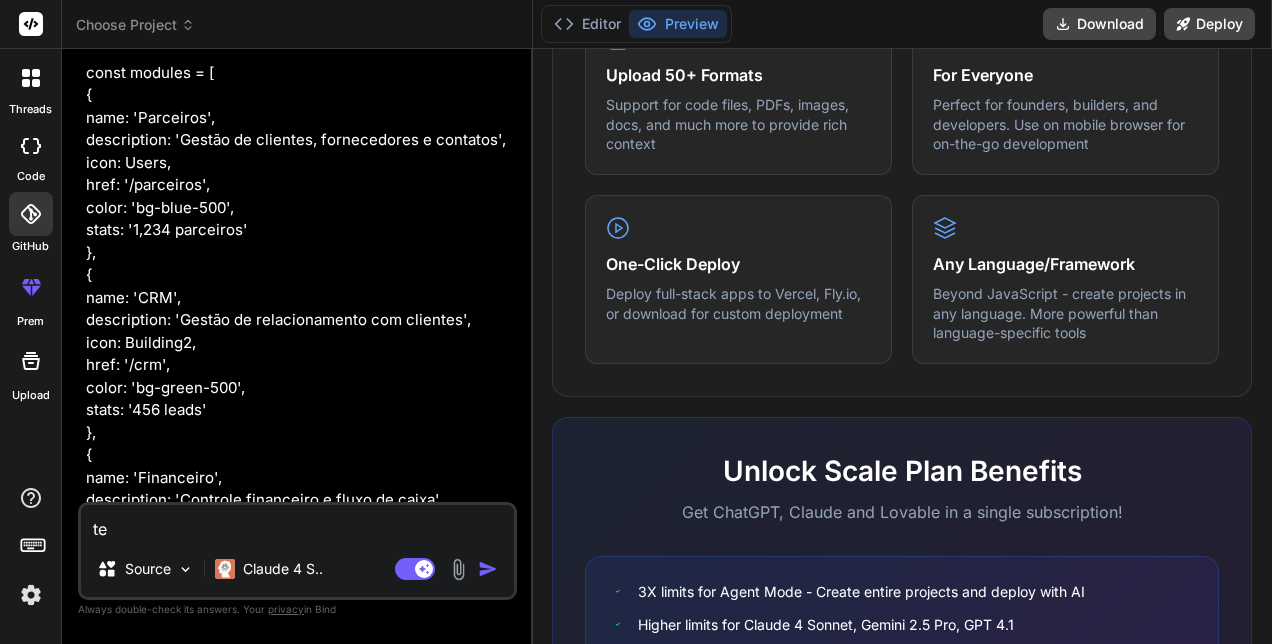 type on "ter" 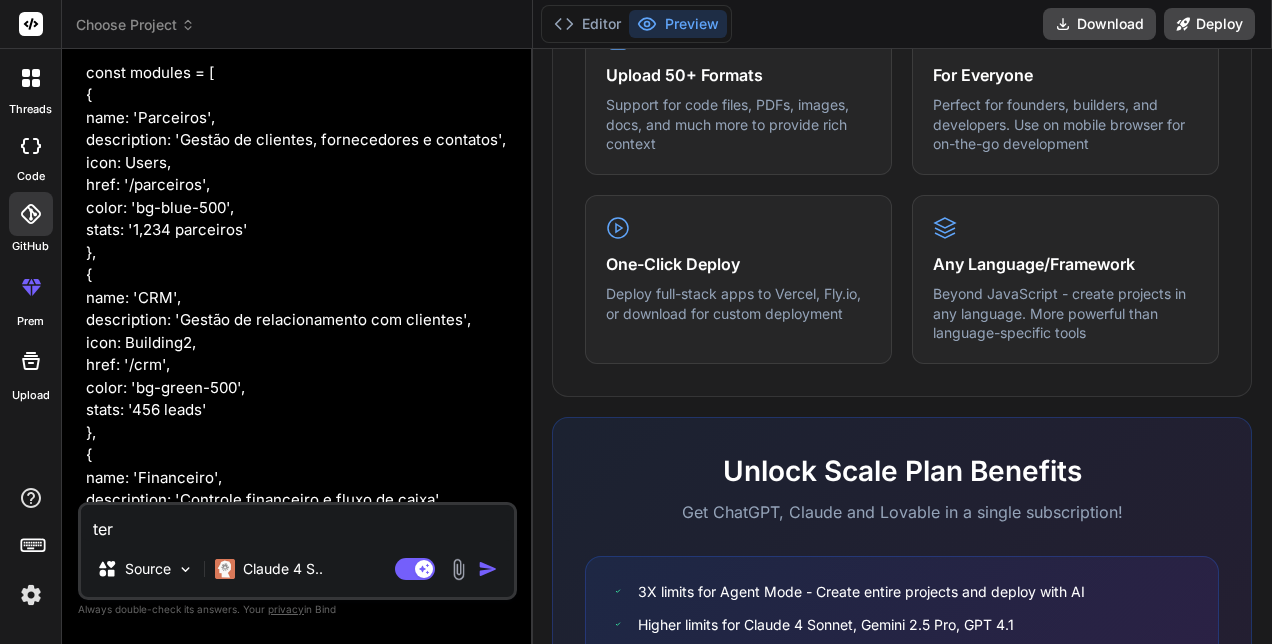 type on "teri" 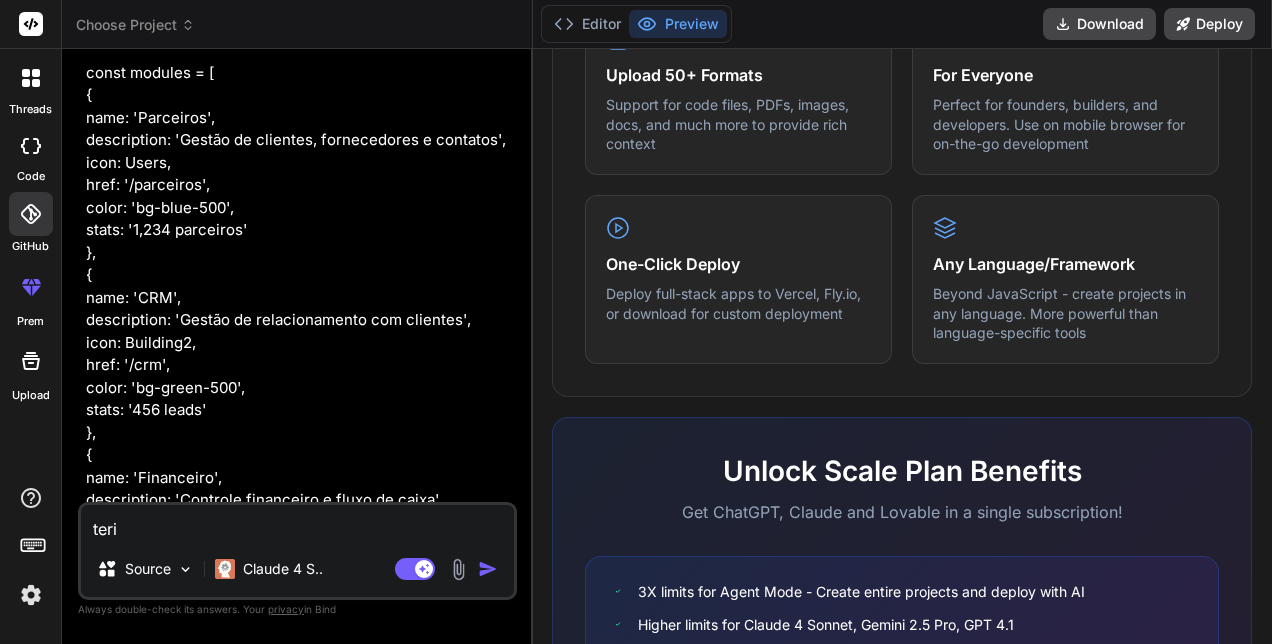type on "terie" 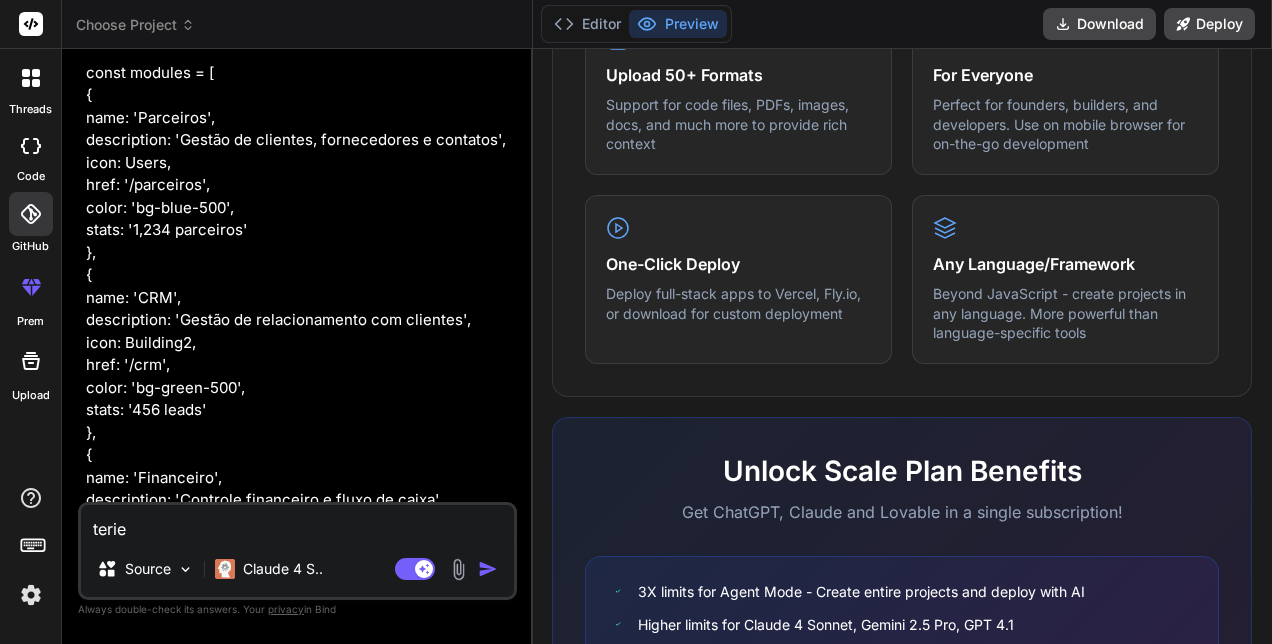 type on "x" 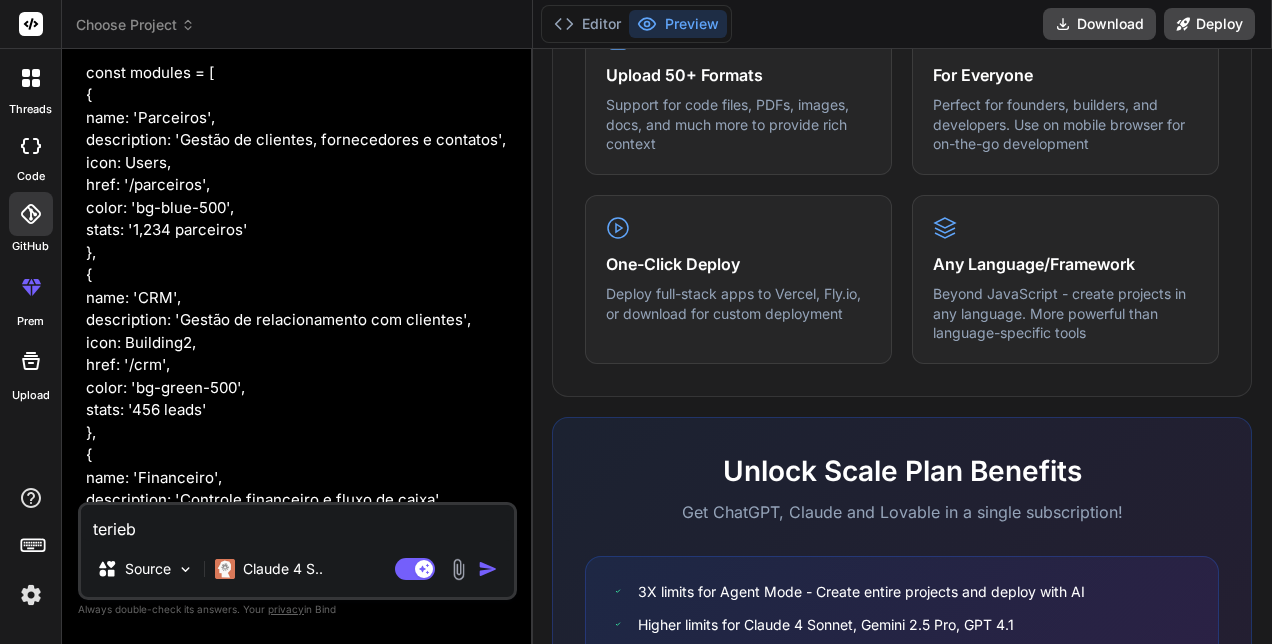 type on "terie" 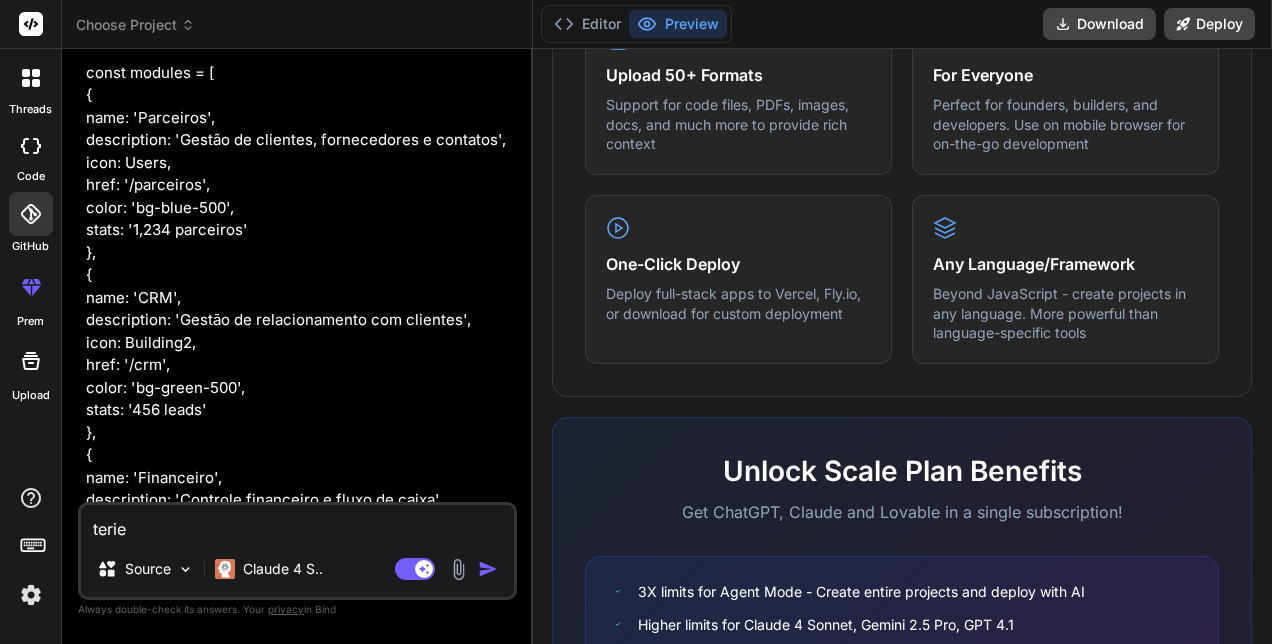 type on "teri" 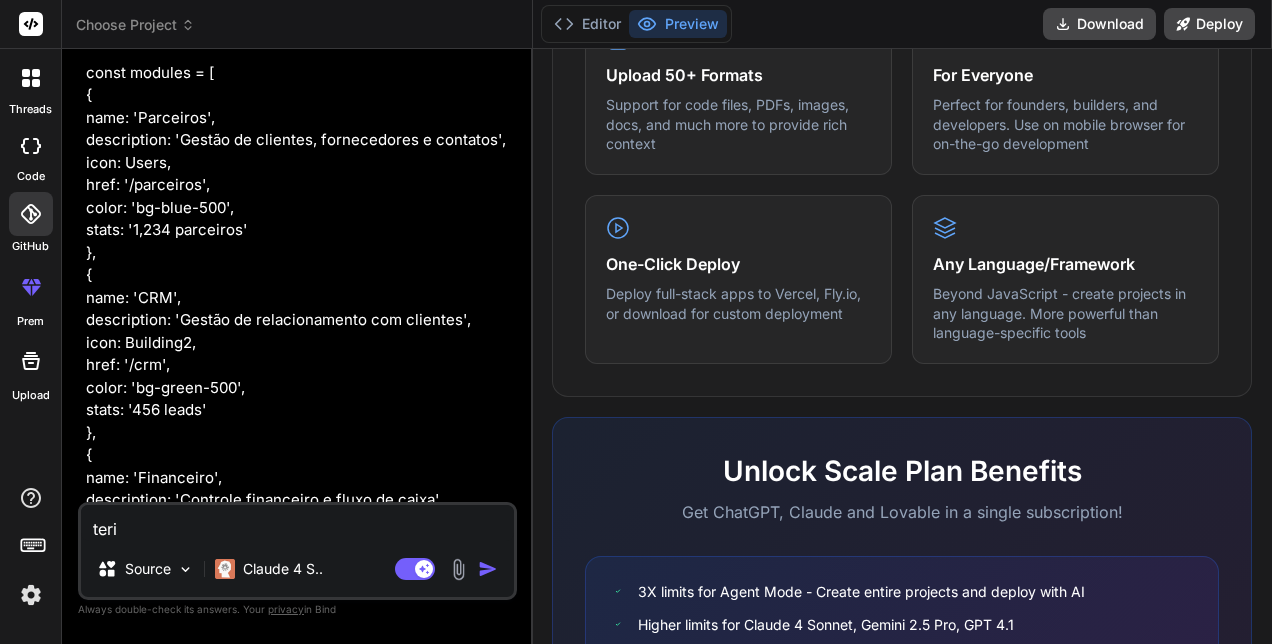 type on "ter" 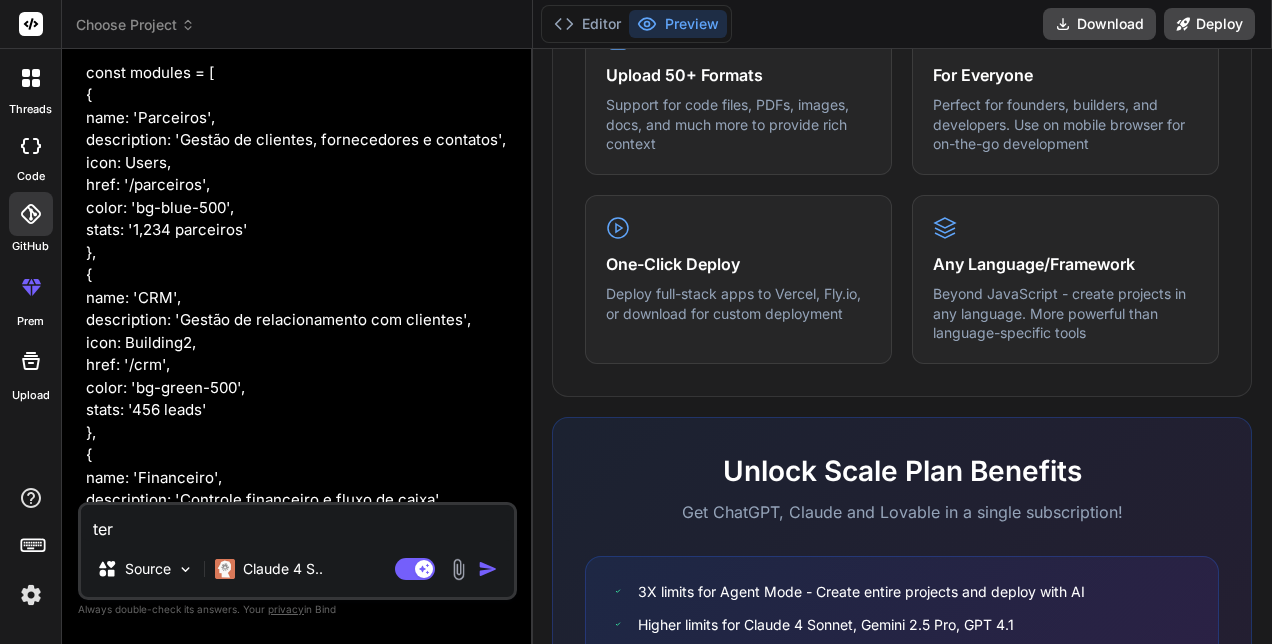 type on "term" 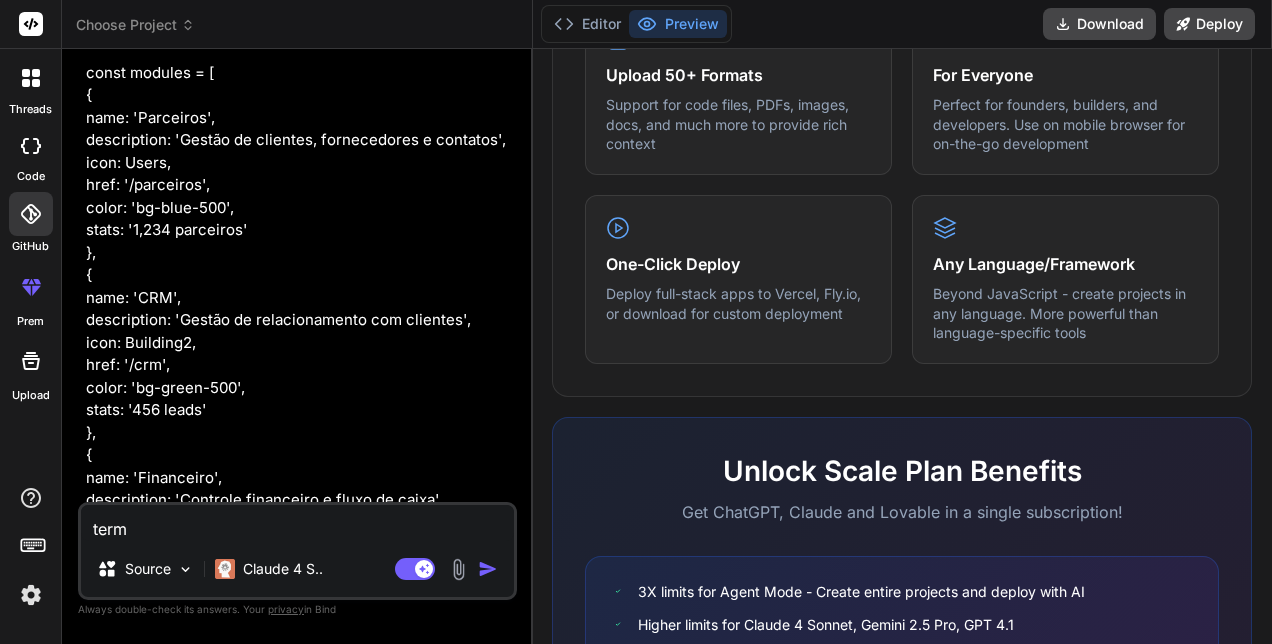 type on "termi" 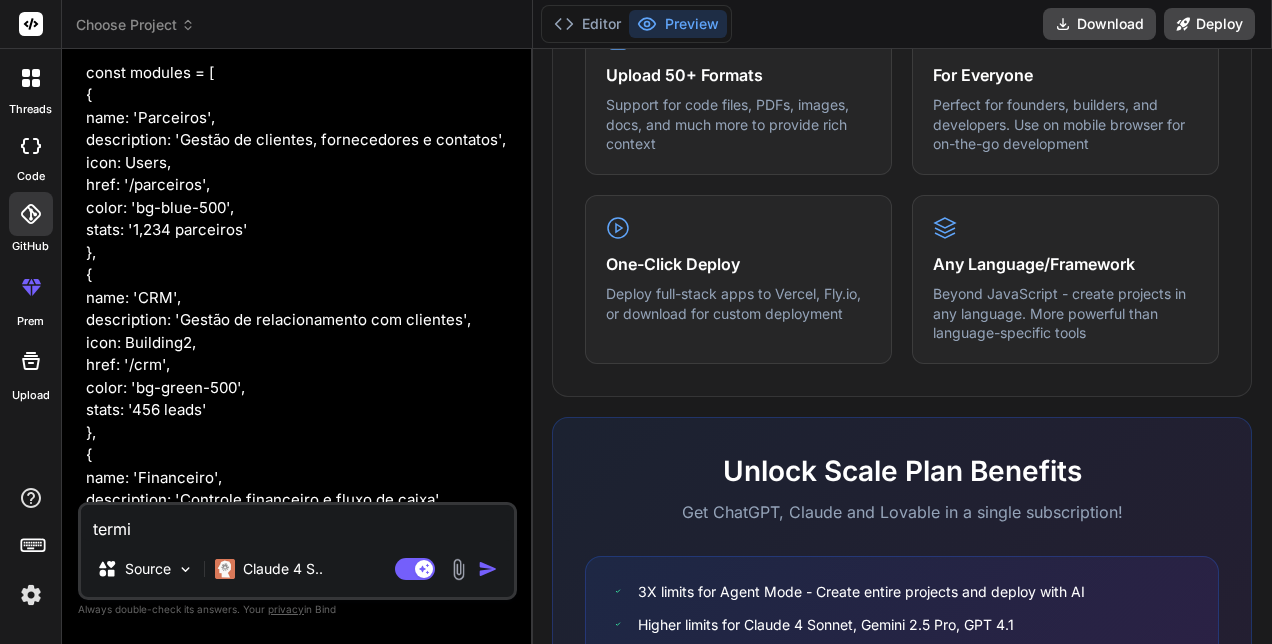 type on "termin" 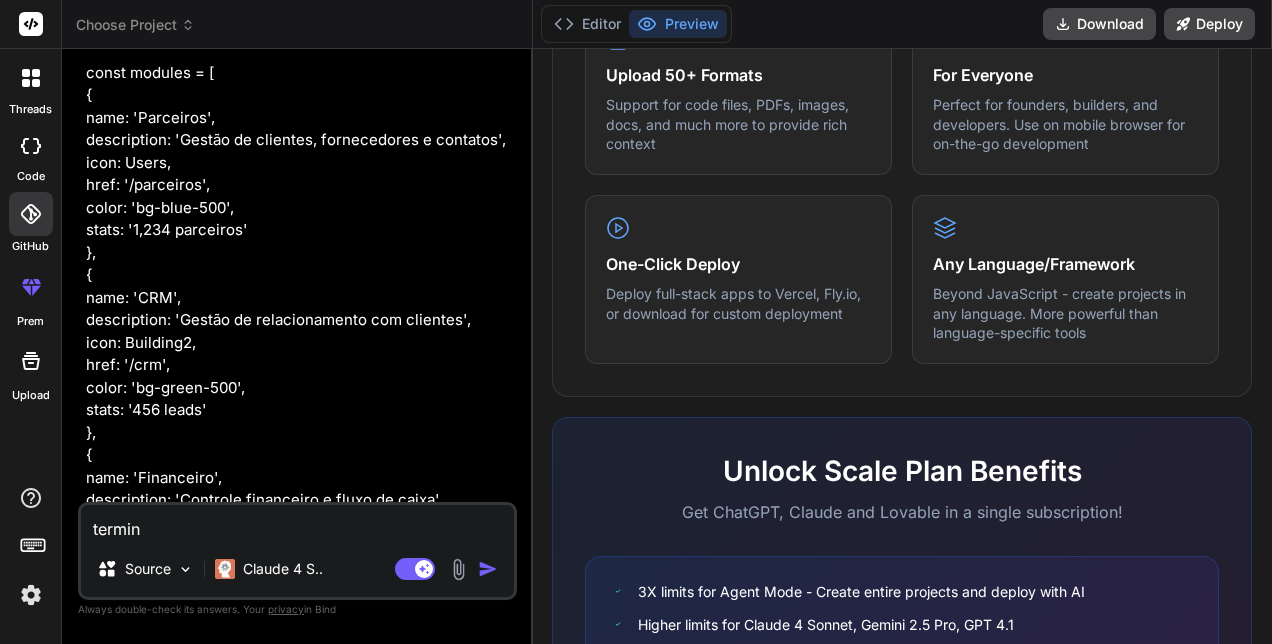 type on "termine" 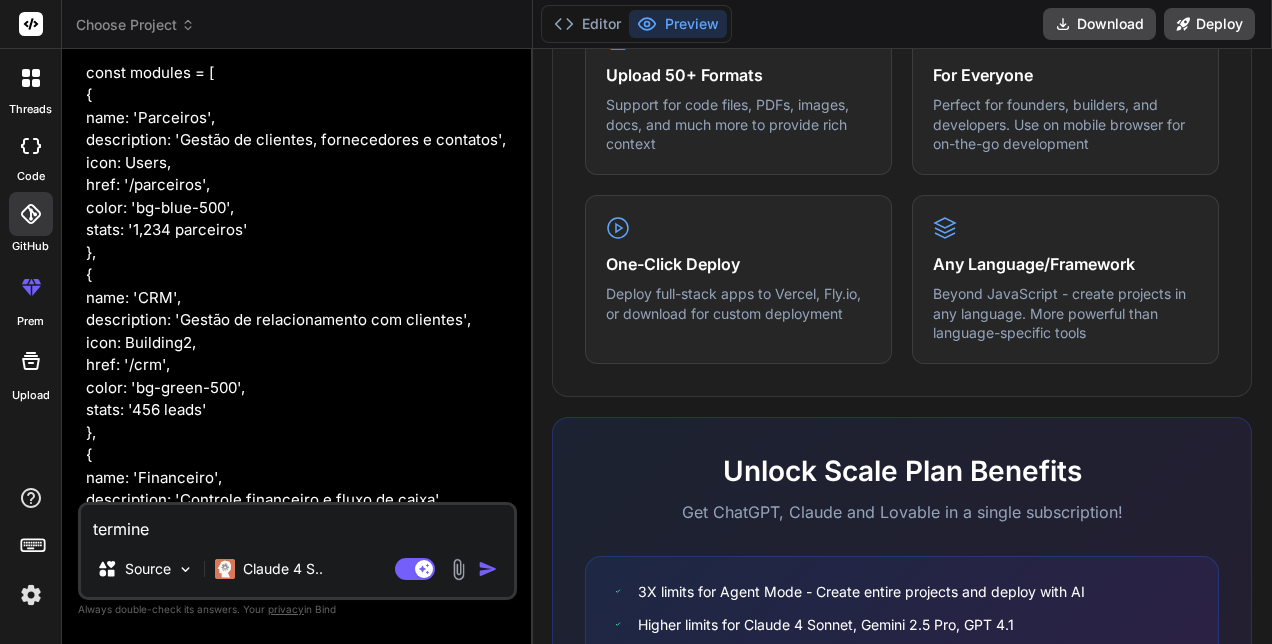 type on "termine" 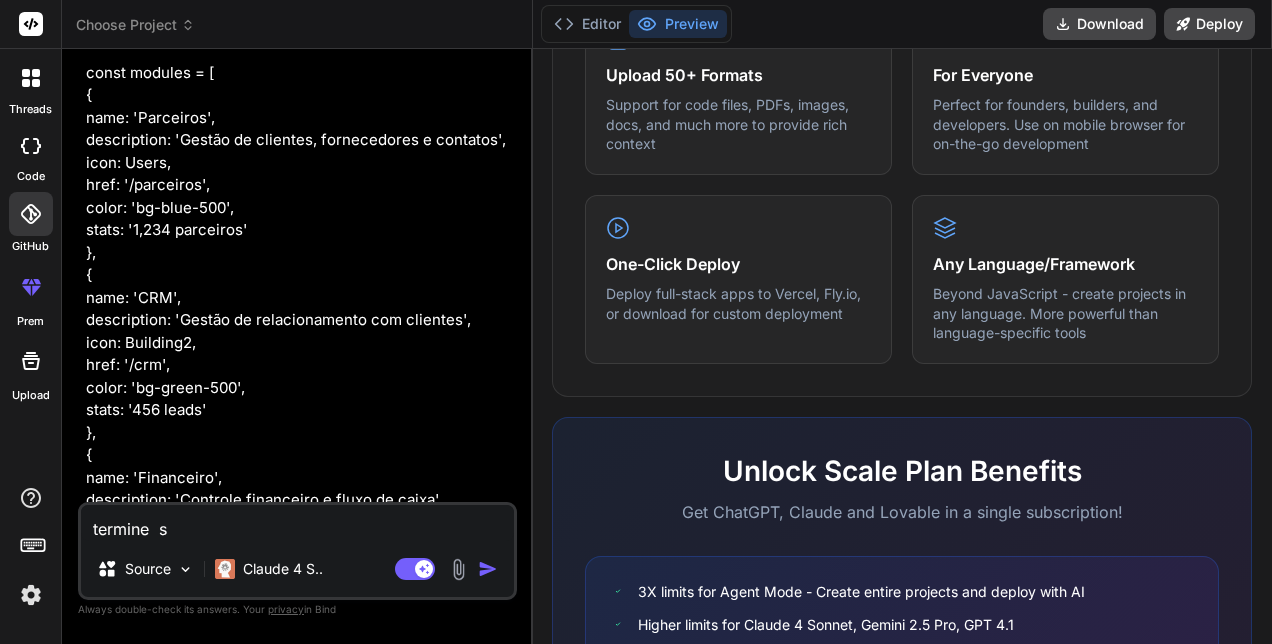 type on "termine" 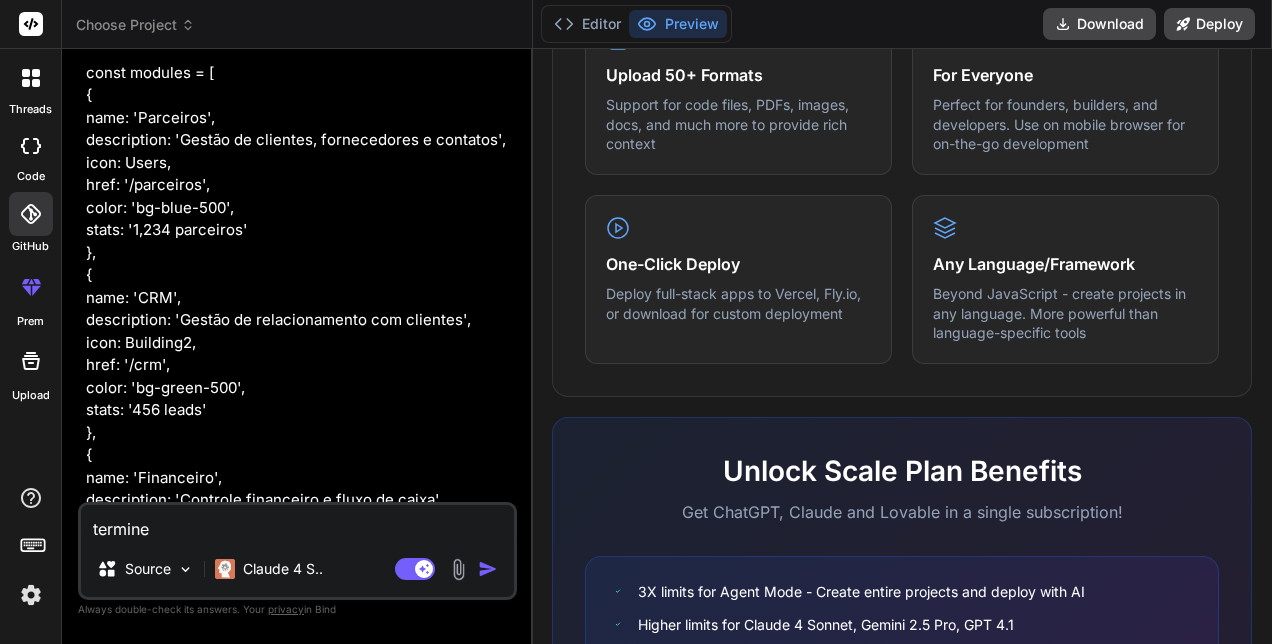 type on "termine o" 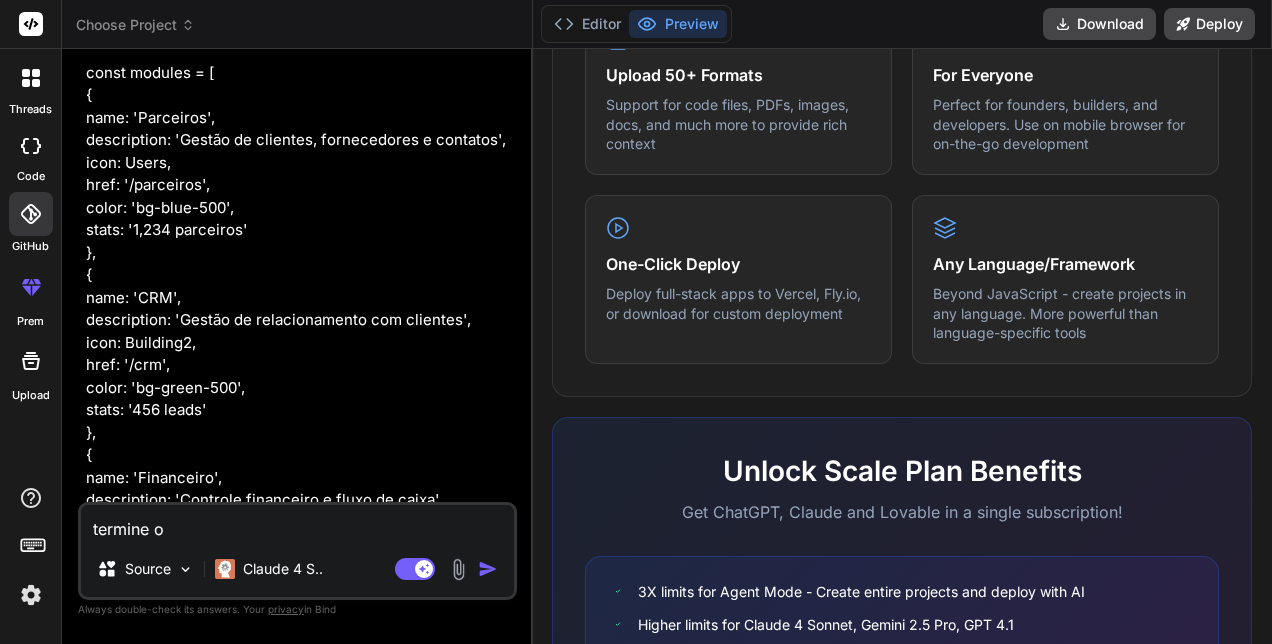 type on "termine o" 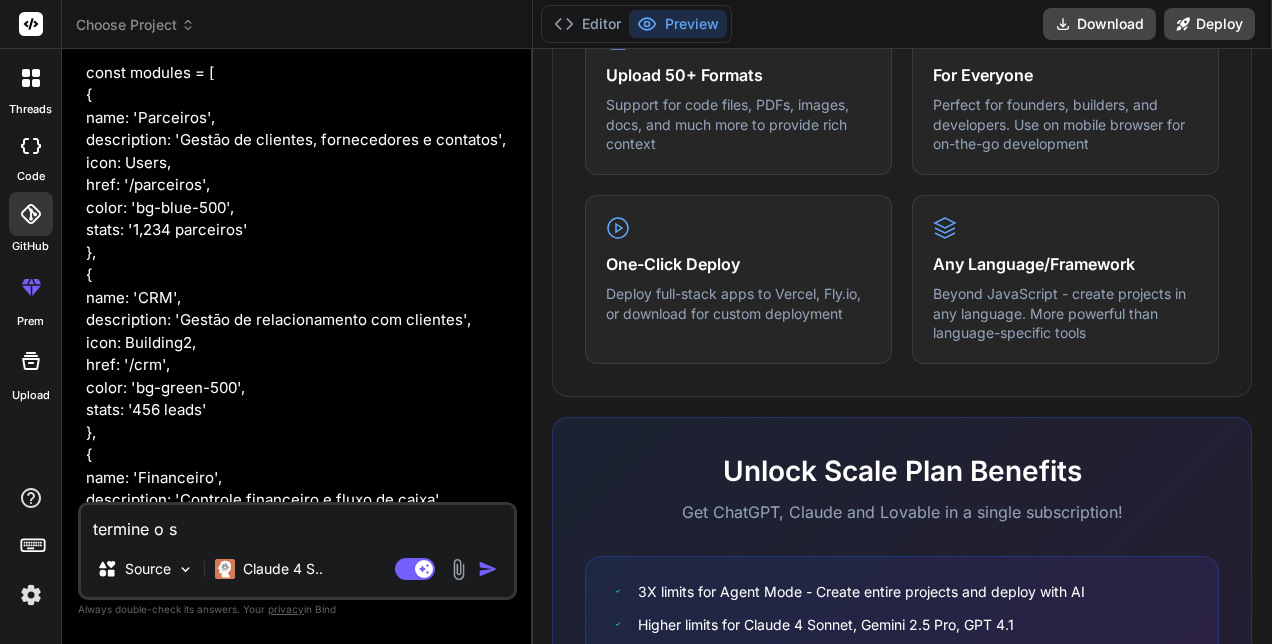 type on "x" 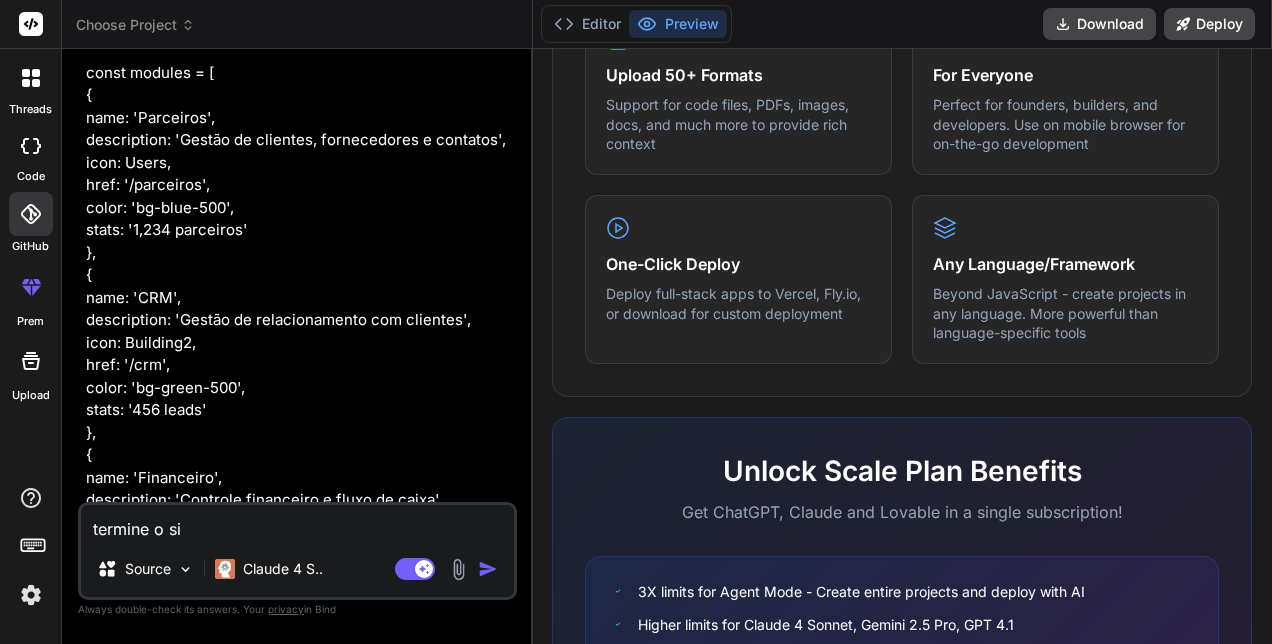 type on "termine o sim" 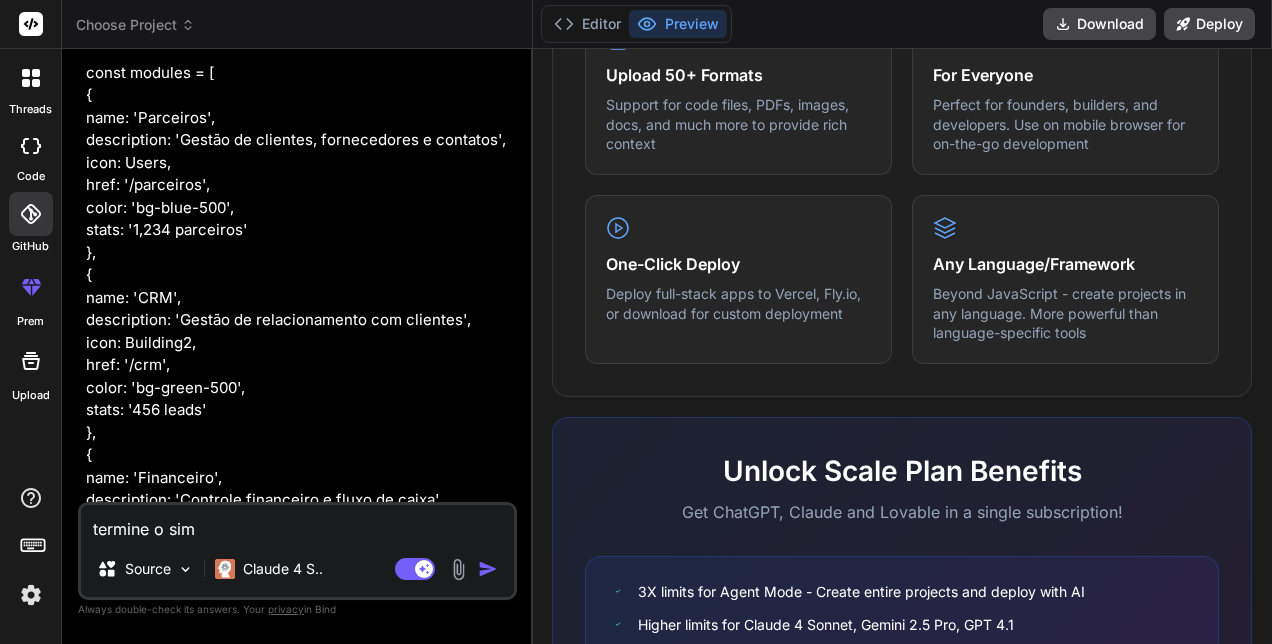 type on "termine o si" 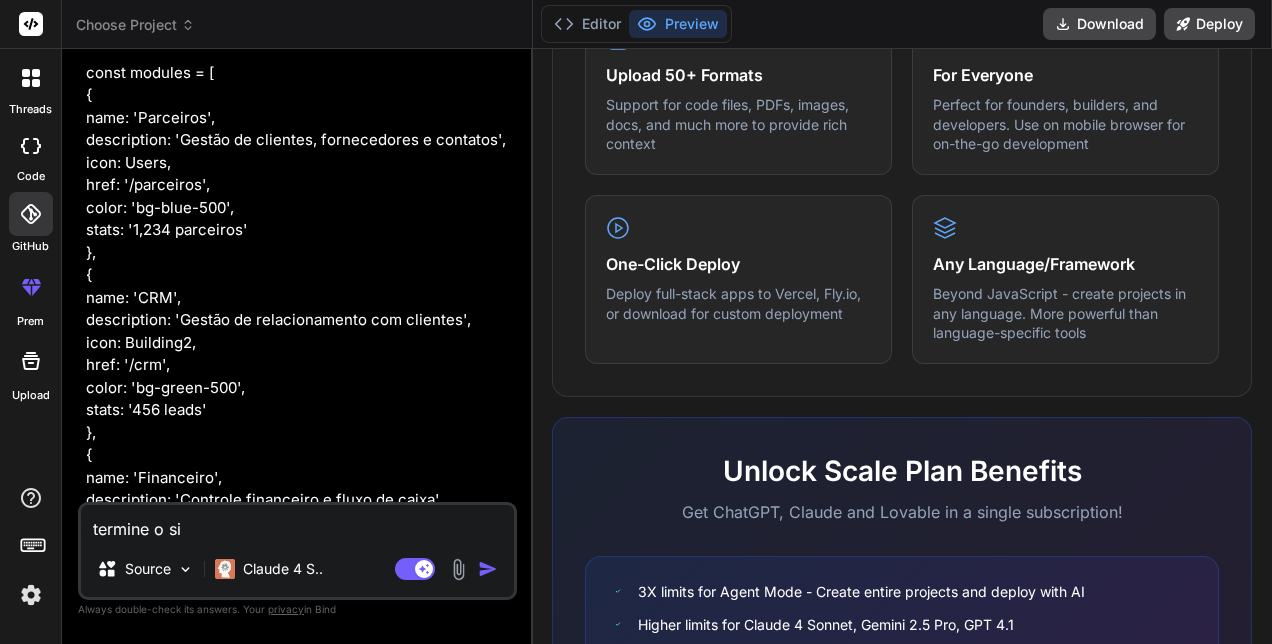 type on "termine  o sis" 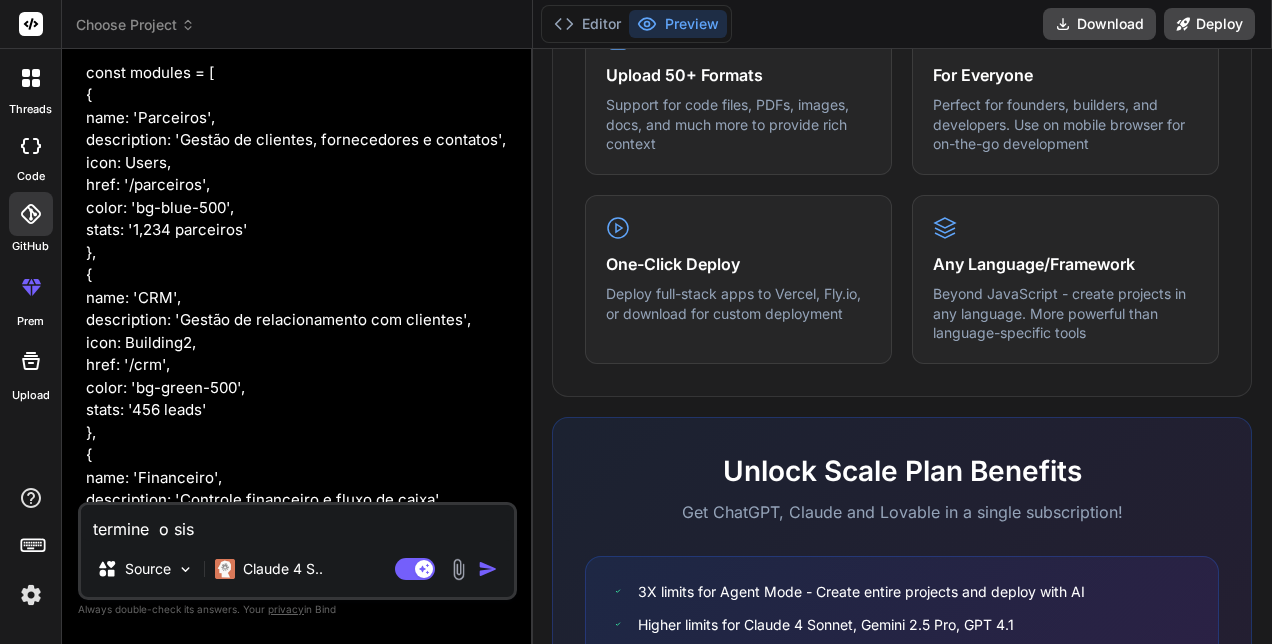 type on "termine  o sise" 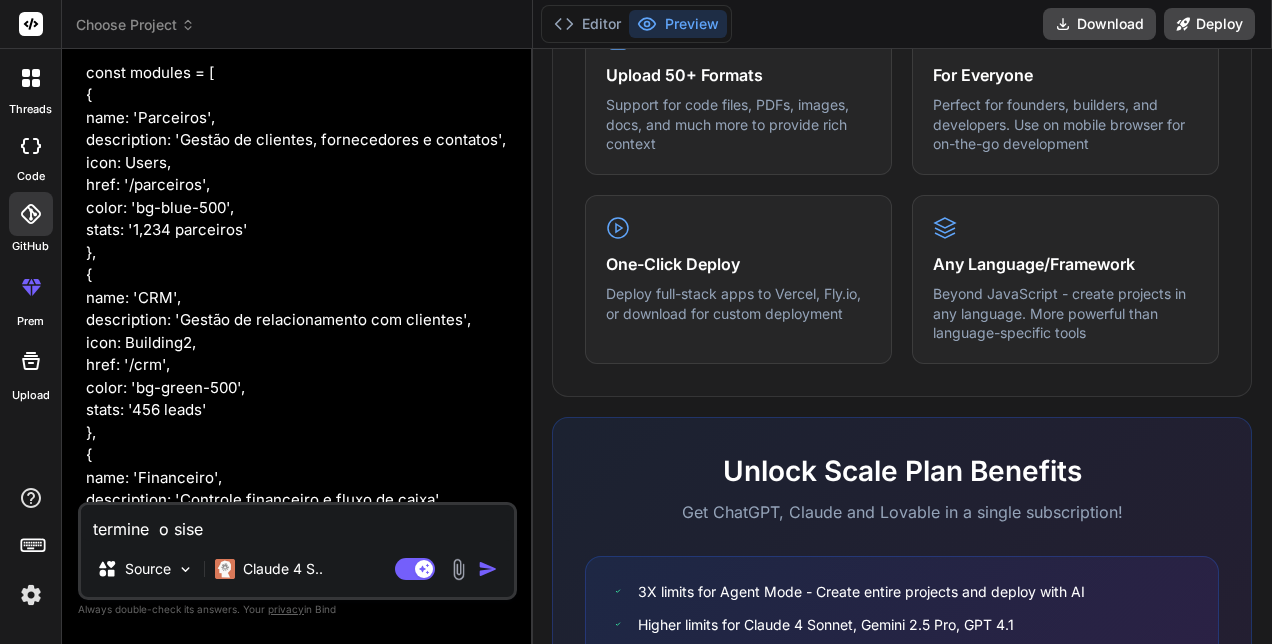 type on "termine o sisen" 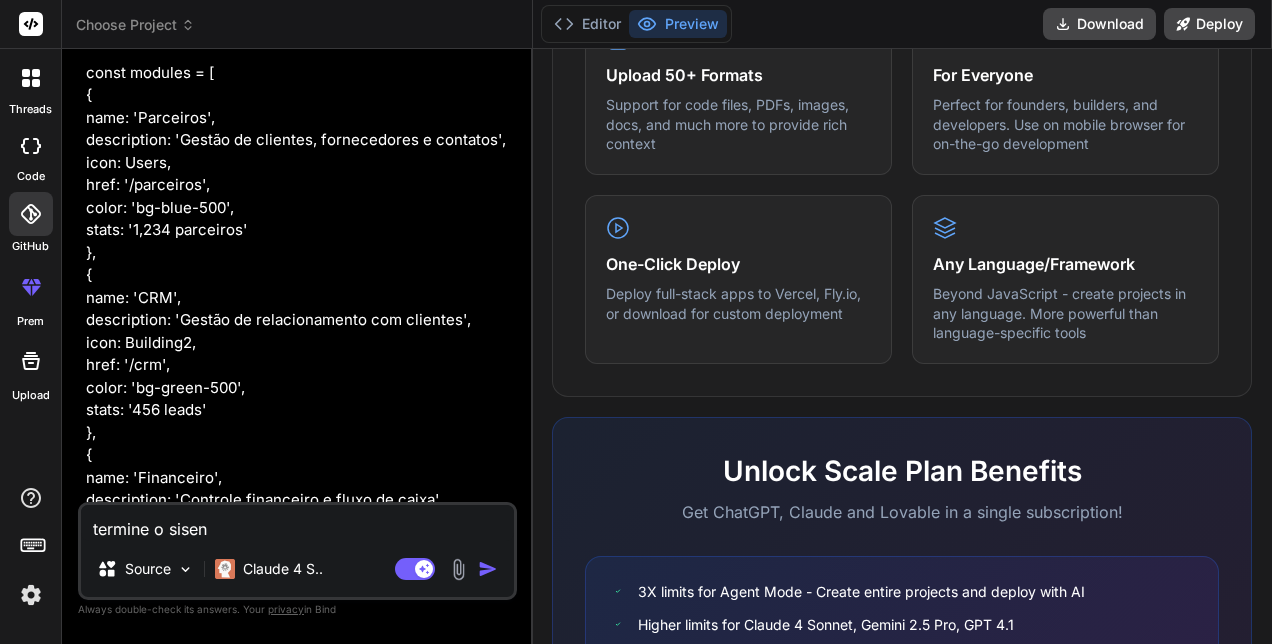 type on "termine  o sise" 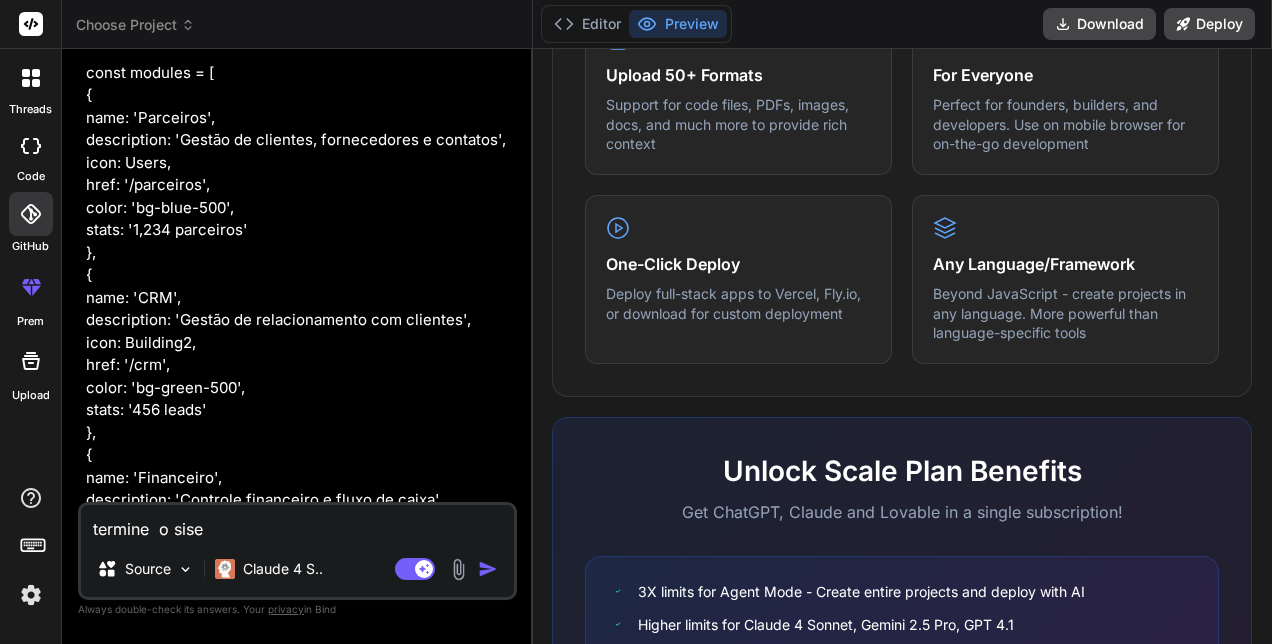 type on "termine  o sis" 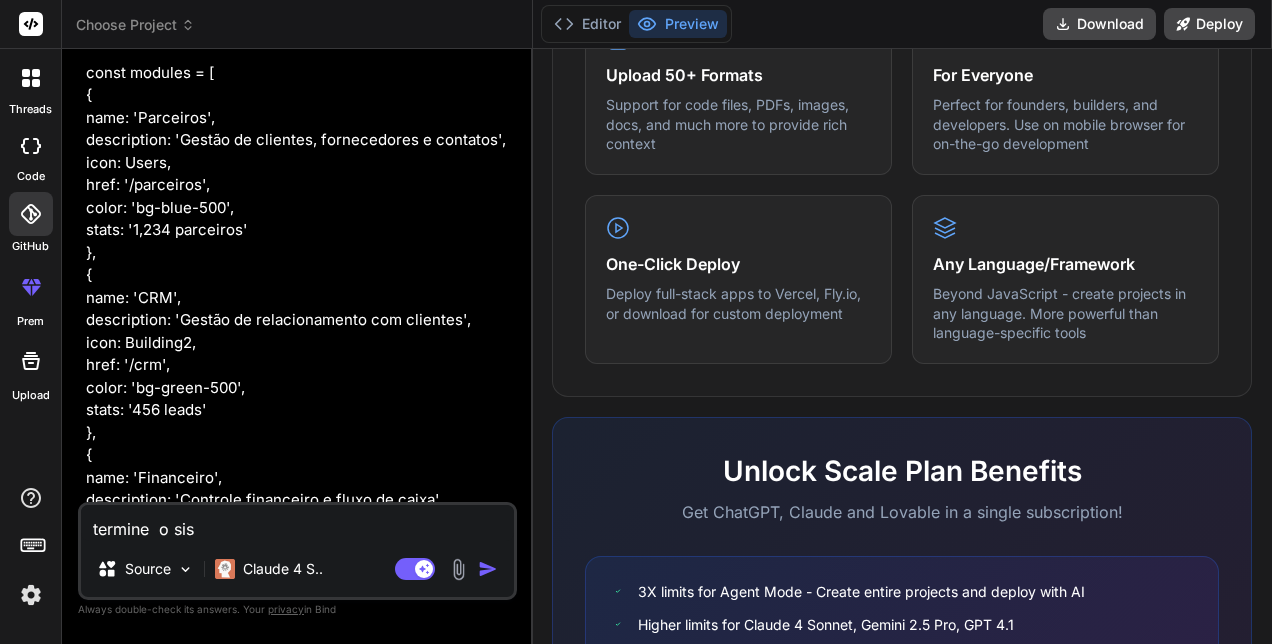 type on "termine  o sist" 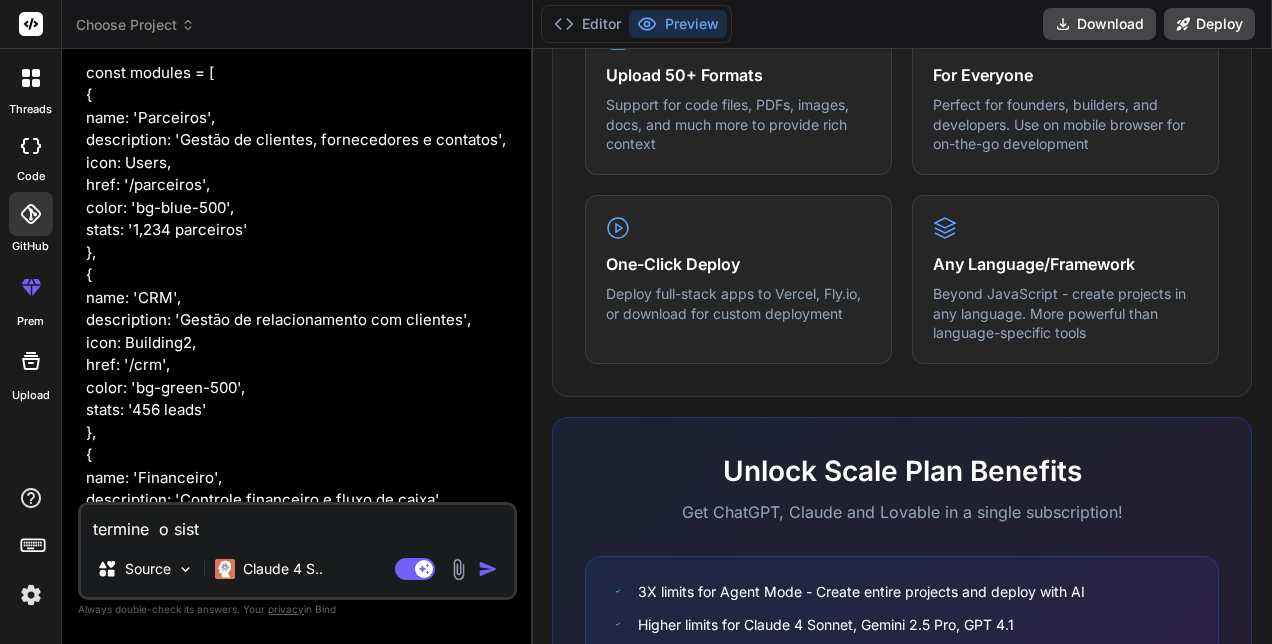 type on "termine o siste" 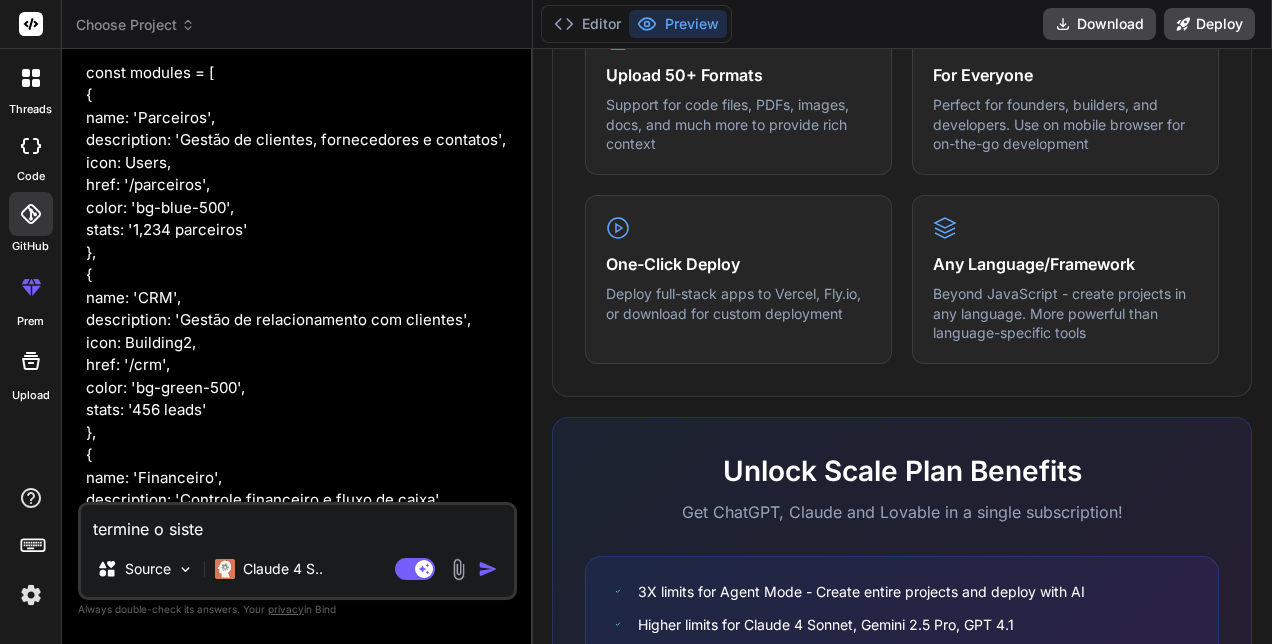 type on "termine o sistem" 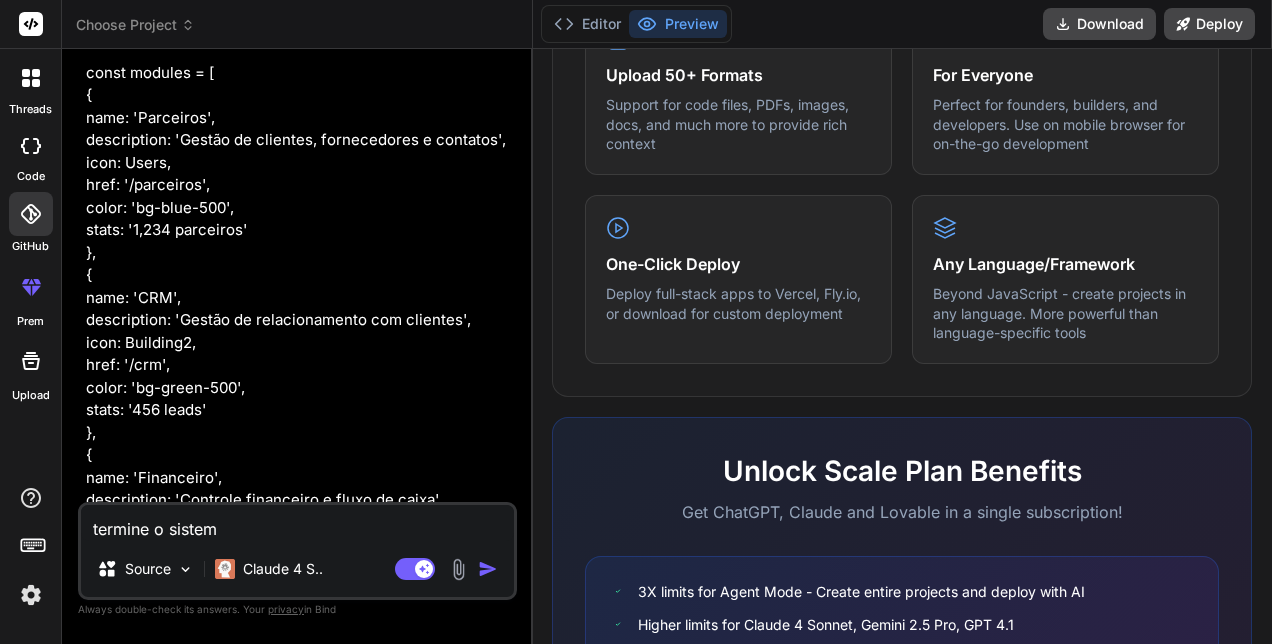 type on "termine  o sistema" 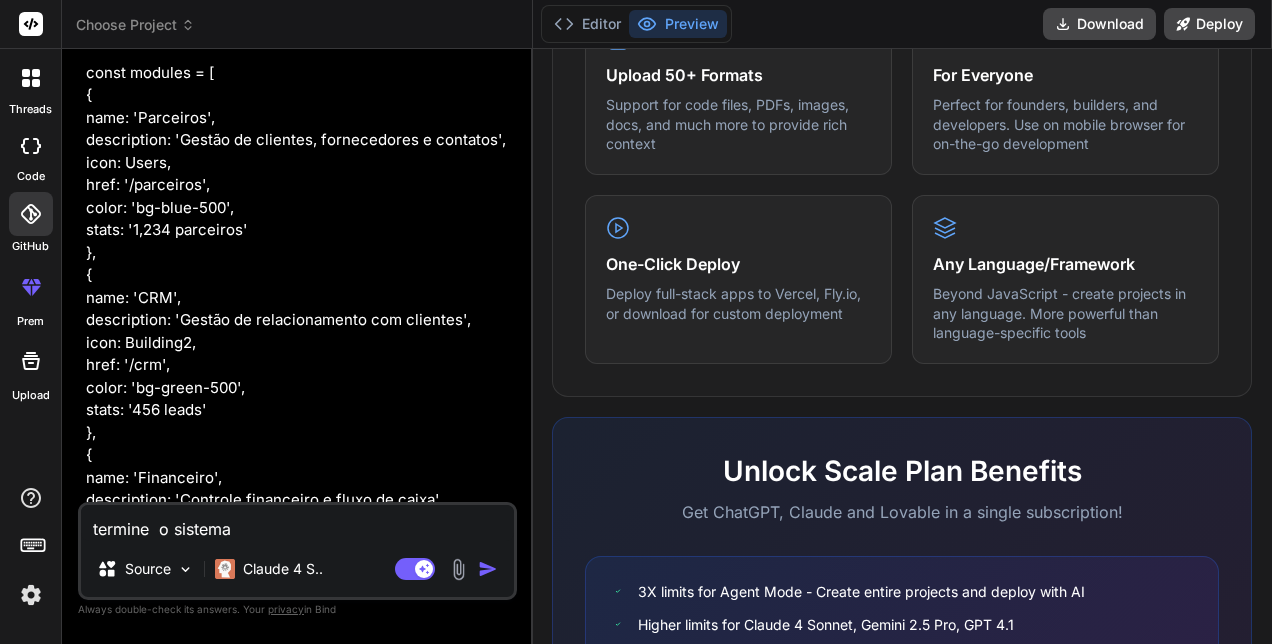 type on "termine  o sistema" 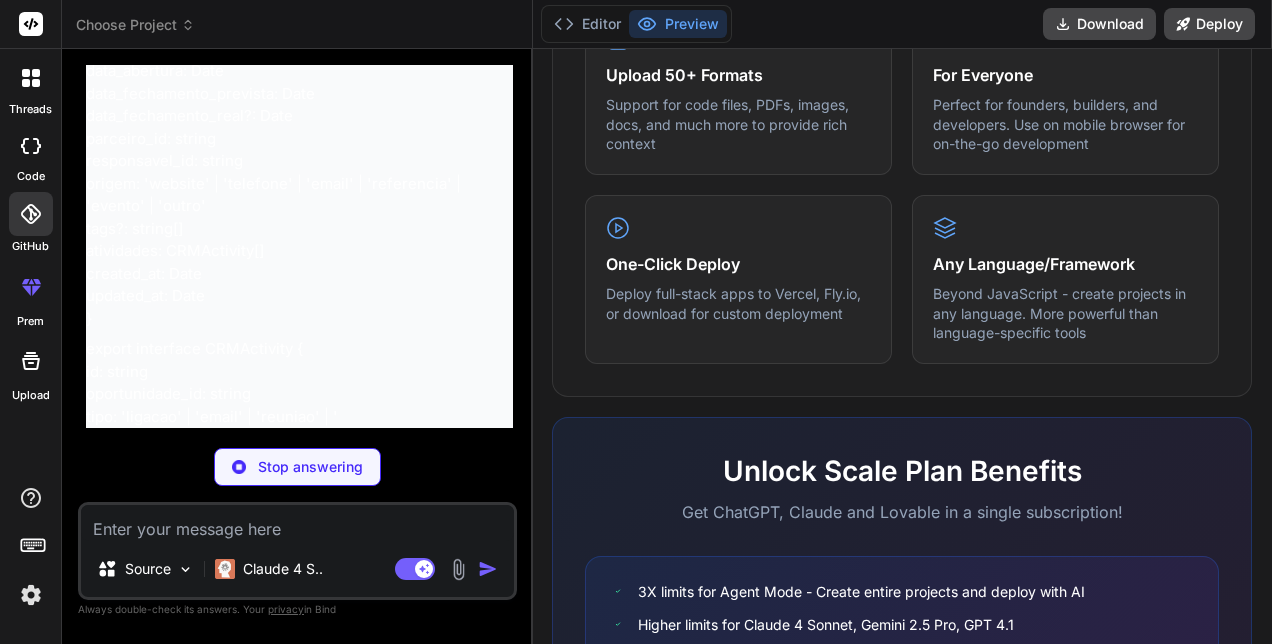 scroll, scrollTop: 14576, scrollLeft: 0, axis: vertical 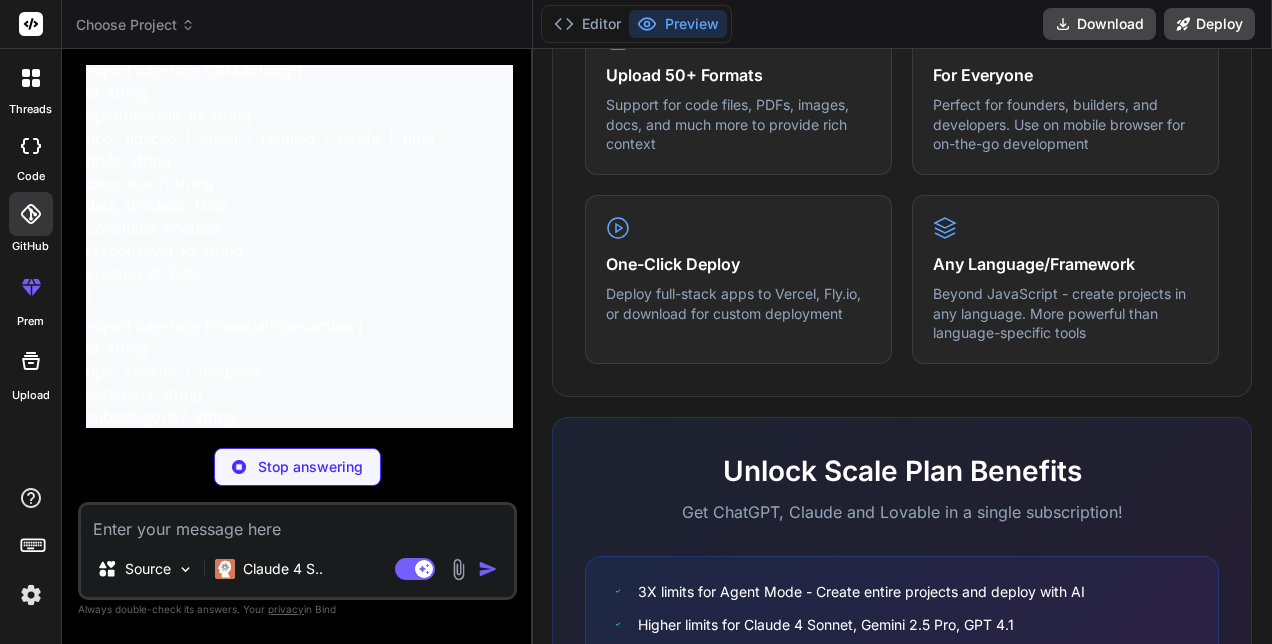 click at bounding box center [31, 146] 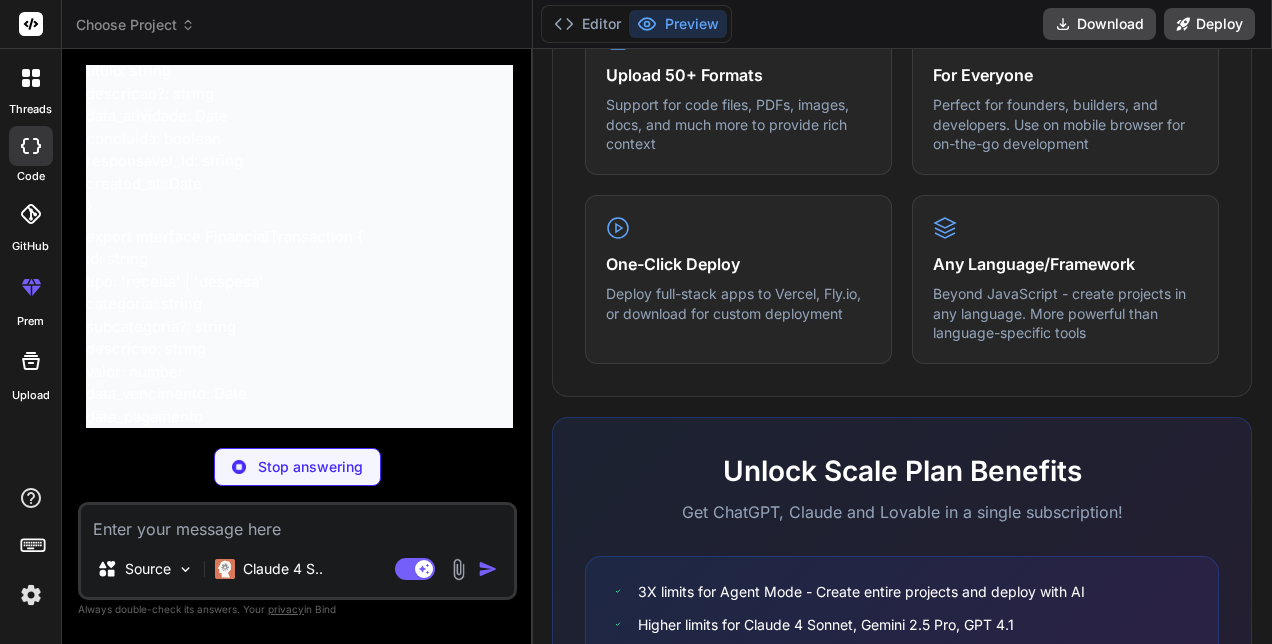 click at bounding box center [31, 146] 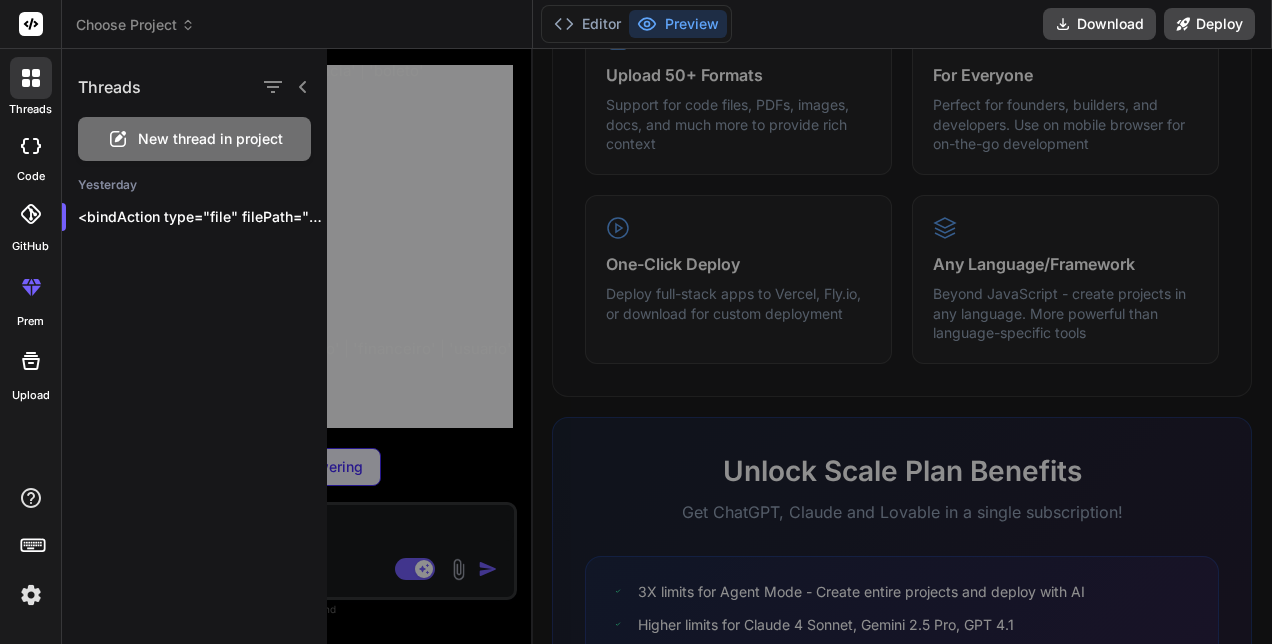 click at bounding box center (31, 146) 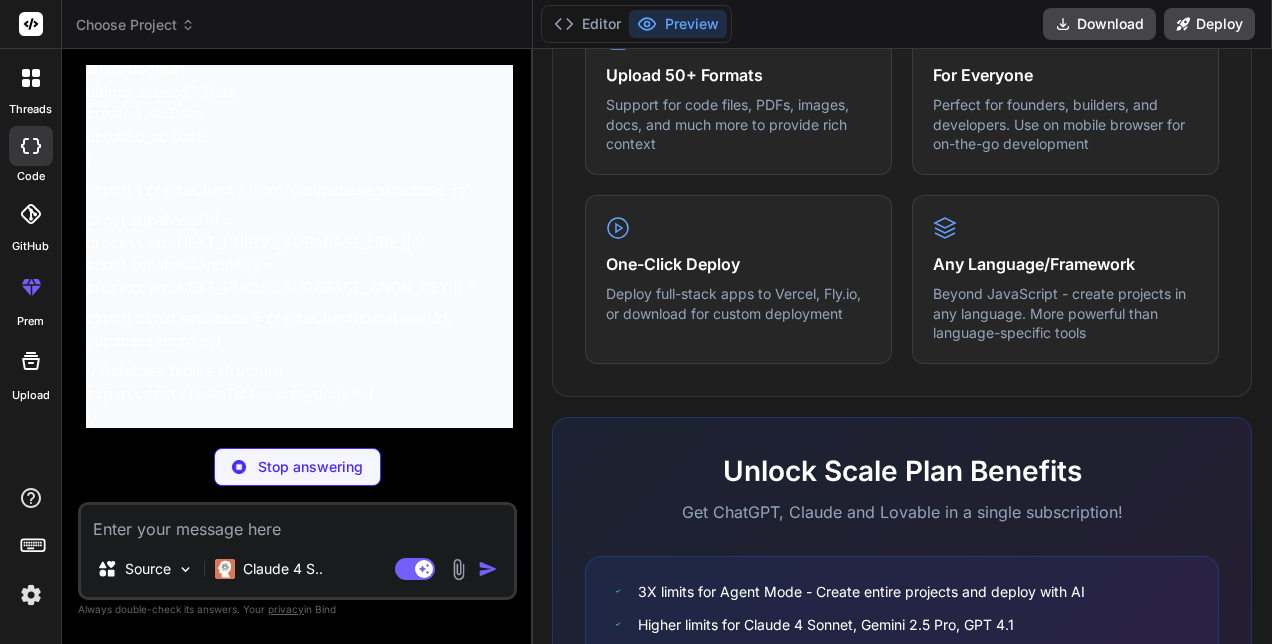 scroll, scrollTop: 13976, scrollLeft: 0, axis: vertical 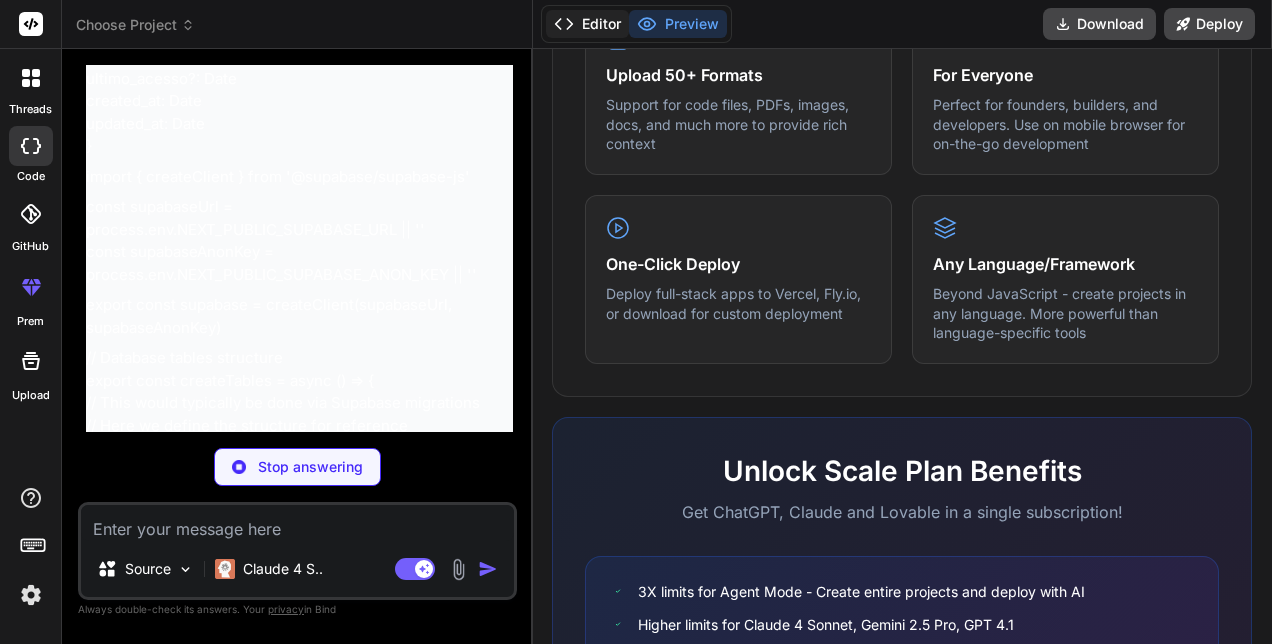 click on "Editor" at bounding box center (587, 24) 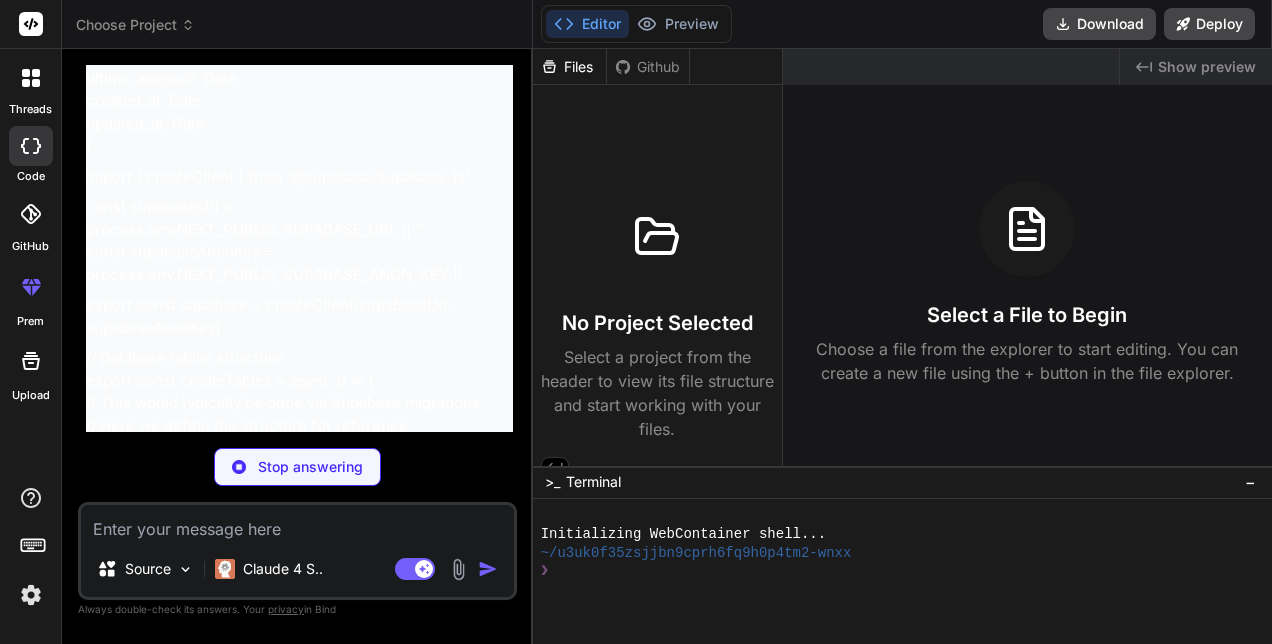 scroll, scrollTop: 18, scrollLeft: 0, axis: vertical 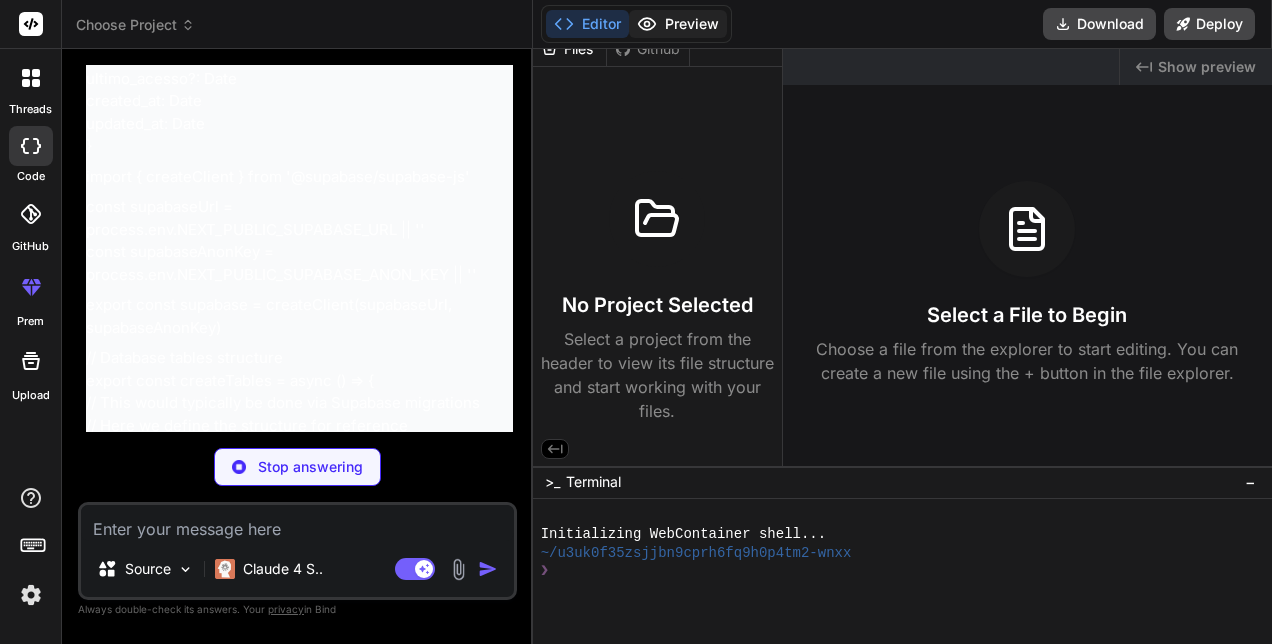 click on "Preview" at bounding box center (678, 24) 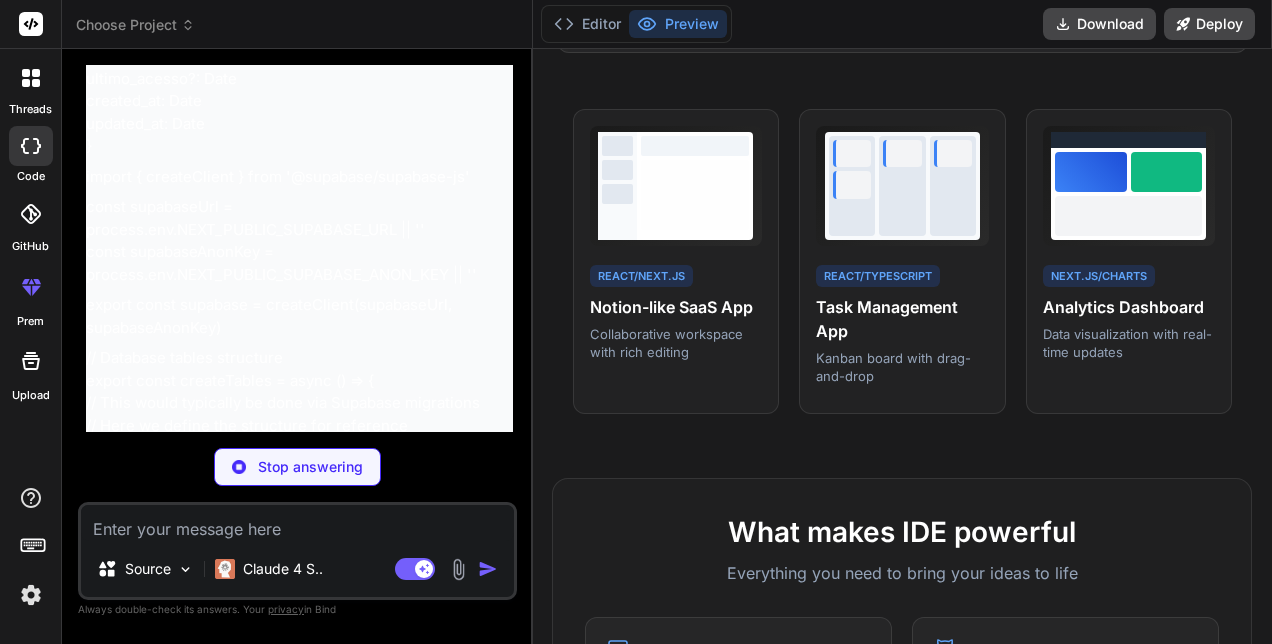 scroll, scrollTop: 0, scrollLeft: 0, axis: both 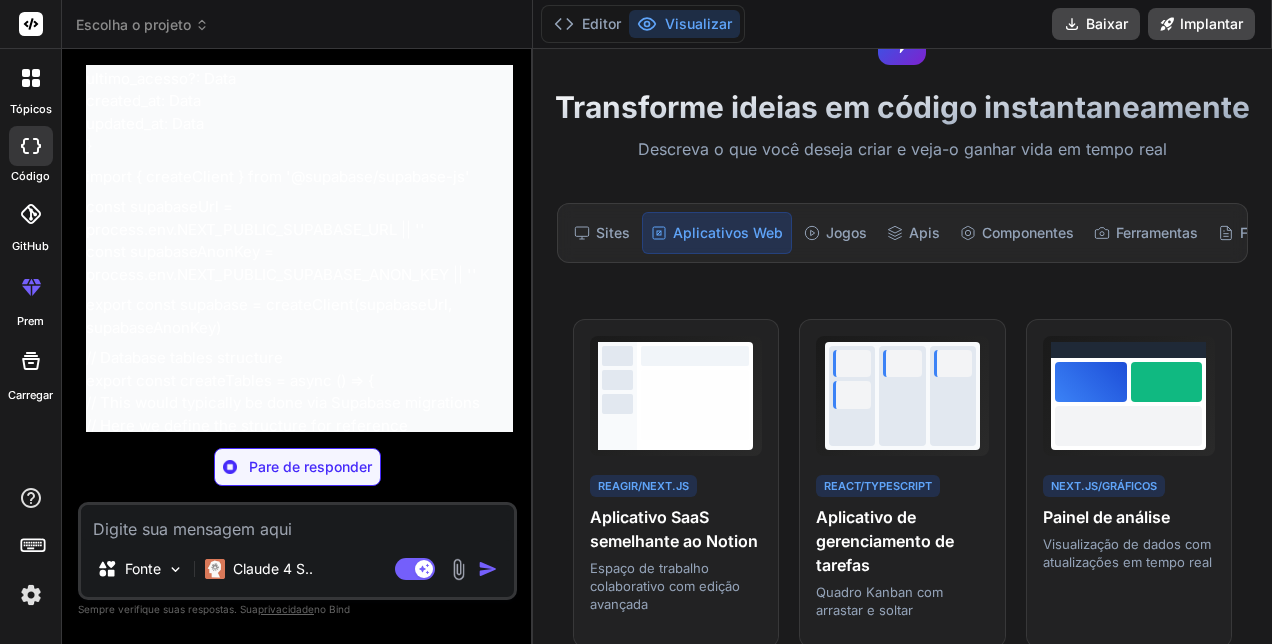 type on "x" 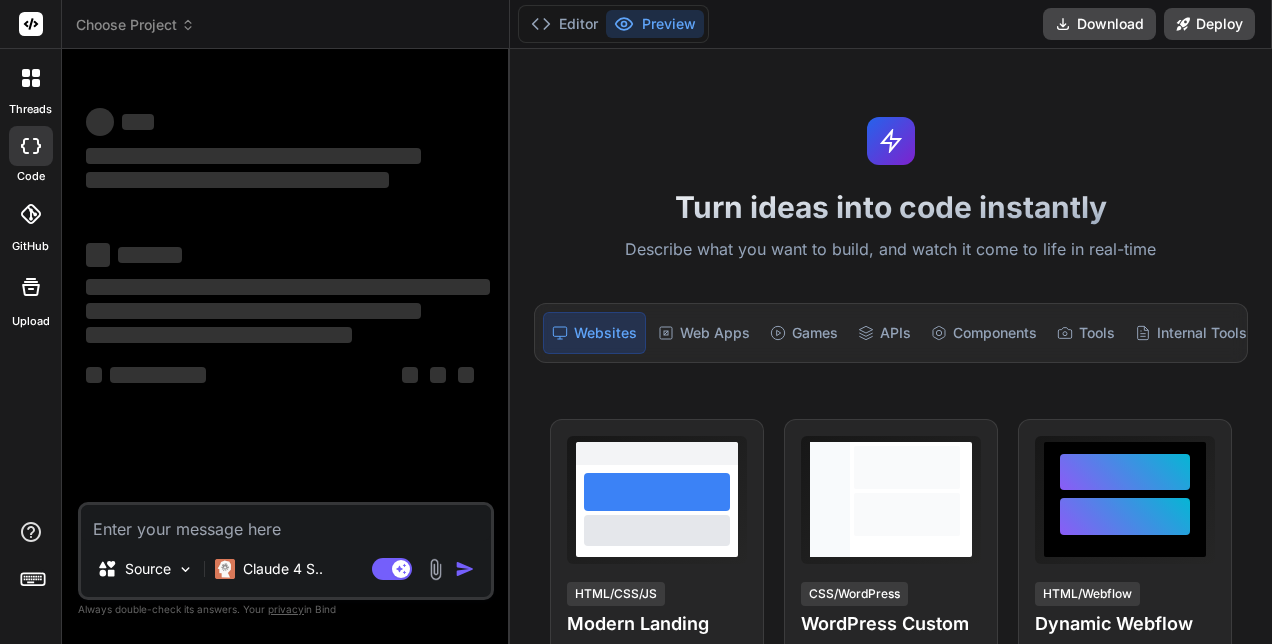 type on "x" 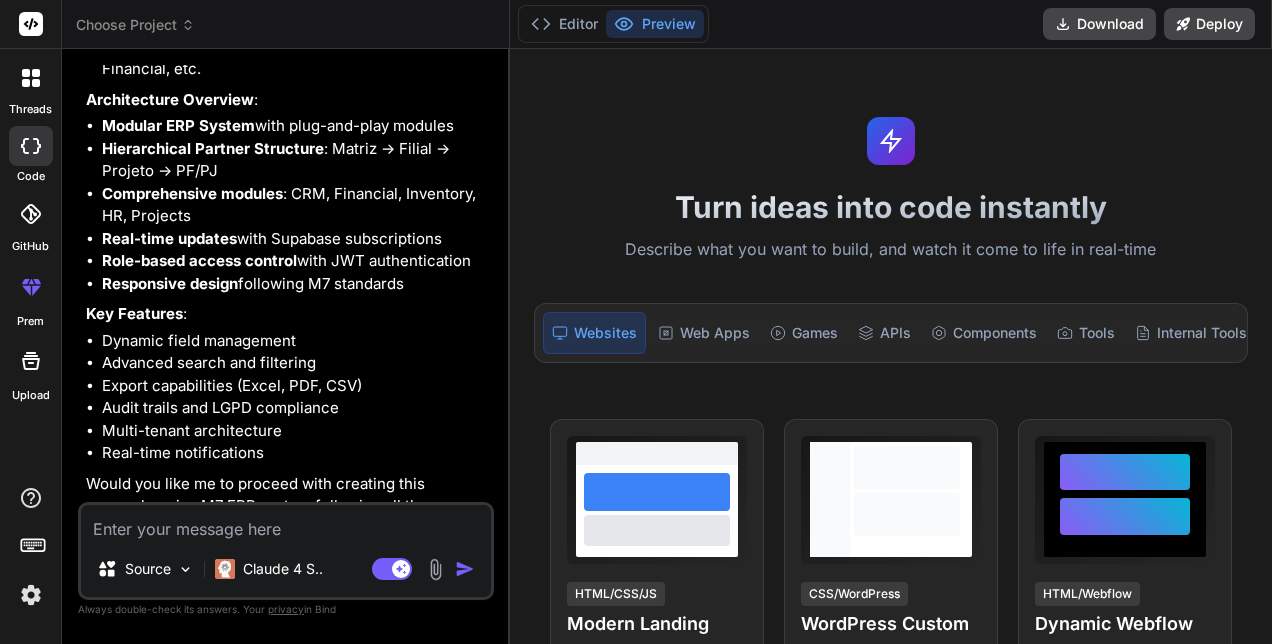 scroll, scrollTop: 2134, scrollLeft: 0, axis: vertical 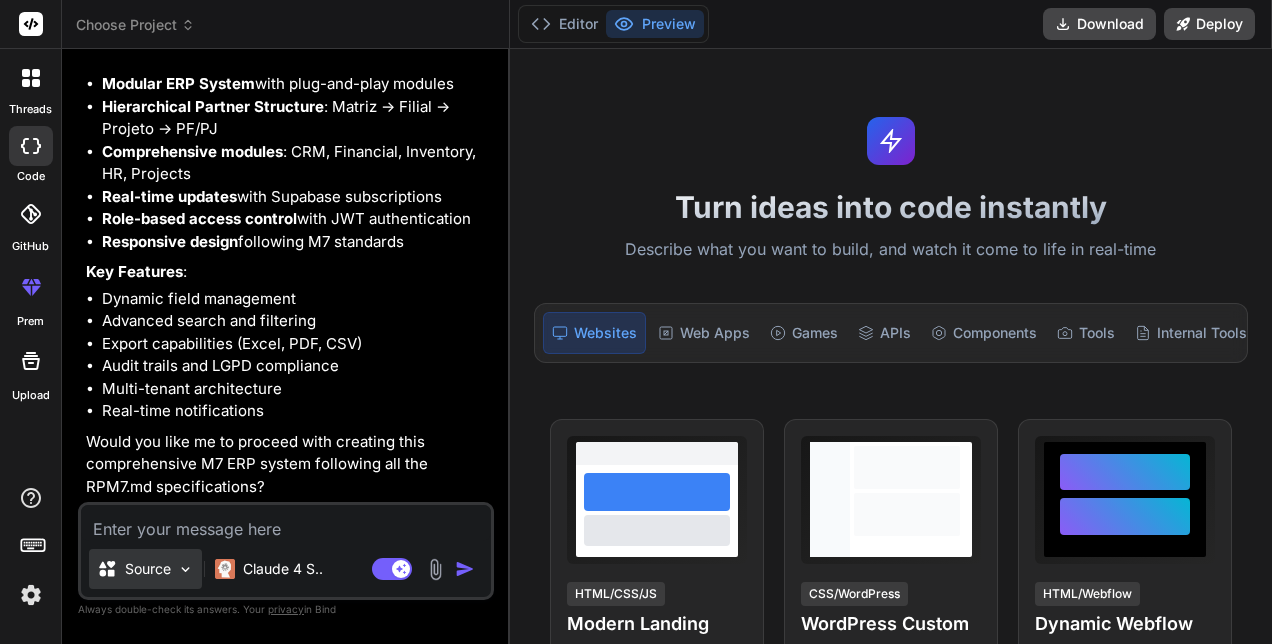 click at bounding box center (185, 569) 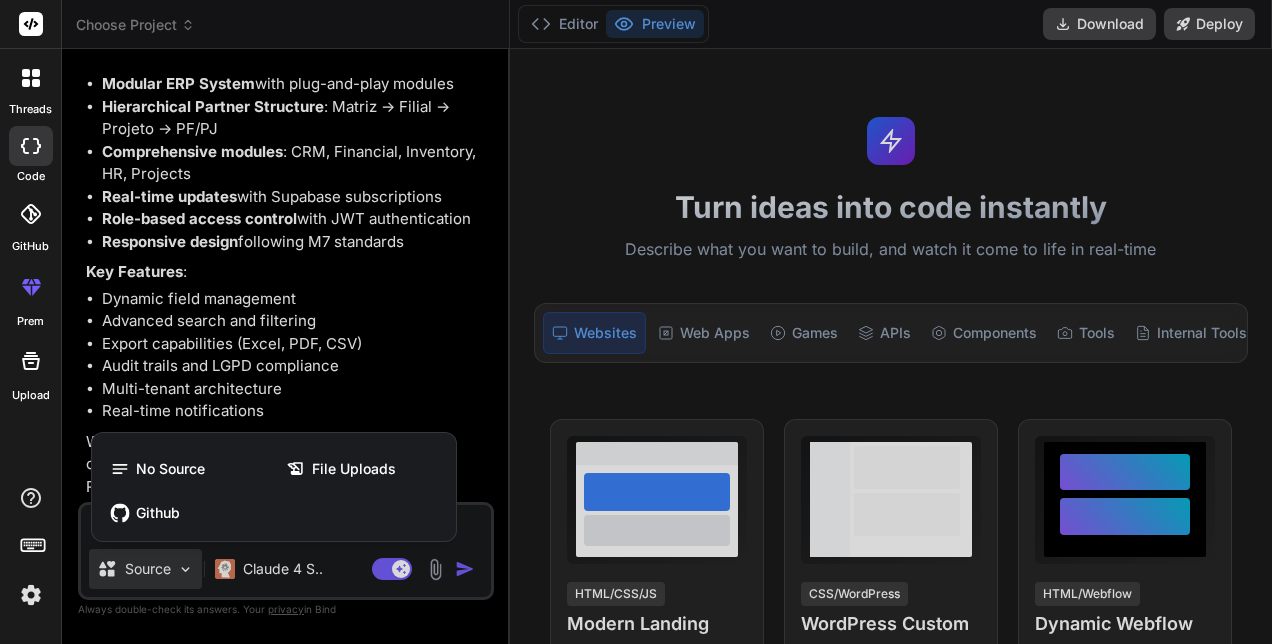 click at bounding box center (636, 322) 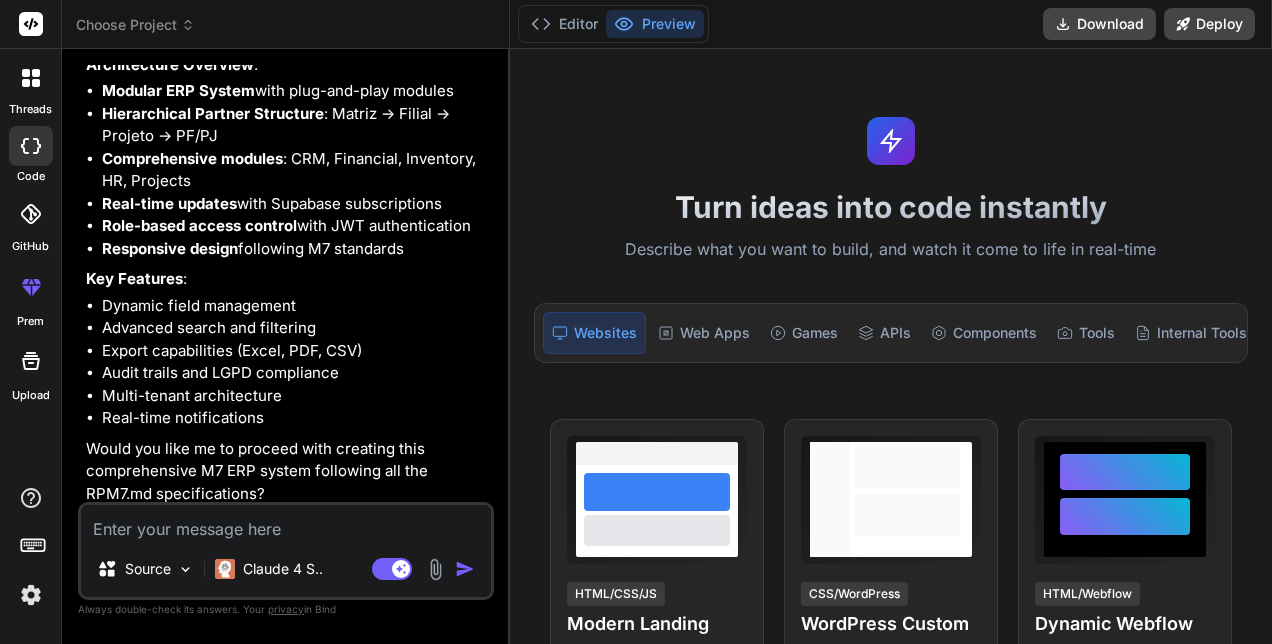 scroll, scrollTop: 2134, scrollLeft: 0, axis: vertical 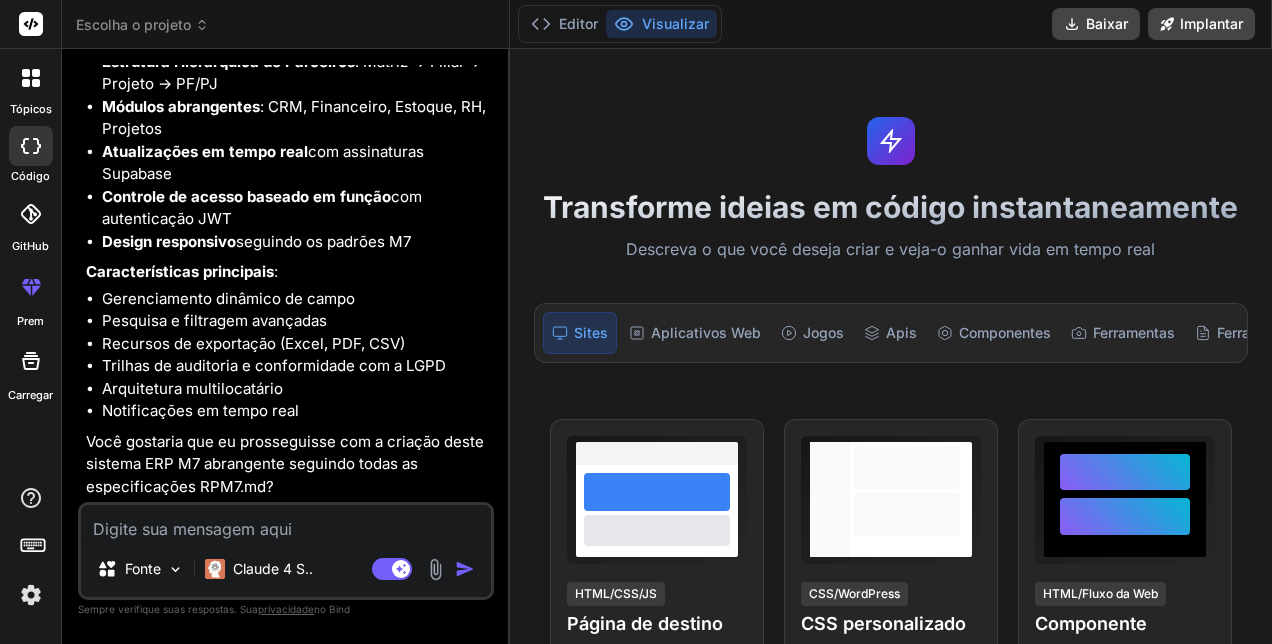 click at bounding box center (286, 523) 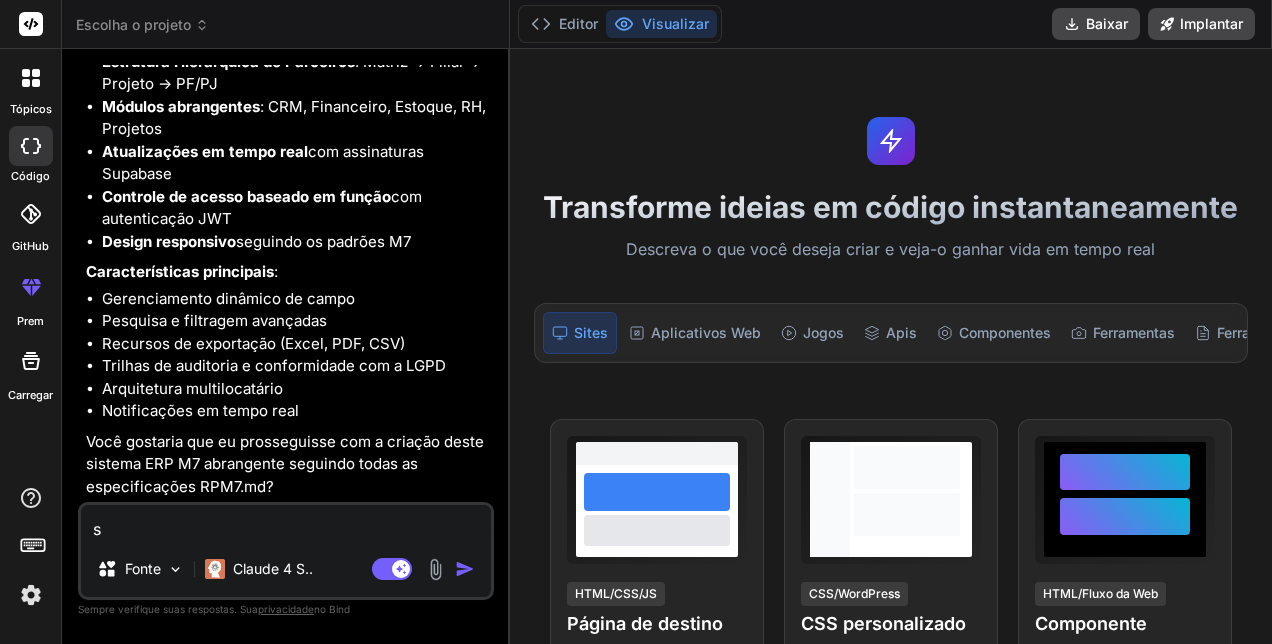 type on "su" 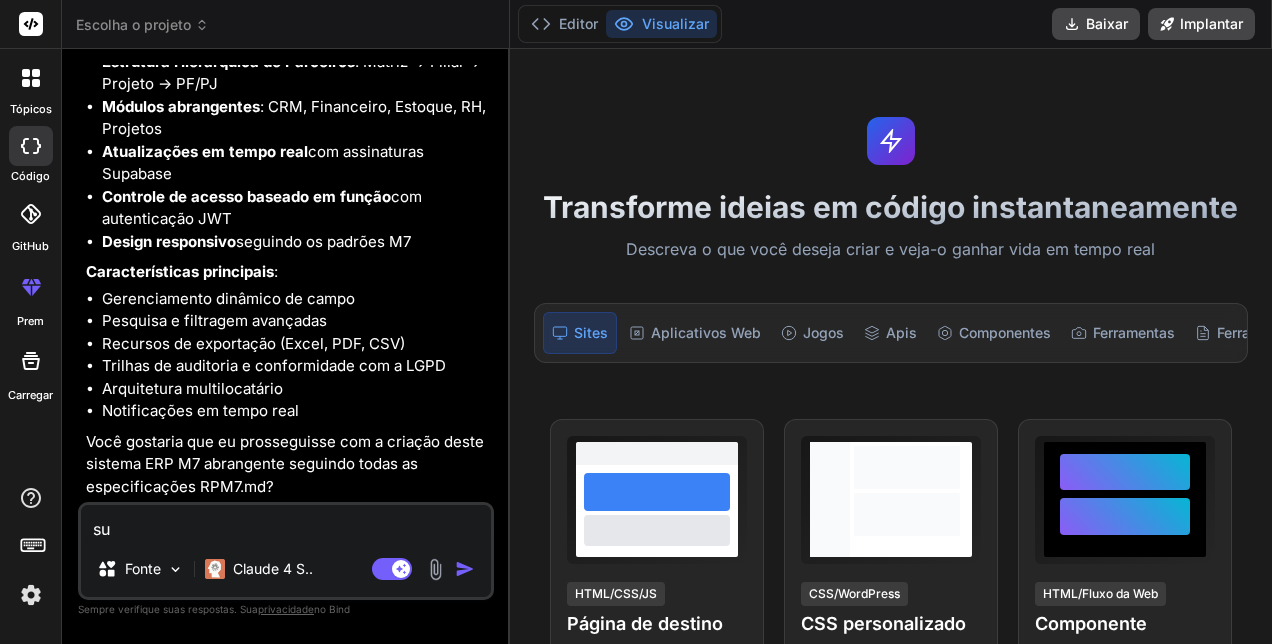 type on "sun" 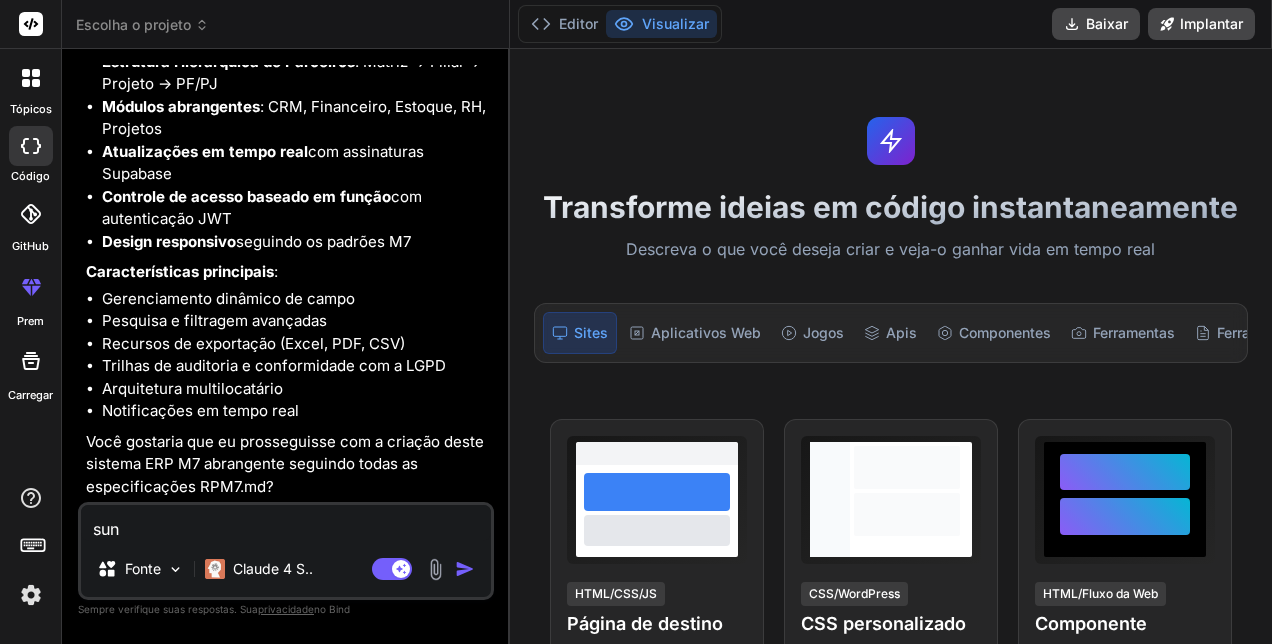 type on "su" 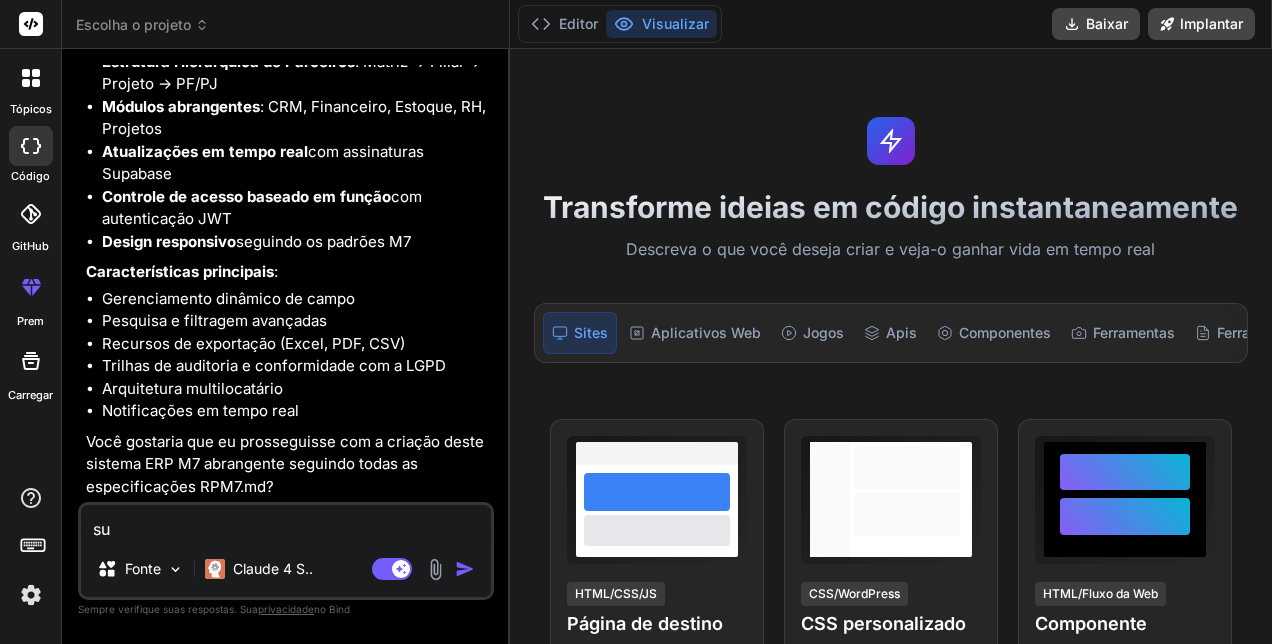 type on "s" 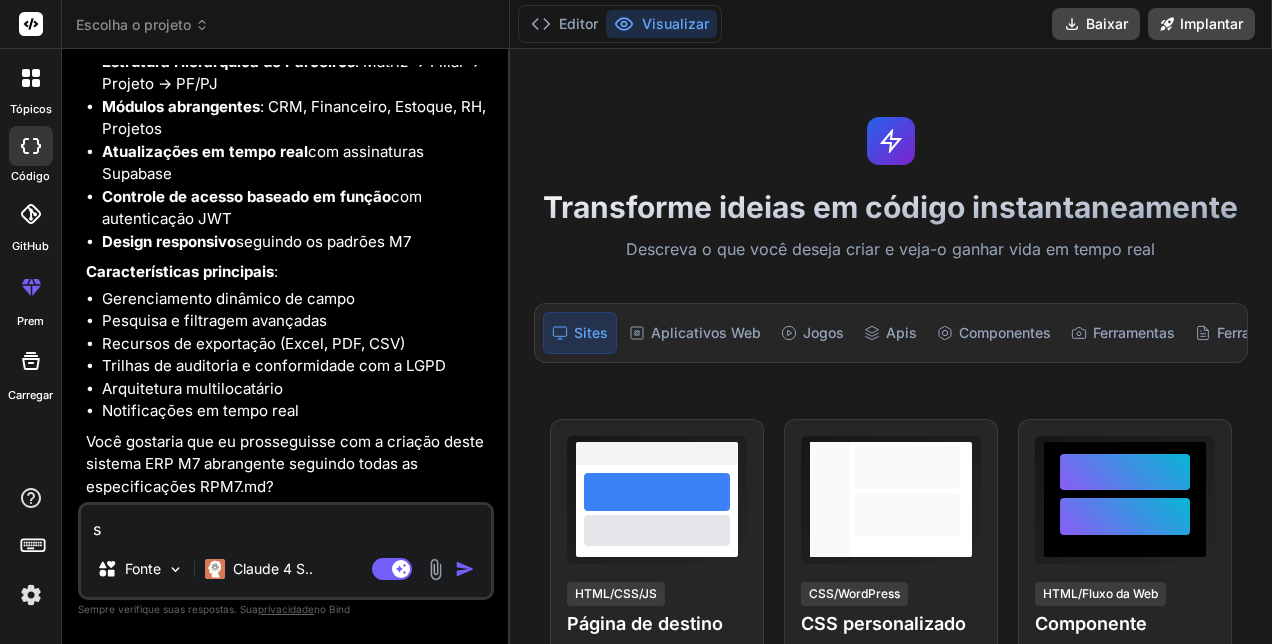type 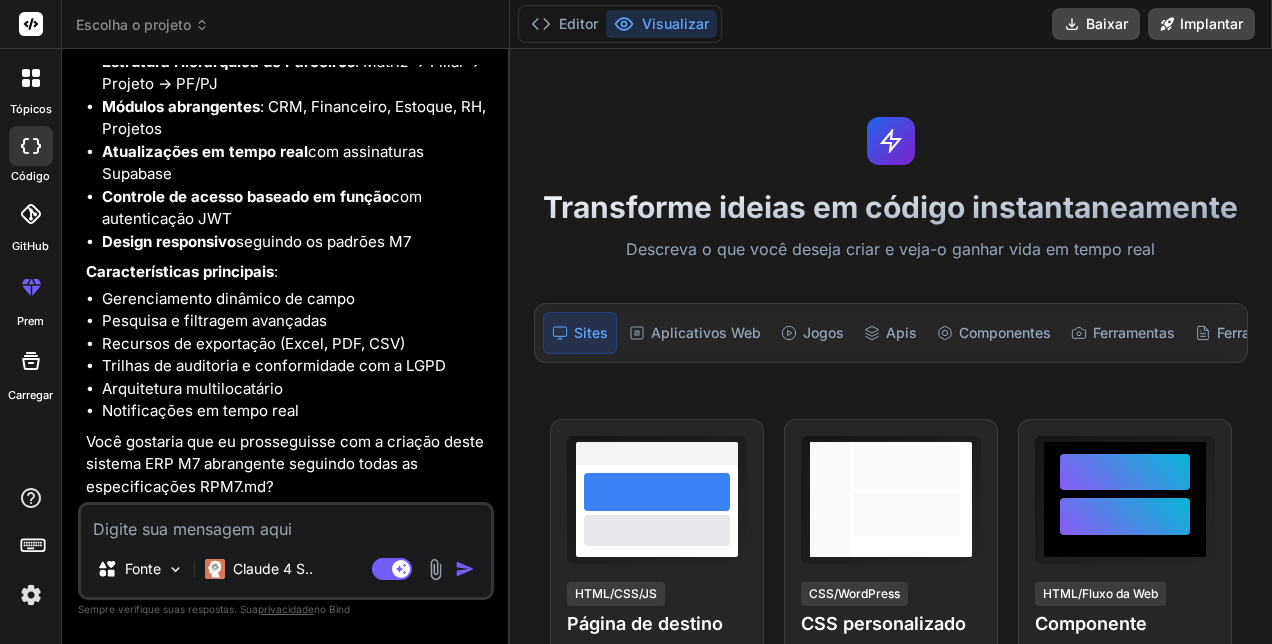 type on "S" 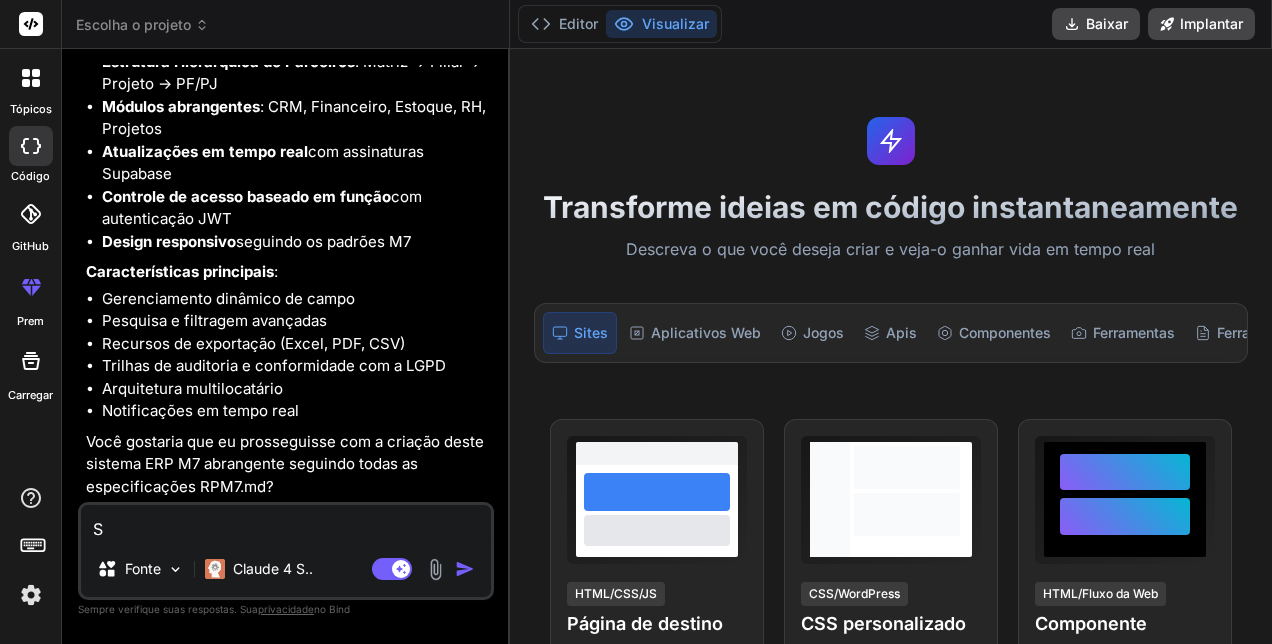 type on "SI" 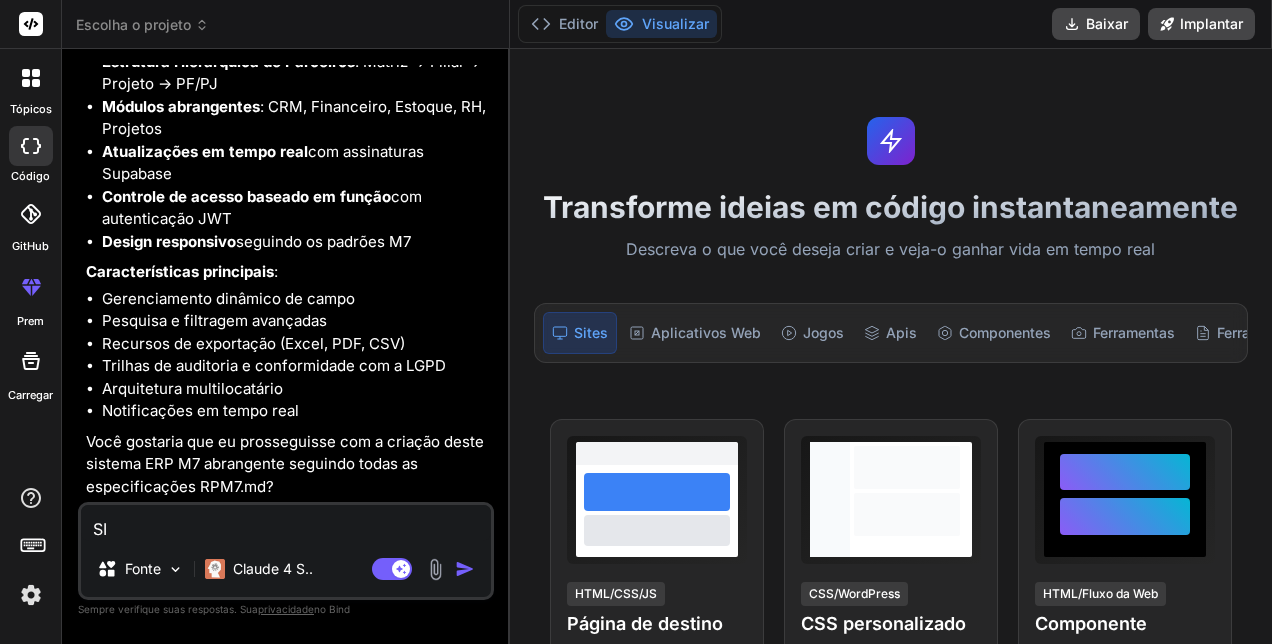 type on "SIM" 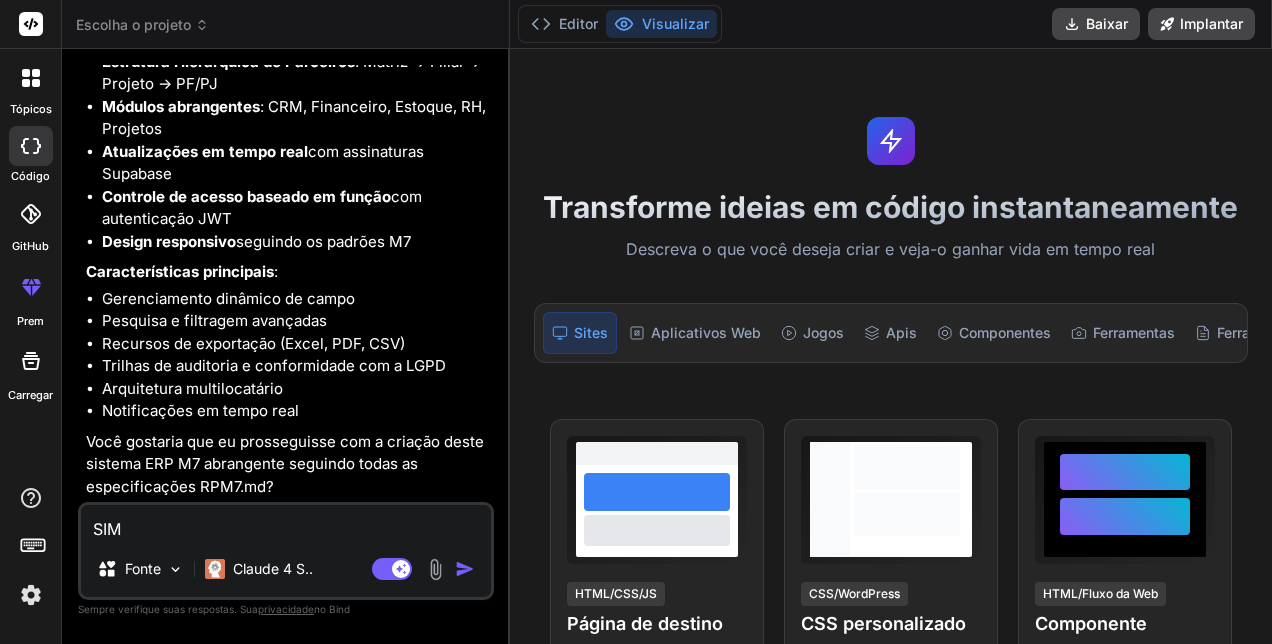 type on "SI" 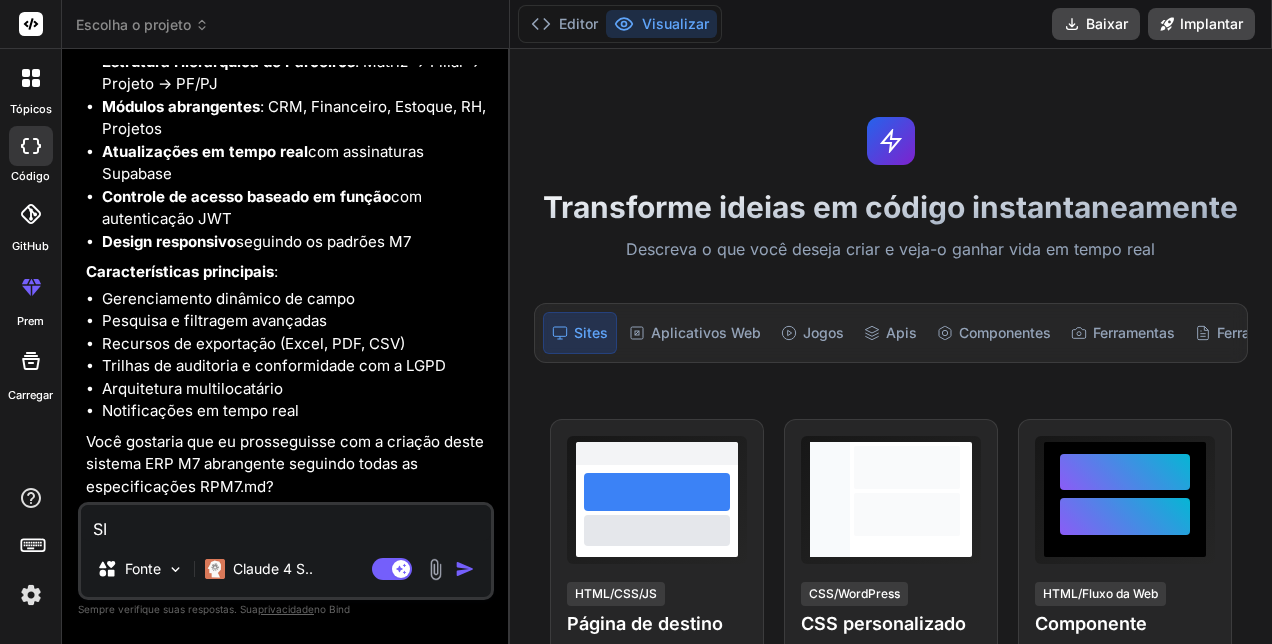 type on "S" 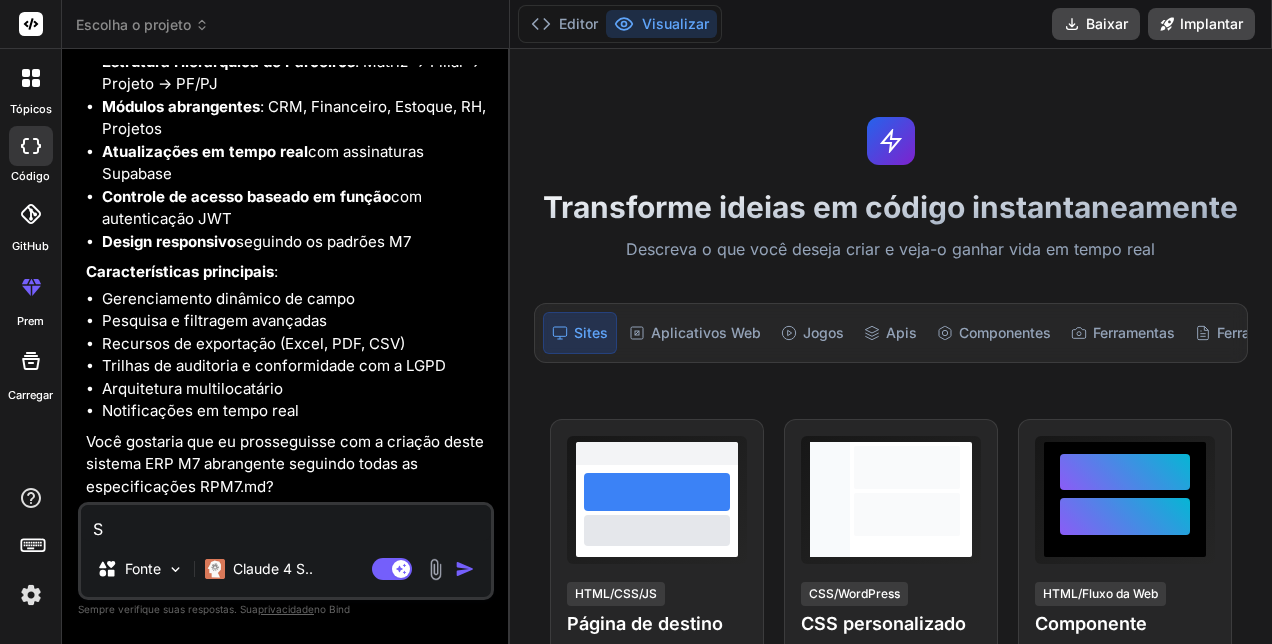 type on "Si" 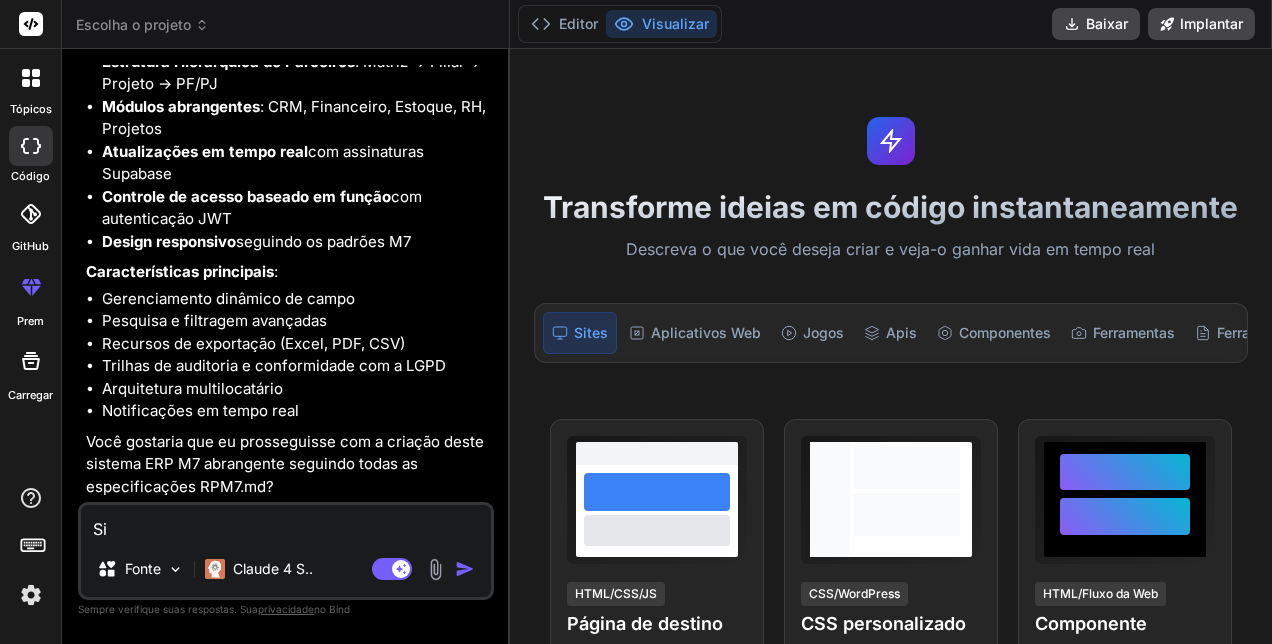 type on "Sim" 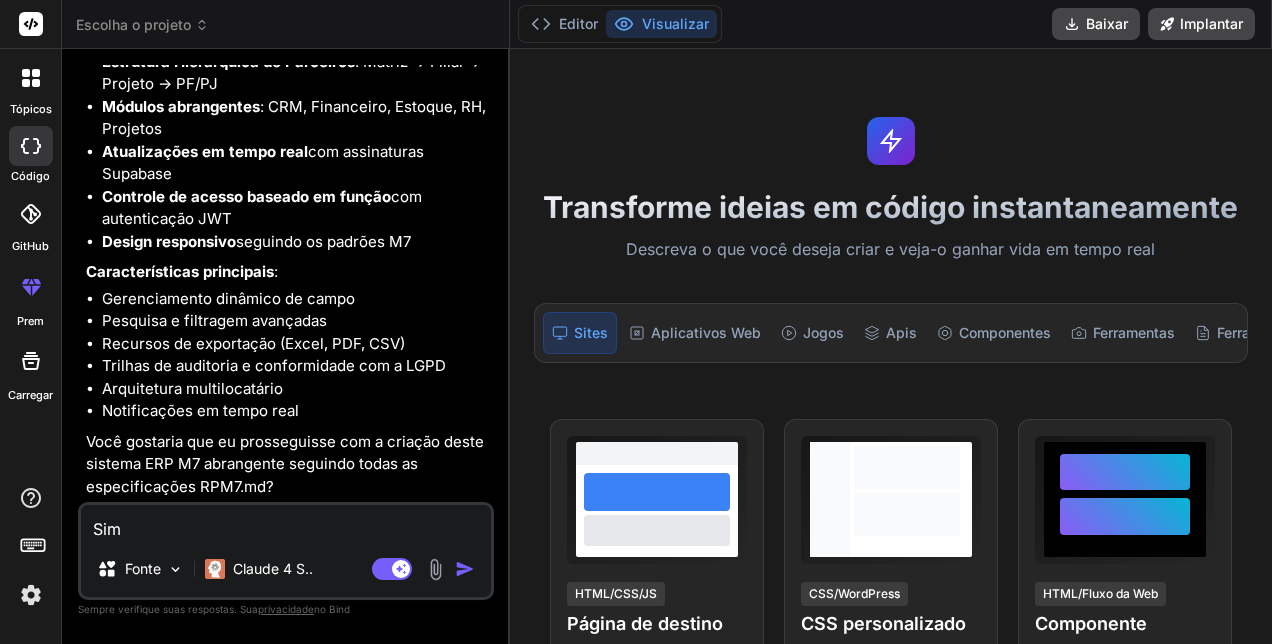 type on "x" 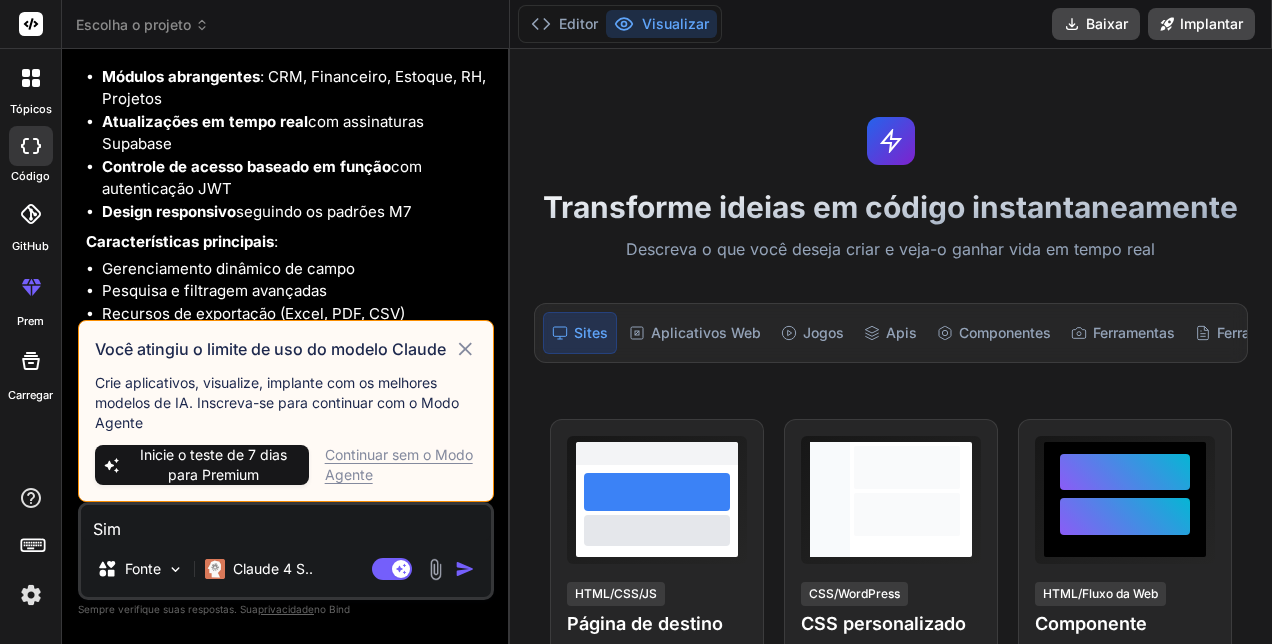 type on "Sim" 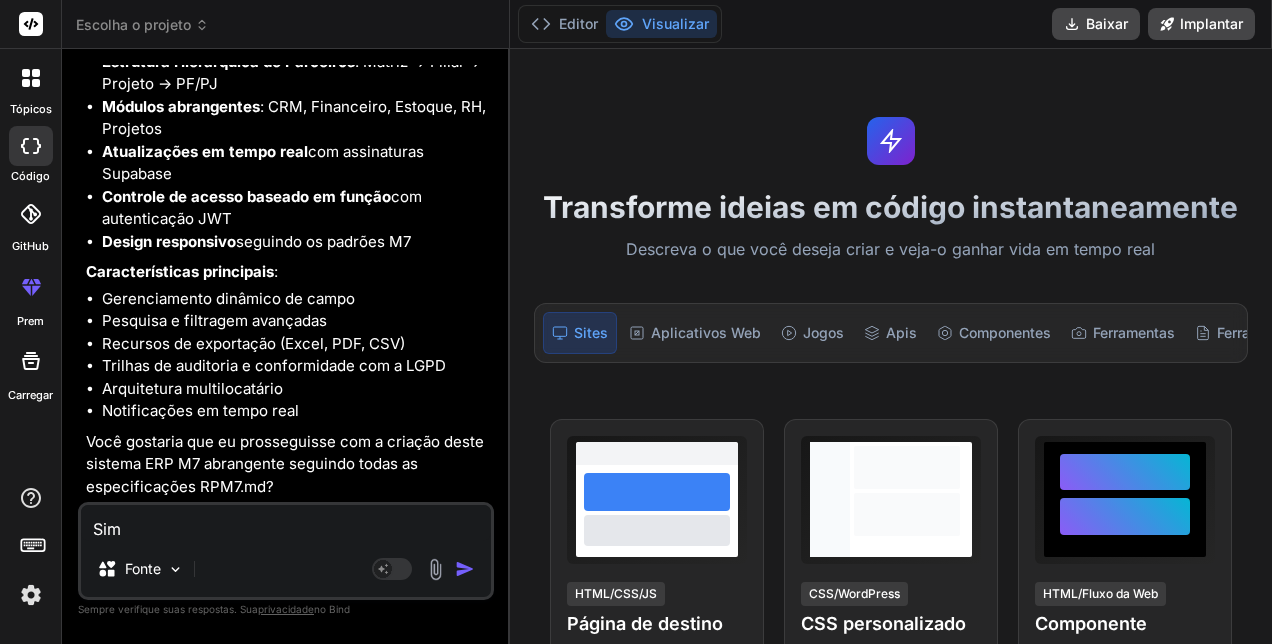 click at bounding box center [465, 569] 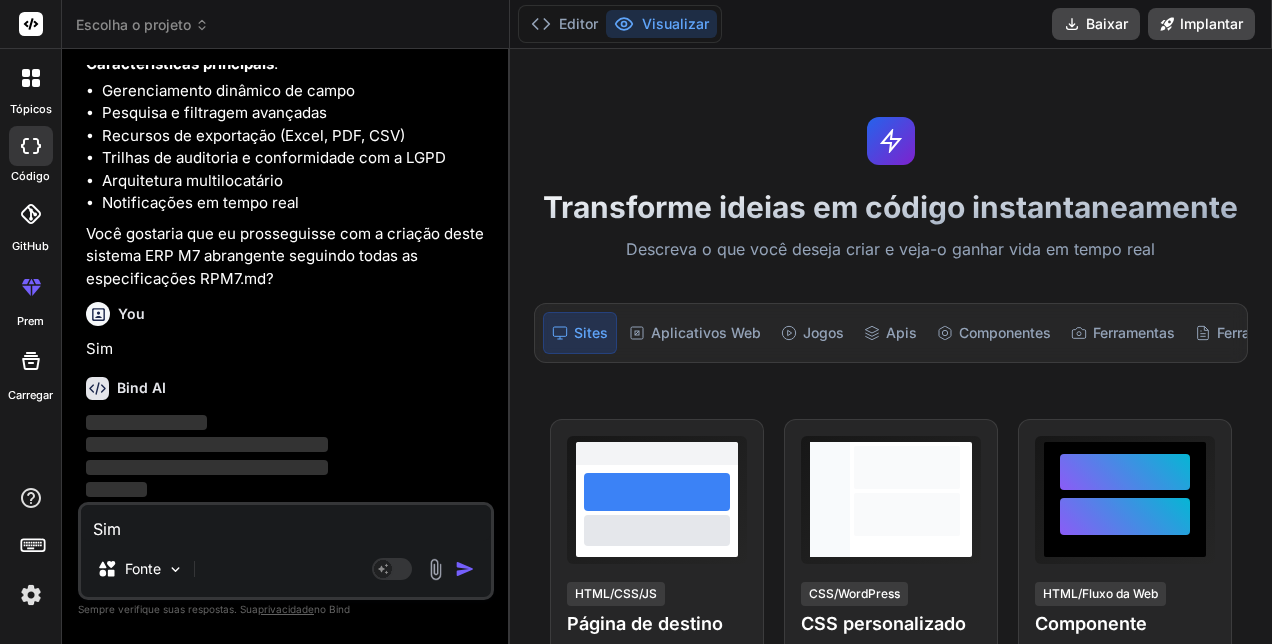 scroll, scrollTop: 2386, scrollLeft: 0, axis: vertical 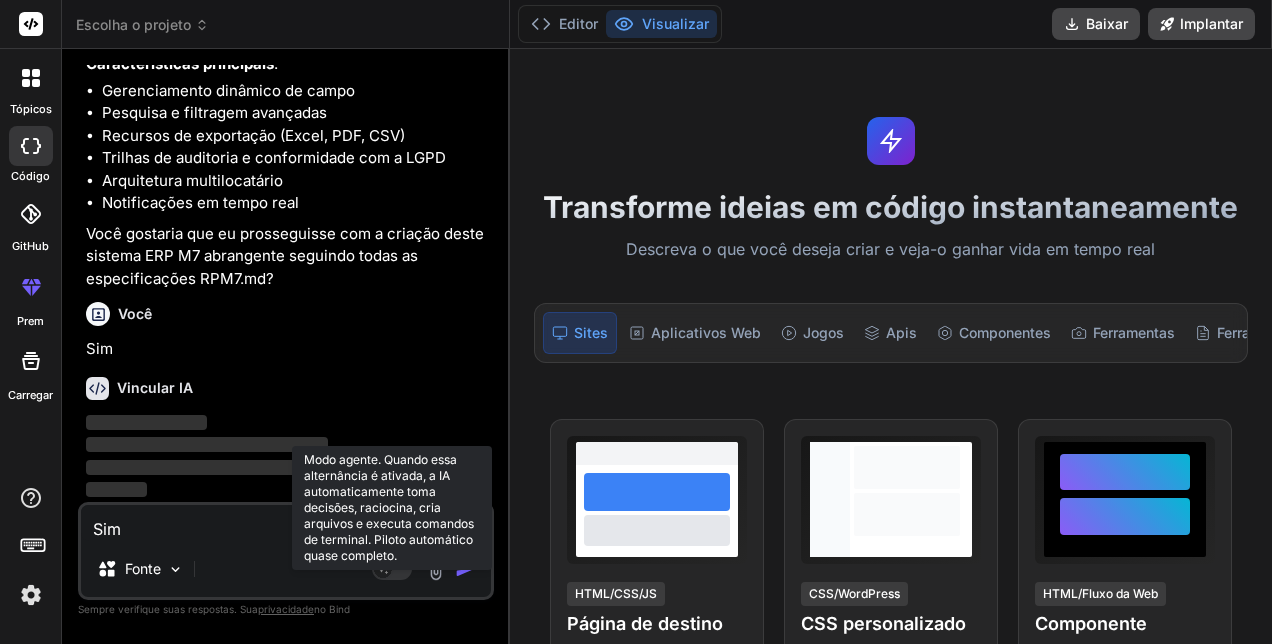 click 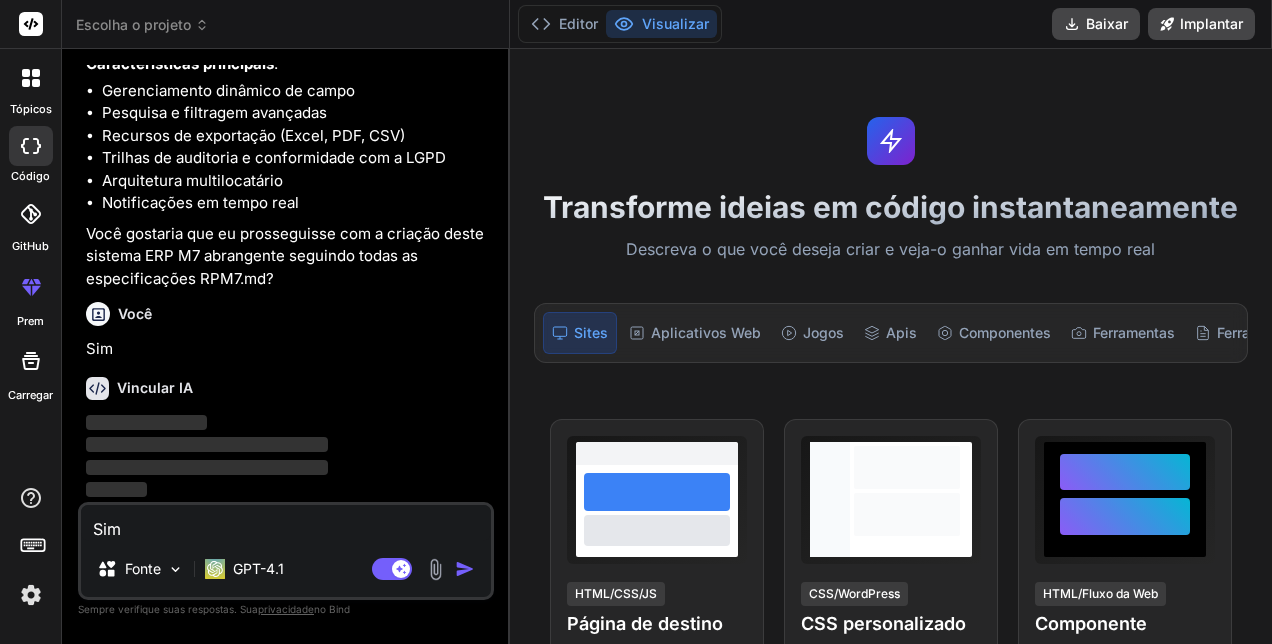 click at bounding box center [465, 569] 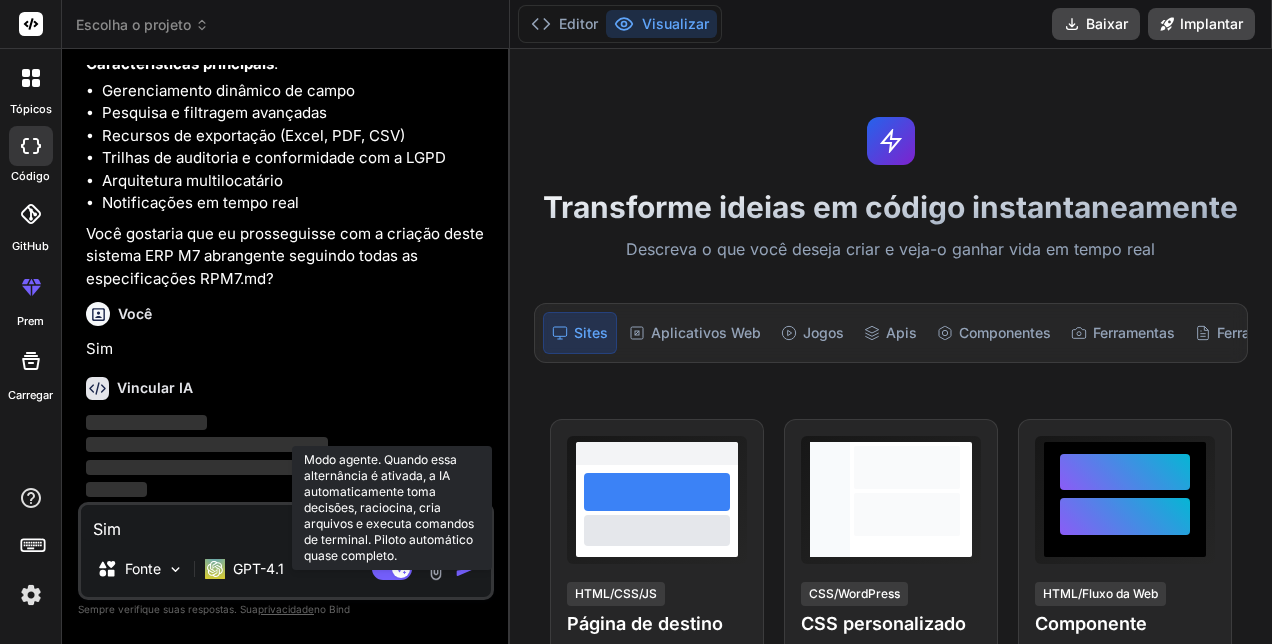 click 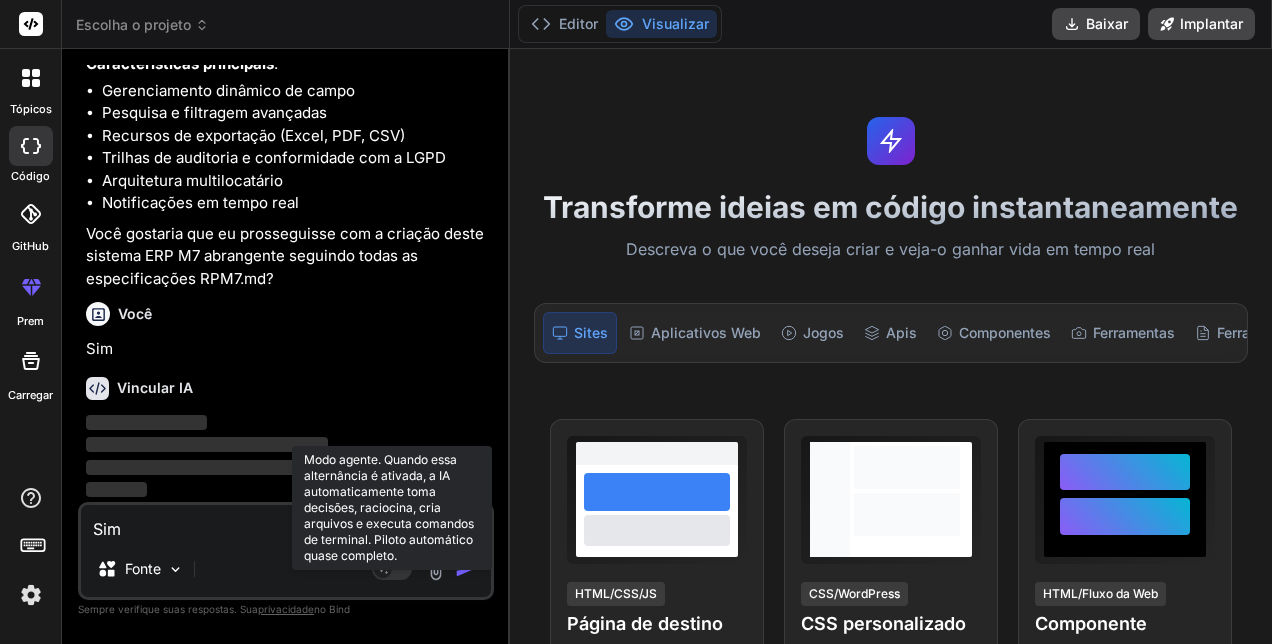scroll, scrollTop: 2386, scrollLeft: 0, axis: vertical 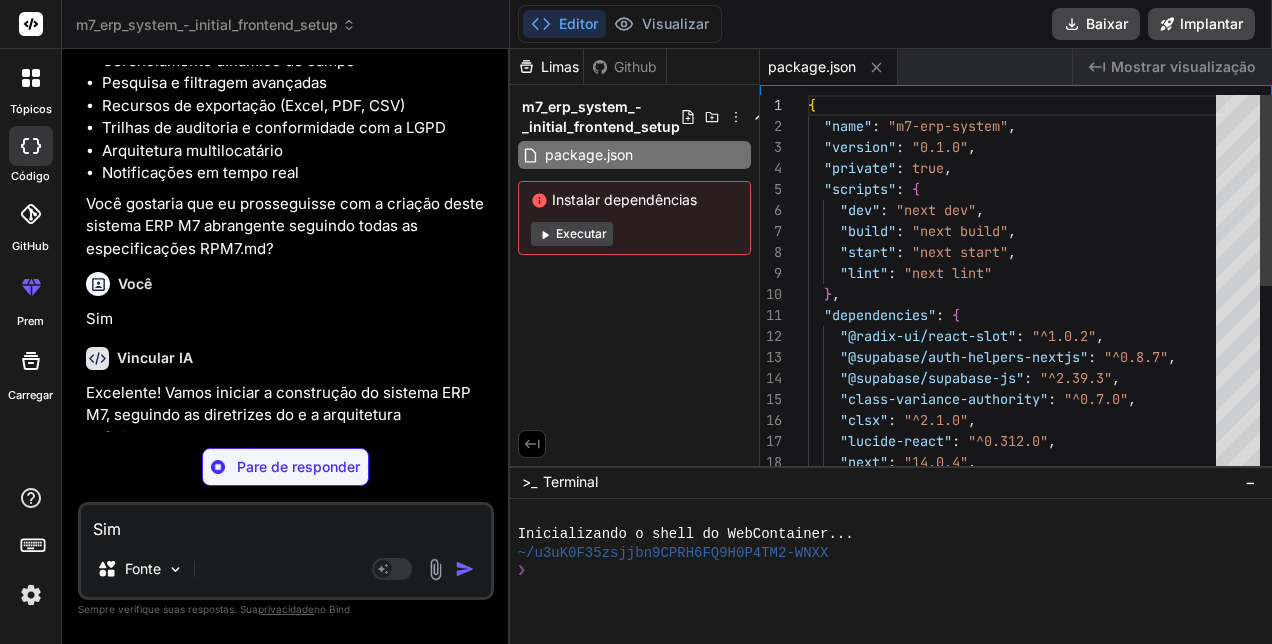 type on "x" 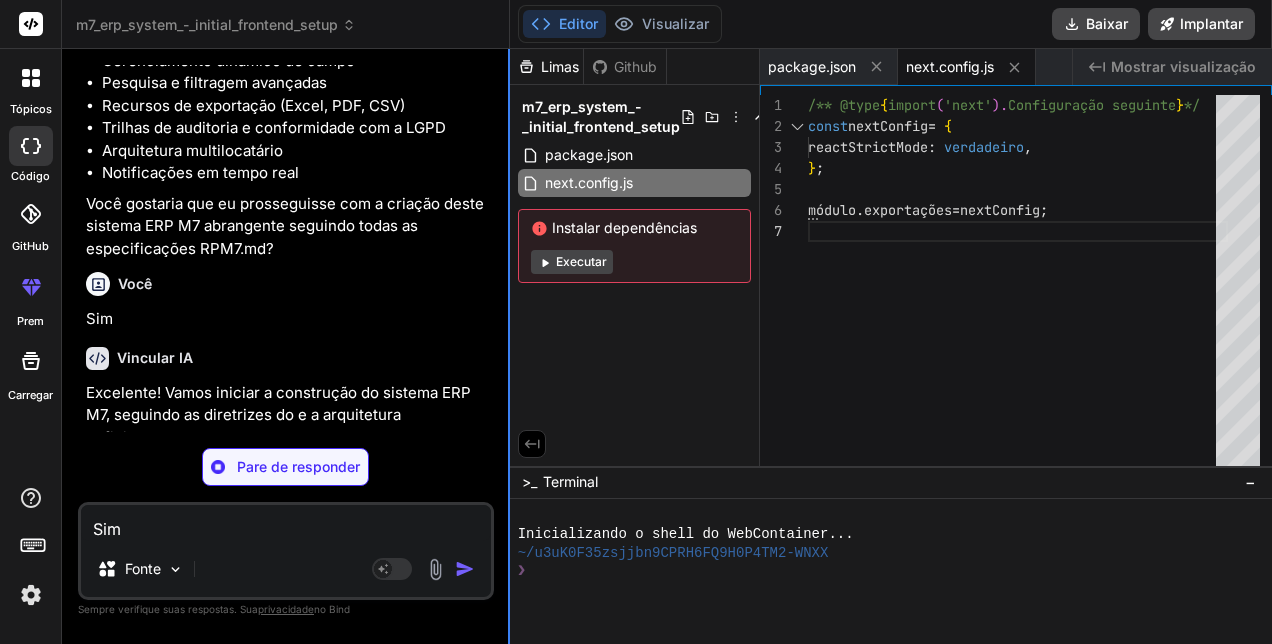 type on "x" 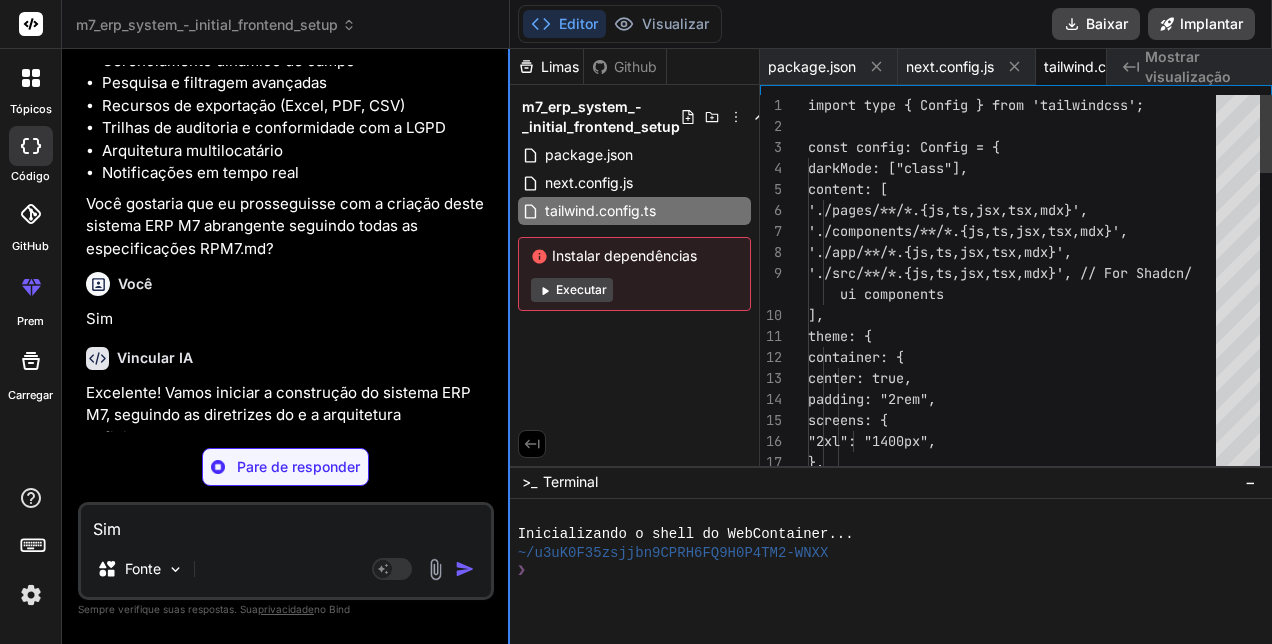 scroll, scrollTop: 0, scrollLeft: 89, axis: horizontal 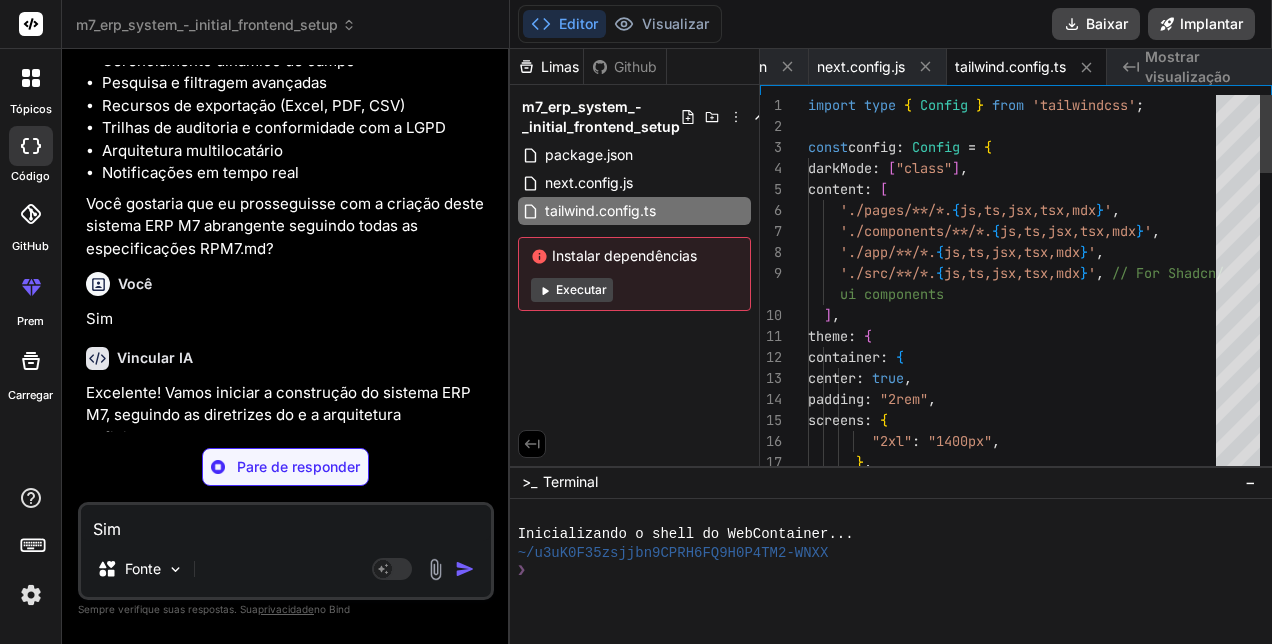 type on "x" 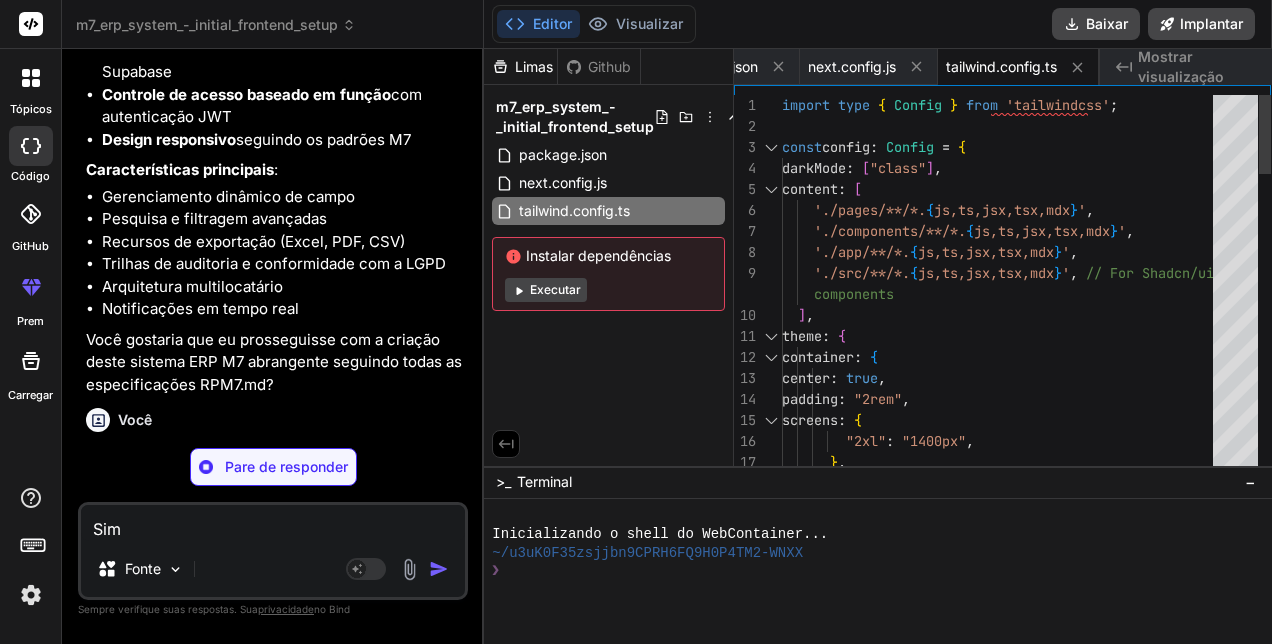 type on "x" 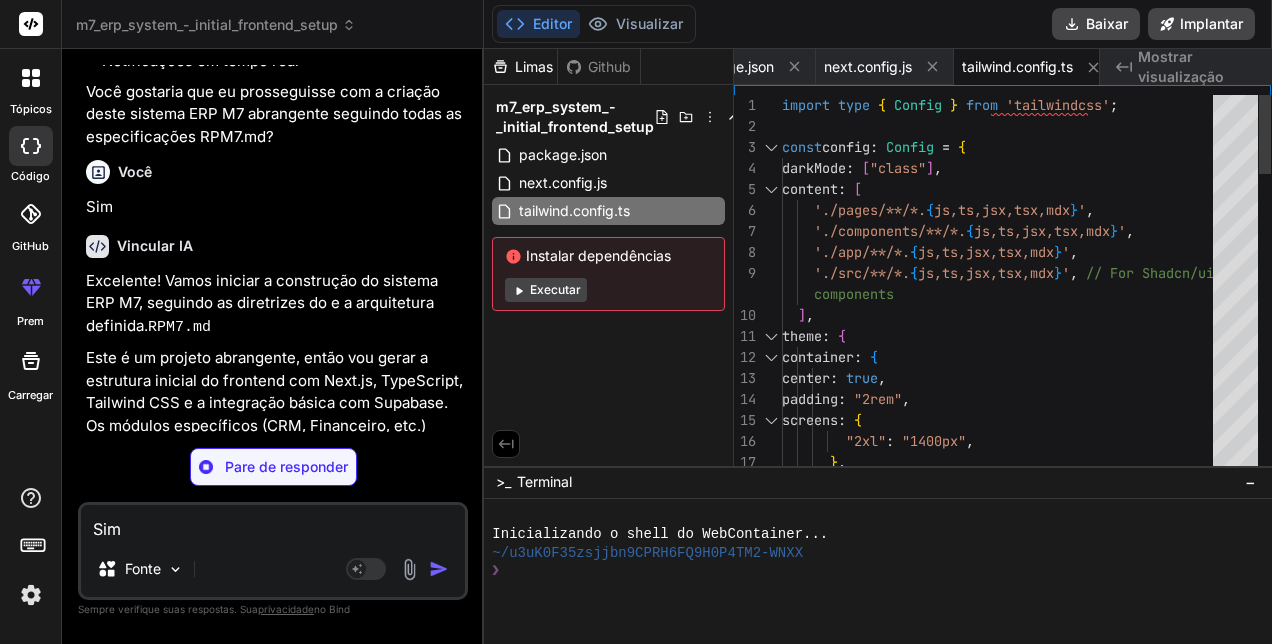 type on "x" 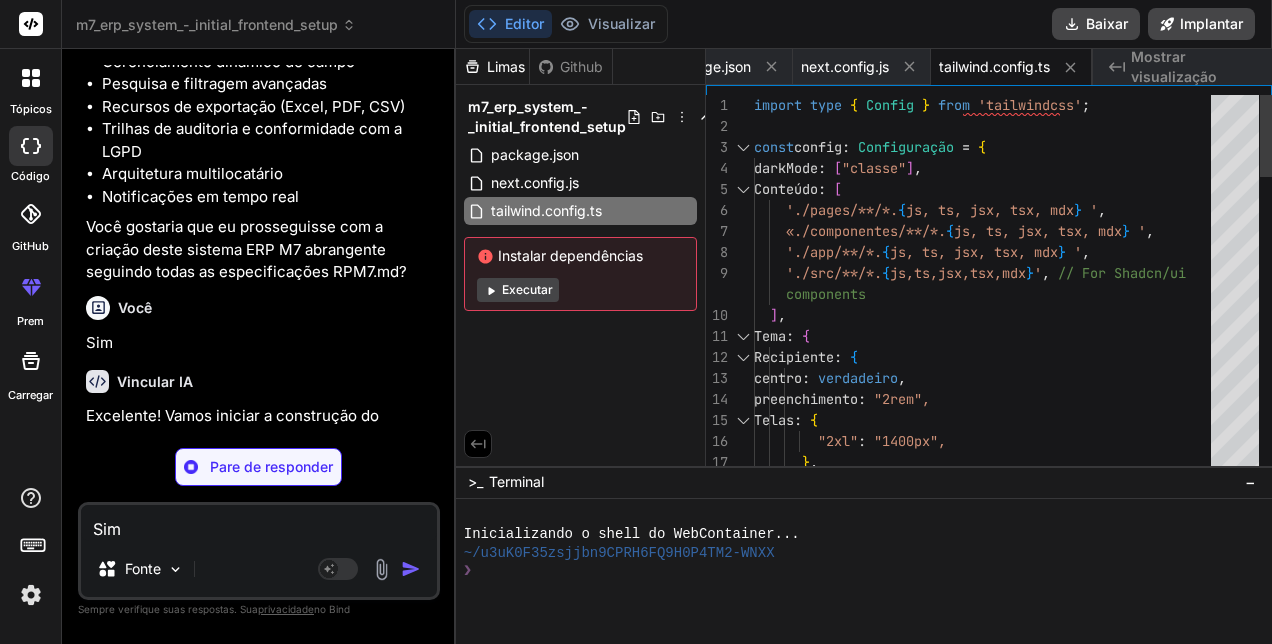 scroll, scrollTop: 0, scrollLeft: 50, axis: horizontal 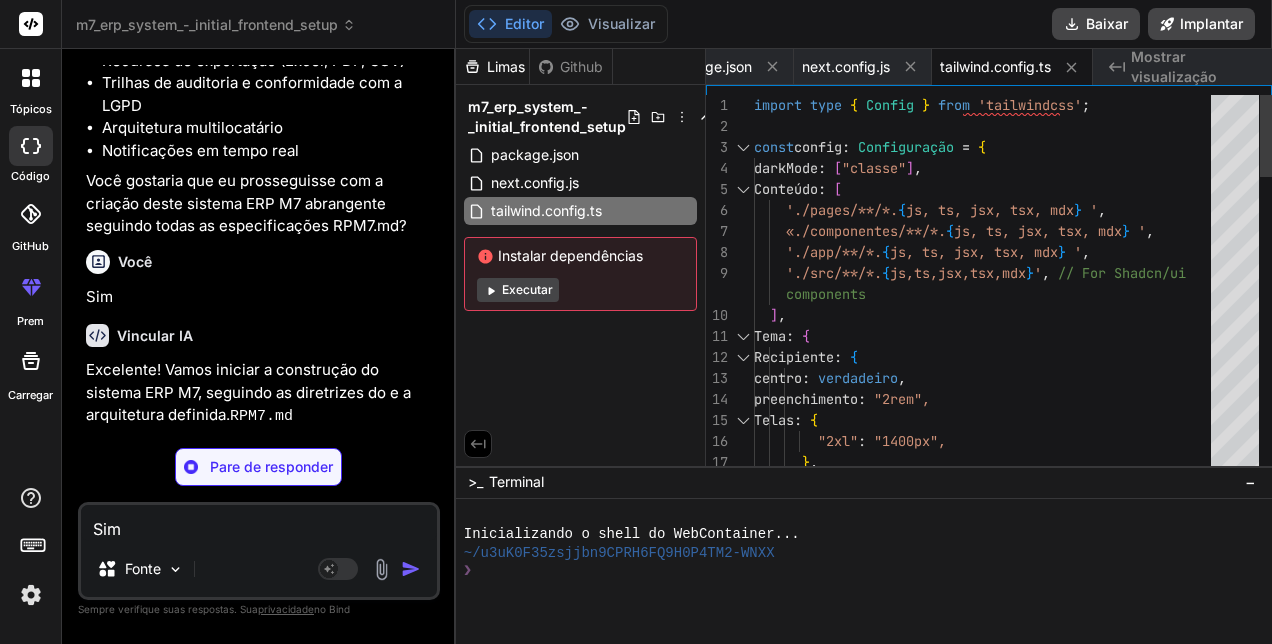 type on "x" 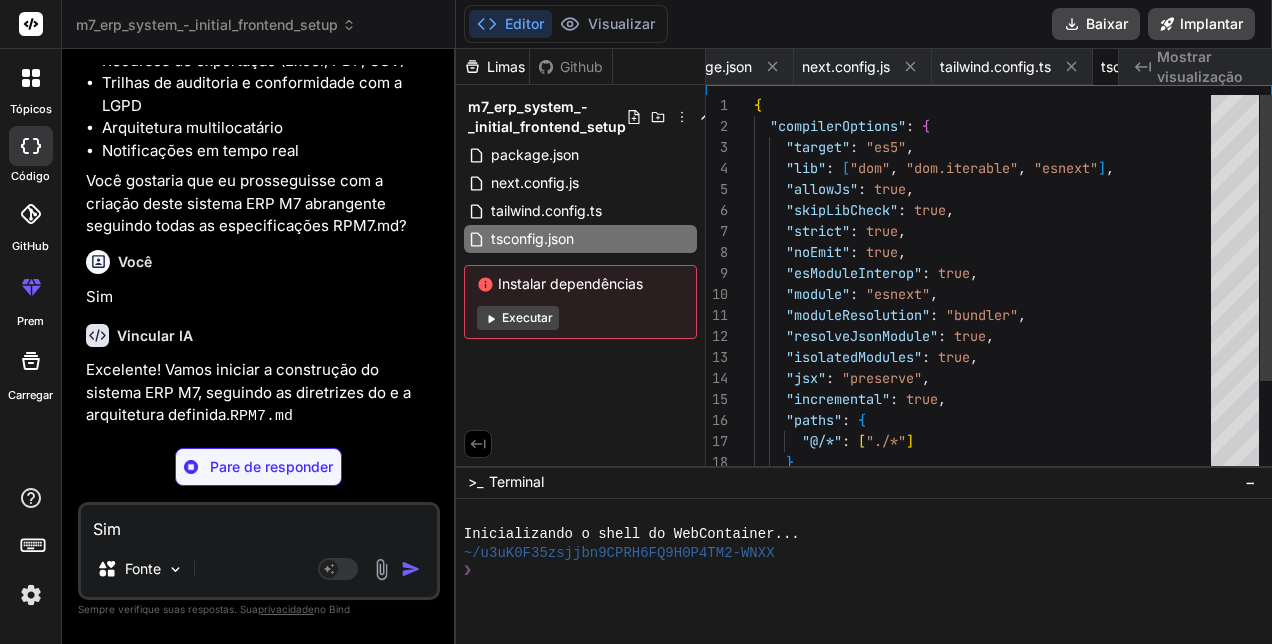 scroll, scrollTop: 0, scrollLeft: 158, axis: horizontal 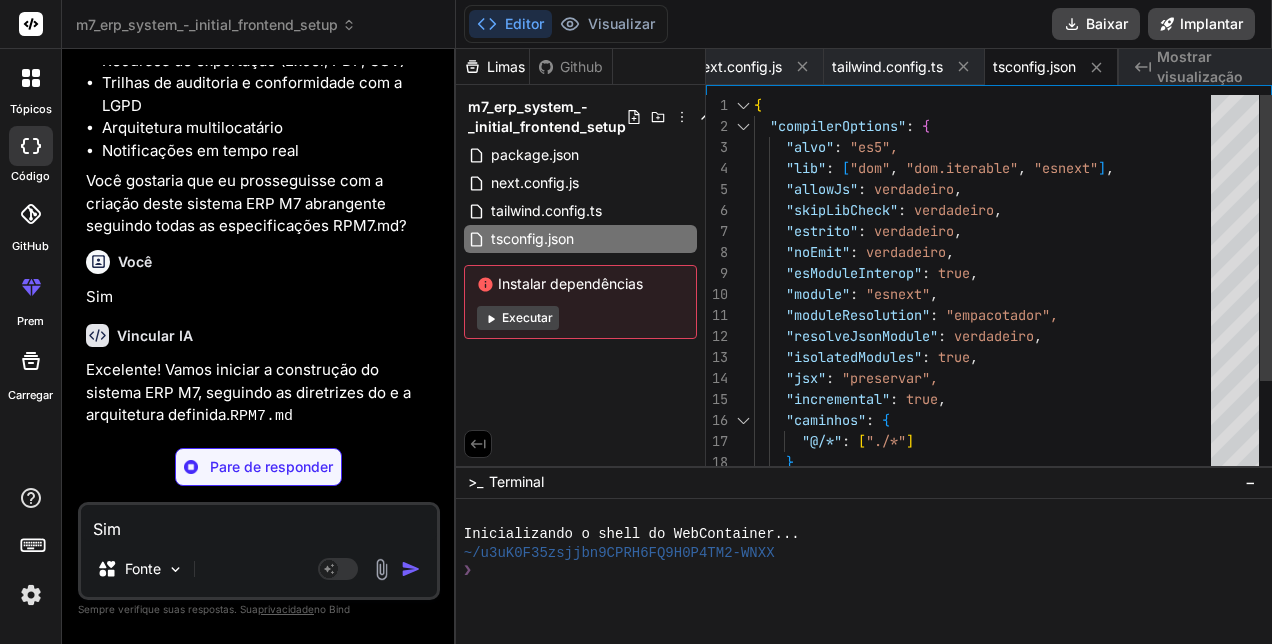drag, startPoint x: 509, startPoint y: 186, endPoint x: 414, endPoint y: 194, distance: 95.33625 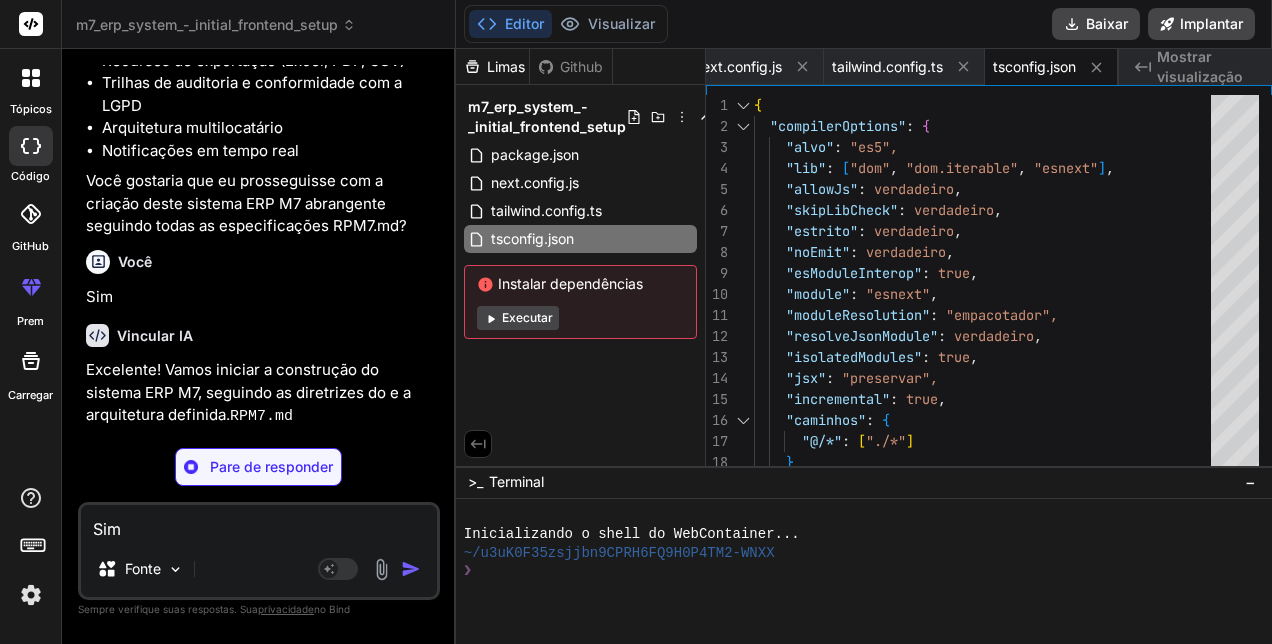 type on "x" 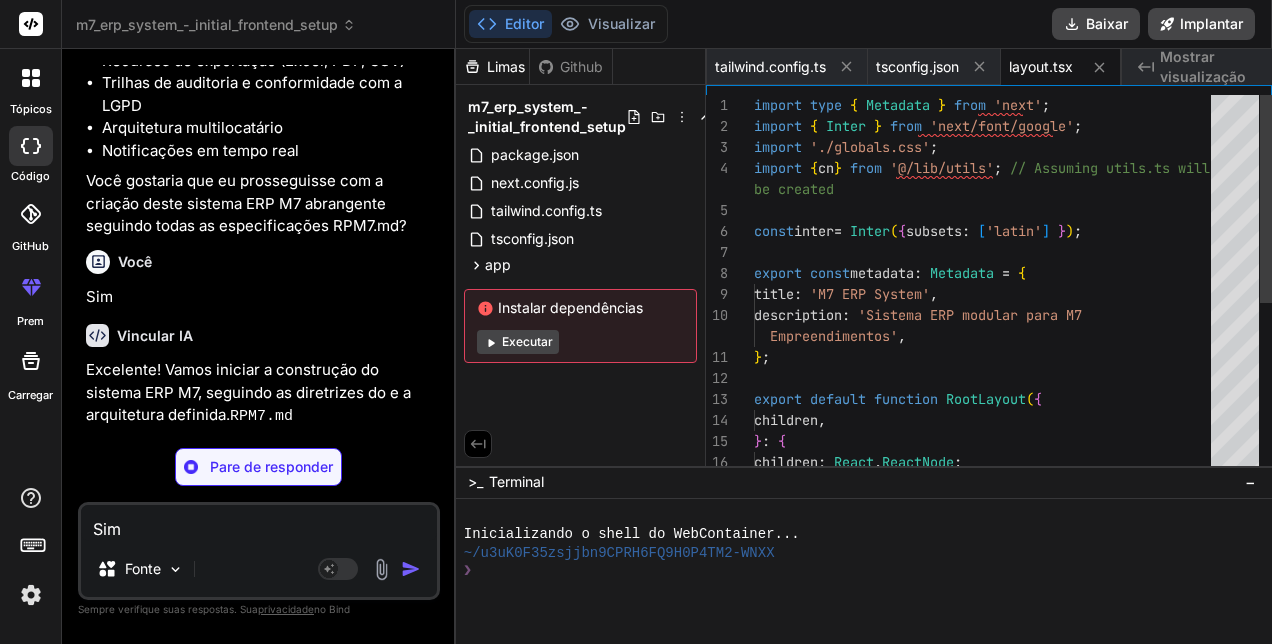 click on "Instalar dependências Executar" at bounding box center [580, 326] 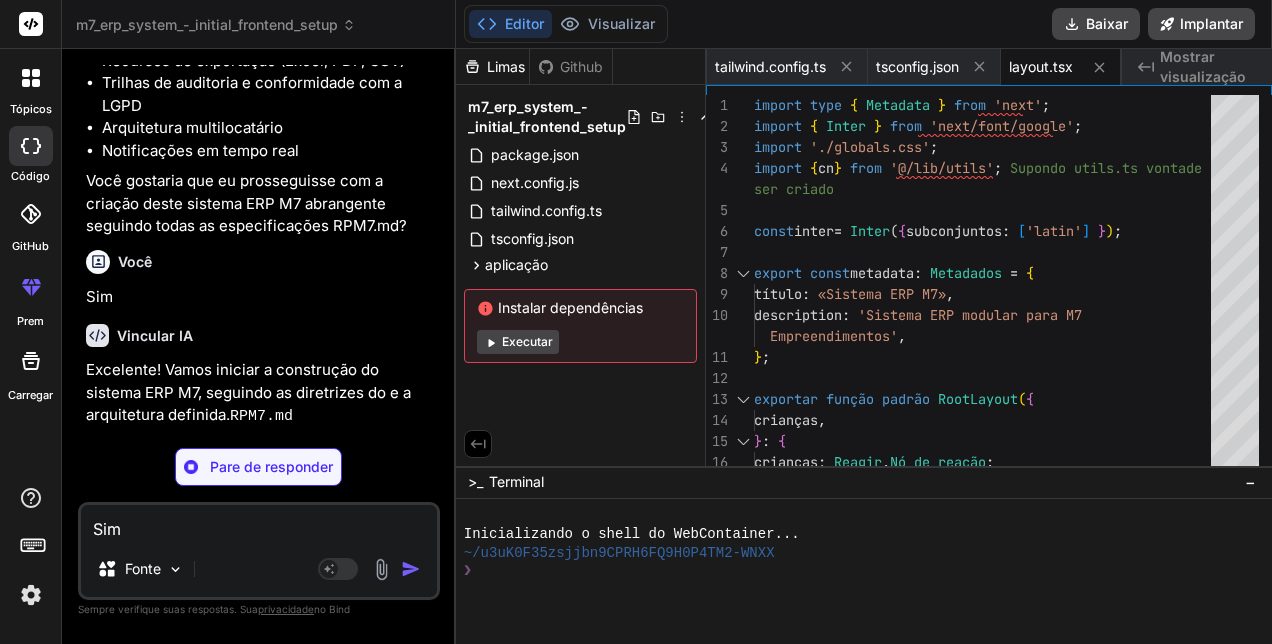 type on "x" 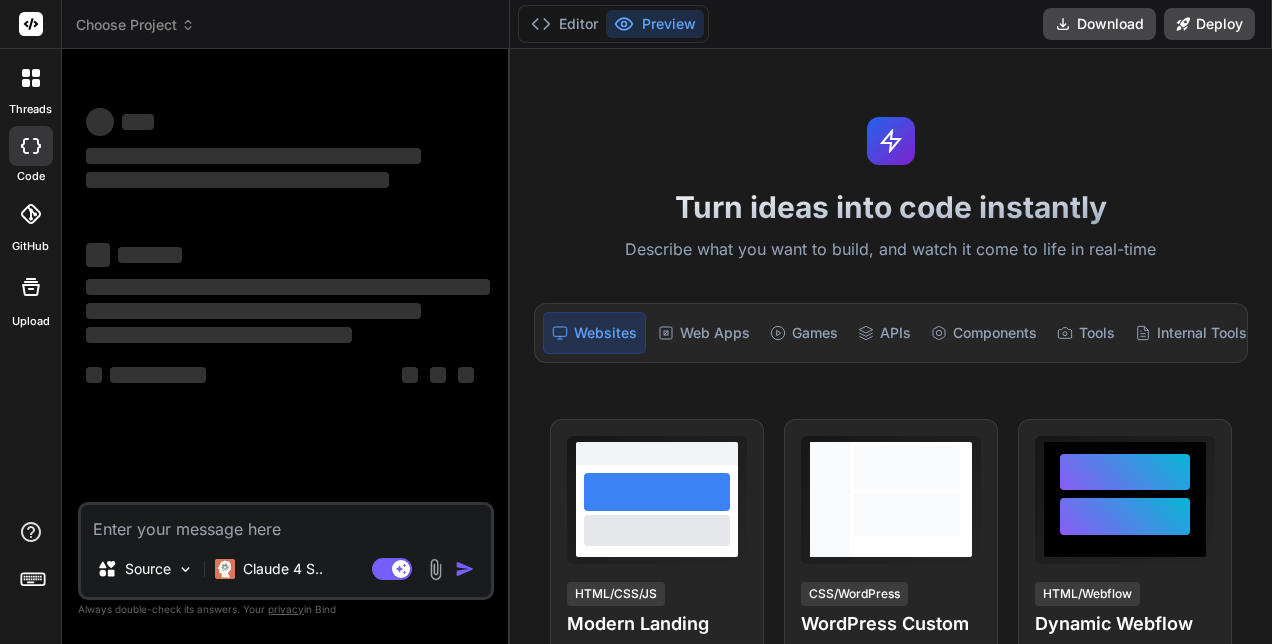 scroll, scrollTop: 0, scrollLeft: 0, axis: both 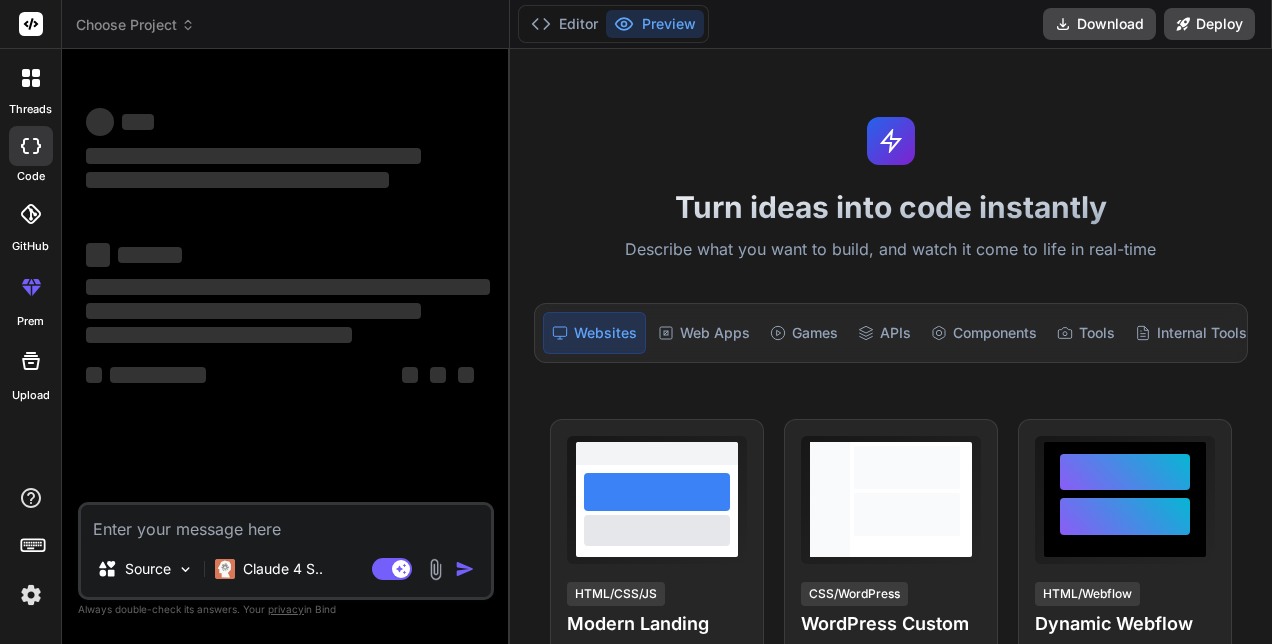 type on "x" 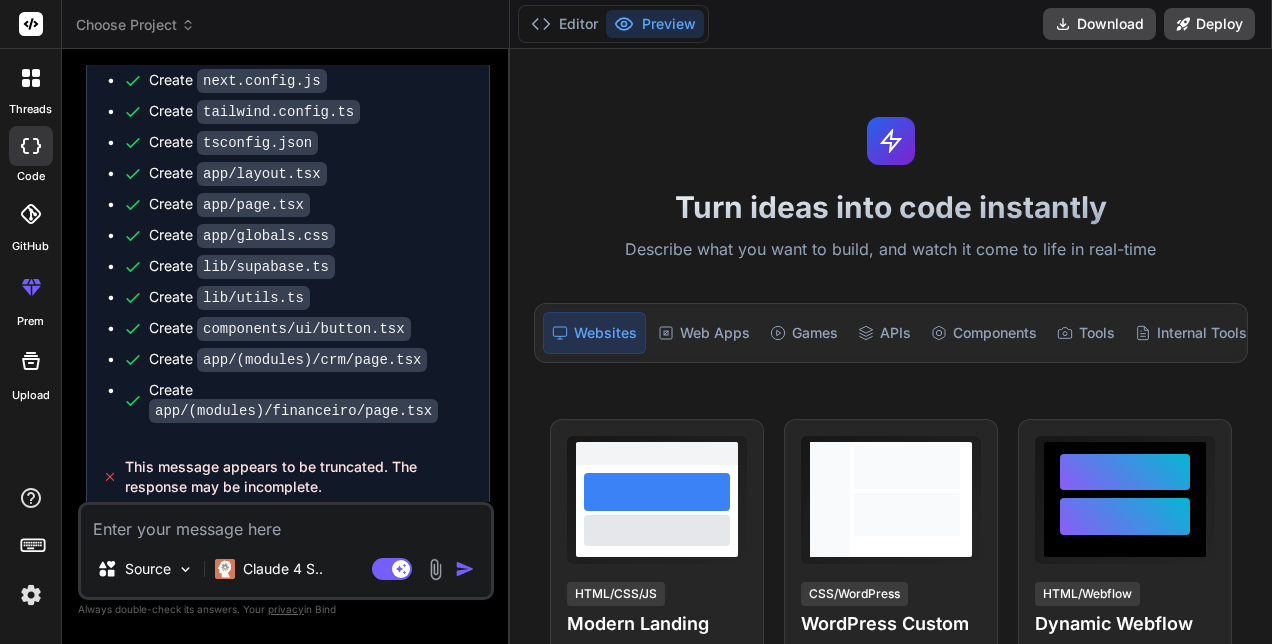scroll, scrollTop: 2996, scrollLeft: 0, axis: vertical 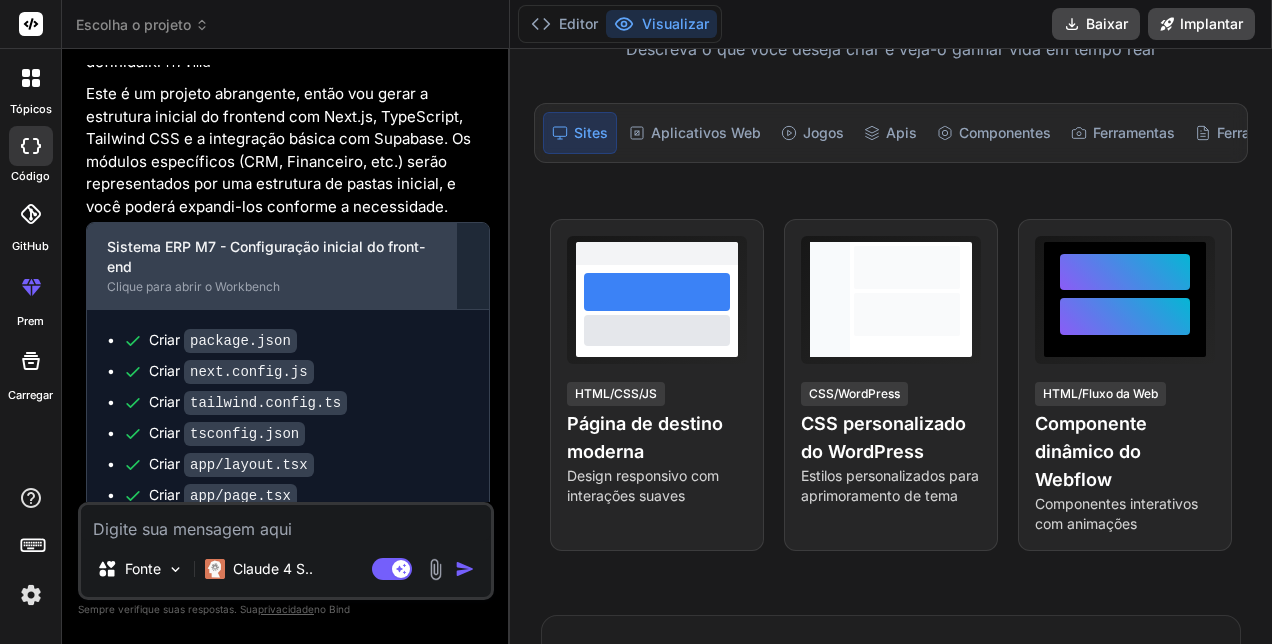 click on "Clique para abrir o Workbench" at bounding box center [271, 287] 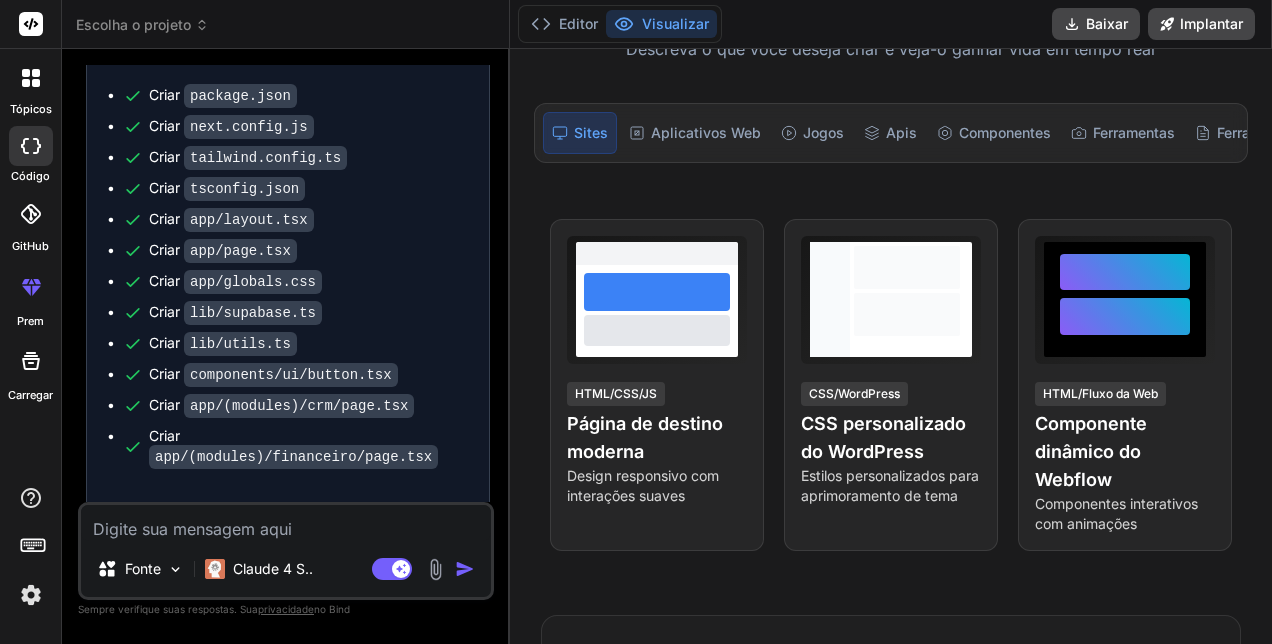 scroll, scrollTop: 3016, scrollLeft: 0, axis: vertical 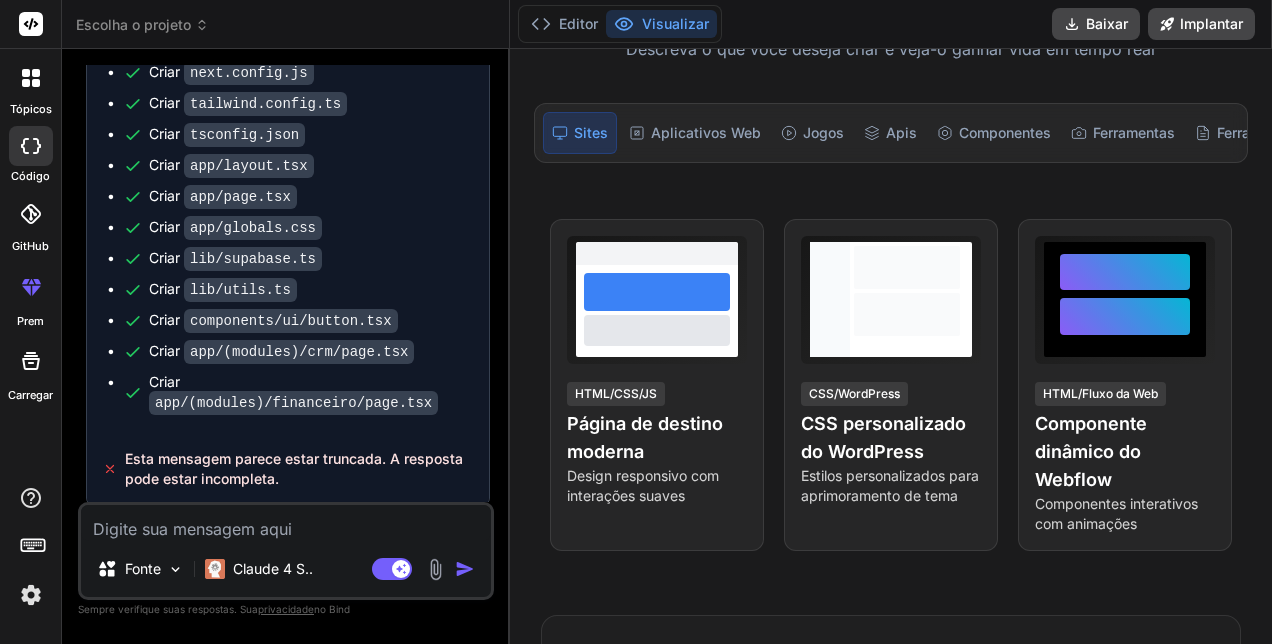 click at bounding box center (286, 523) 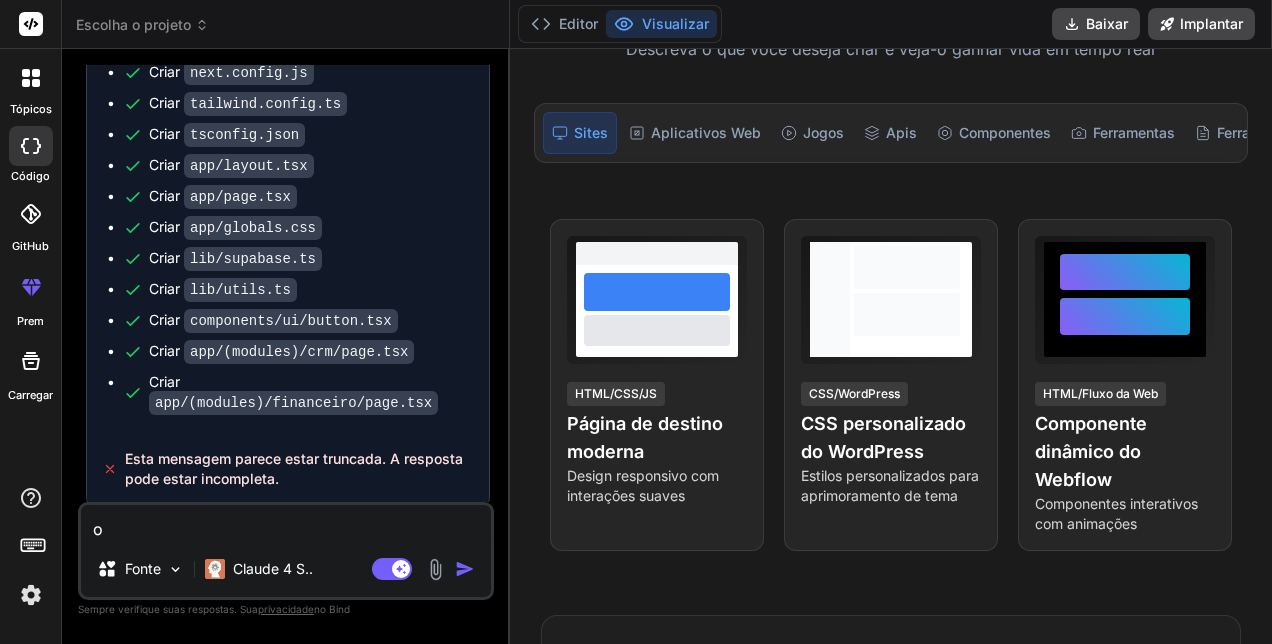 type on "ok" 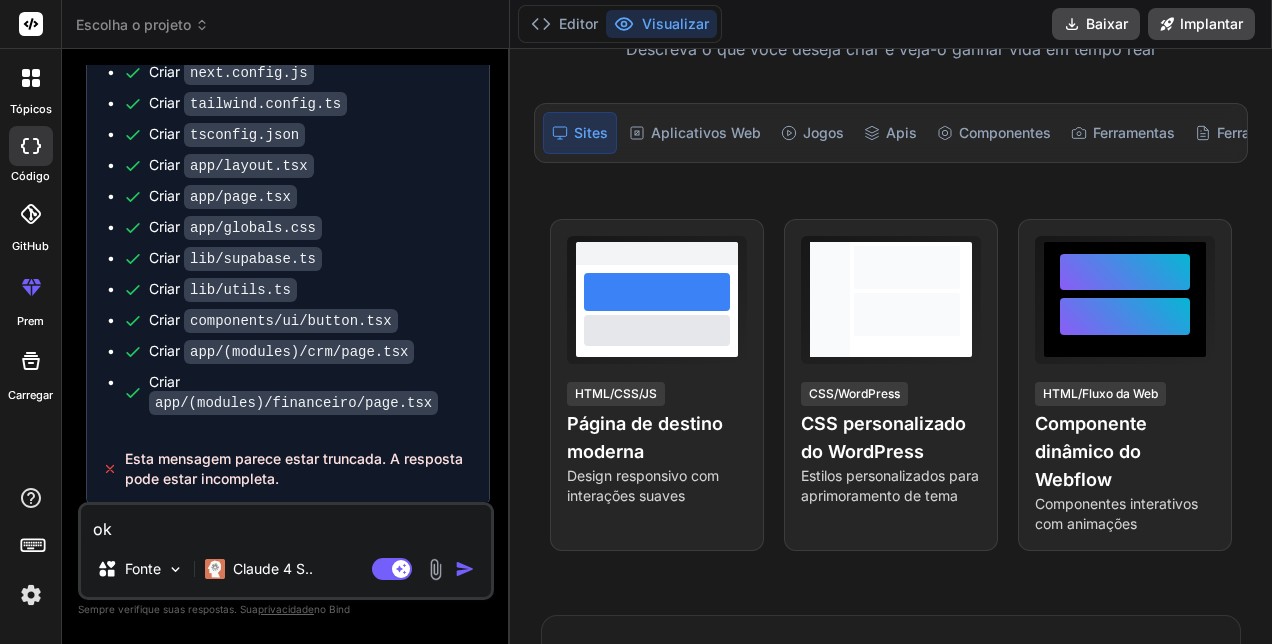 type on "x" 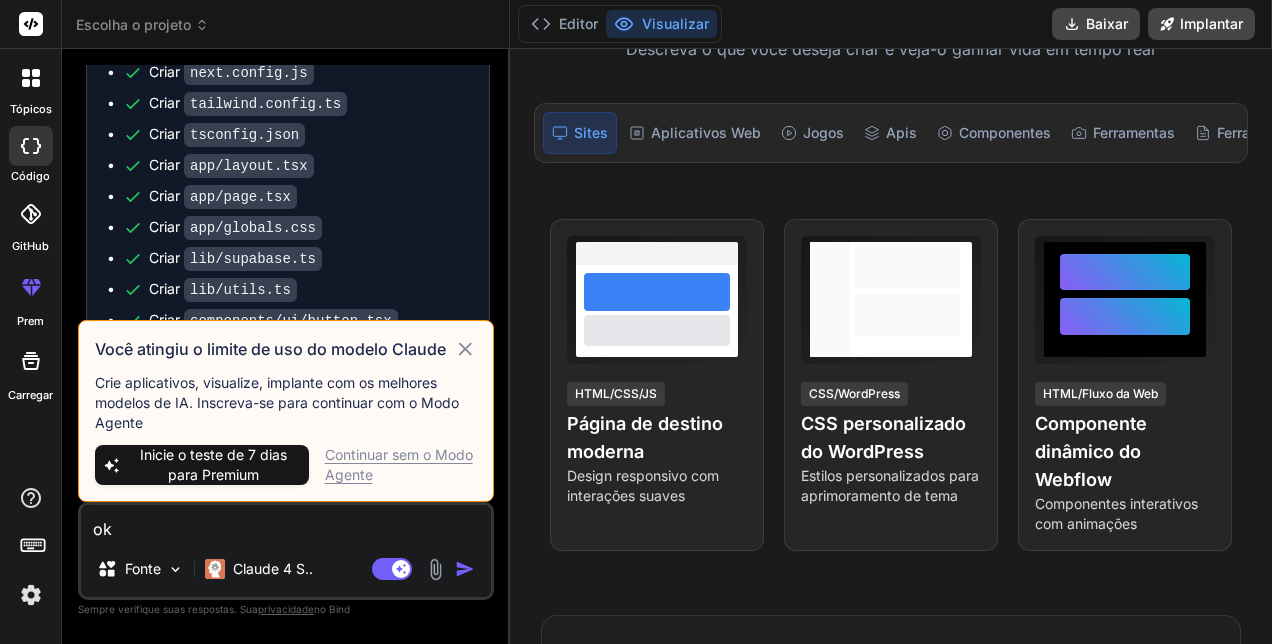 type on "ok" 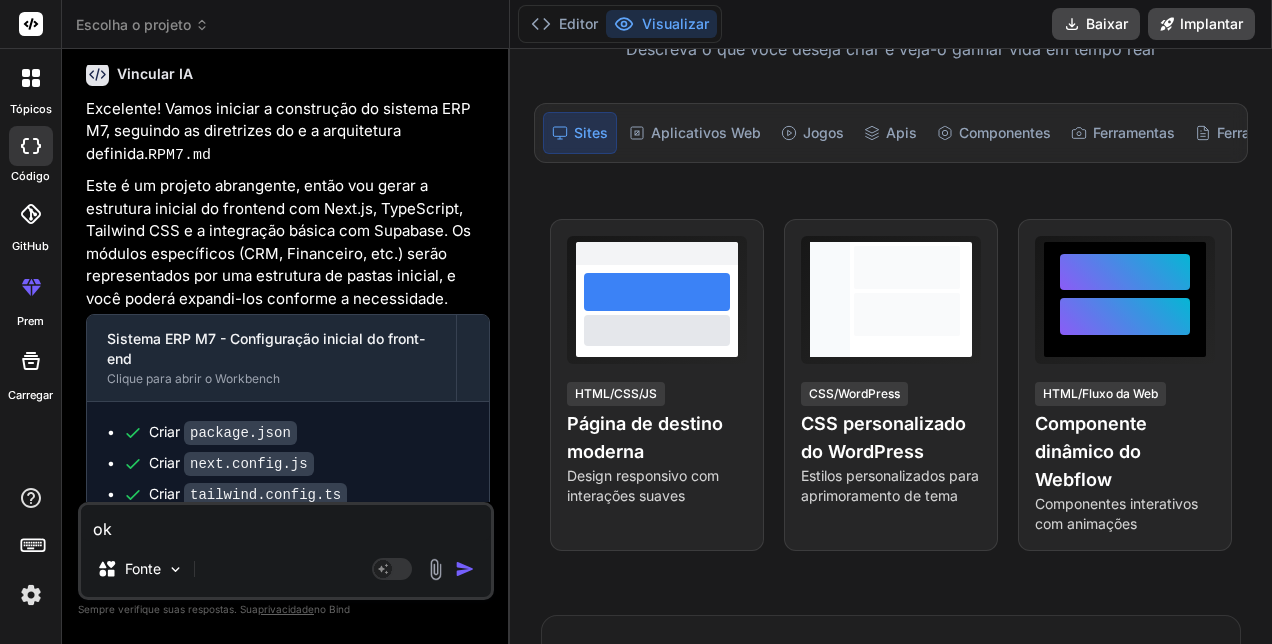 scroll, scrollTop: 2617, scrollLeft: 0, axis: vertical 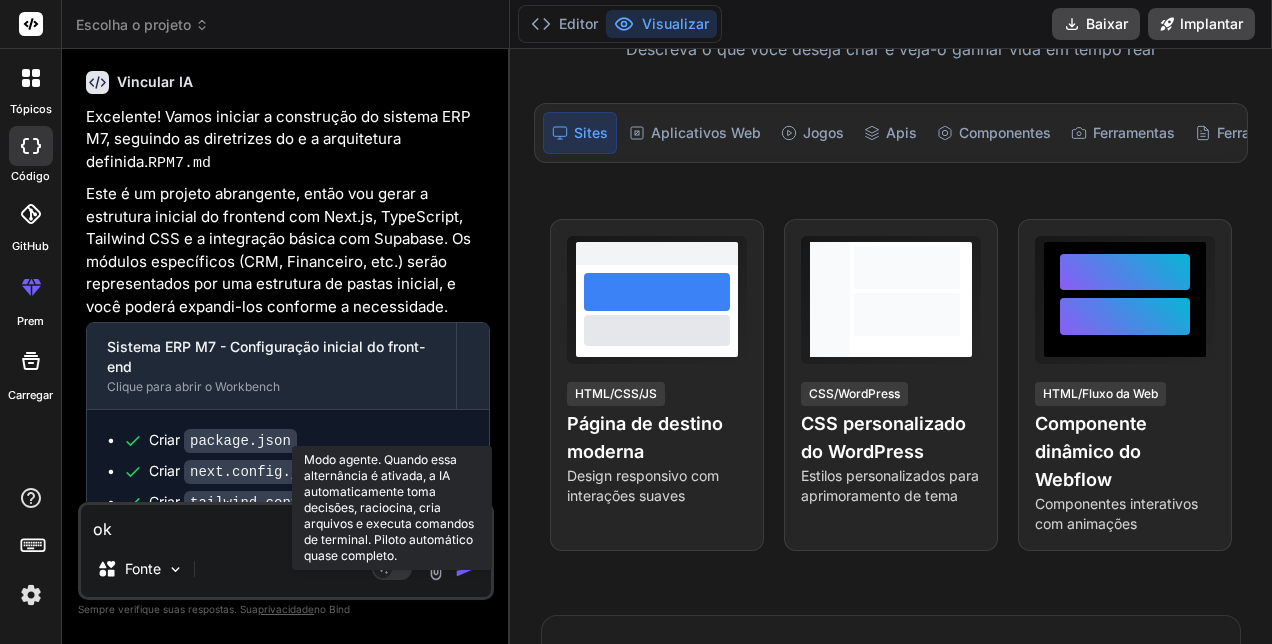 click 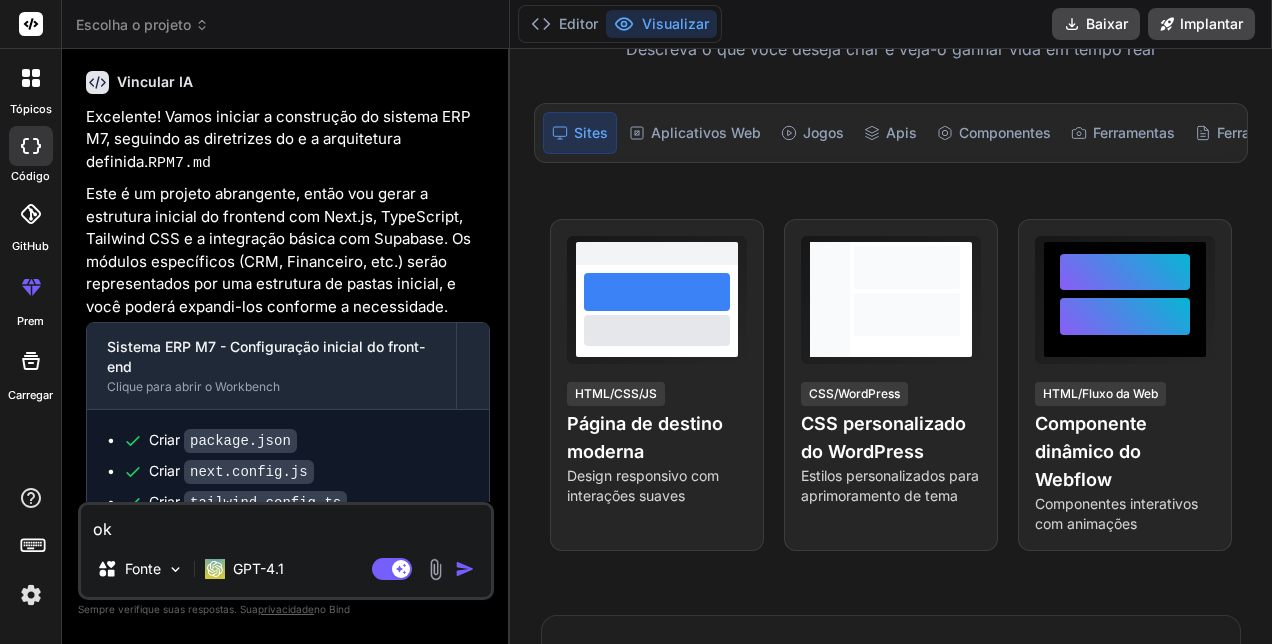 click on "ok Fonte   GPT-4.1 Modo agente. Quando essa alternância é ativada, a IA automaticamente toma decisões, raciocina, cria arquivos e executa comandos de terminal. Piloto automático quase completo." at bounding box center (286, 551) 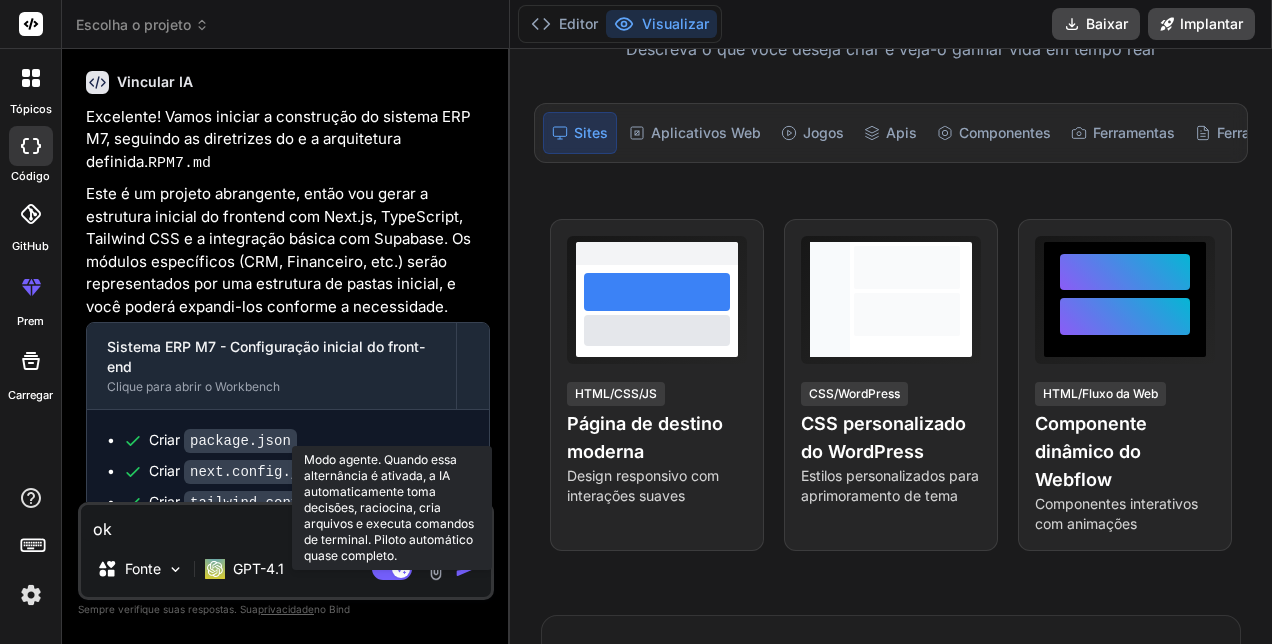 click 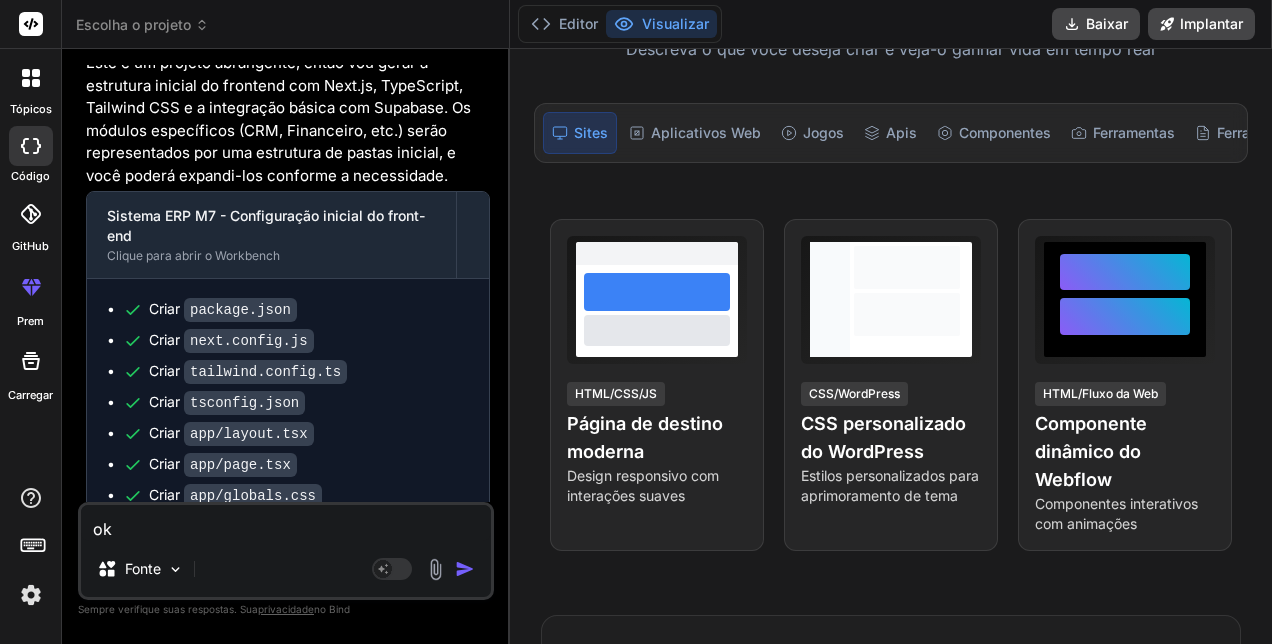 scroll, scrollTop: 3016, scrollLeft: 0, axis: vertical 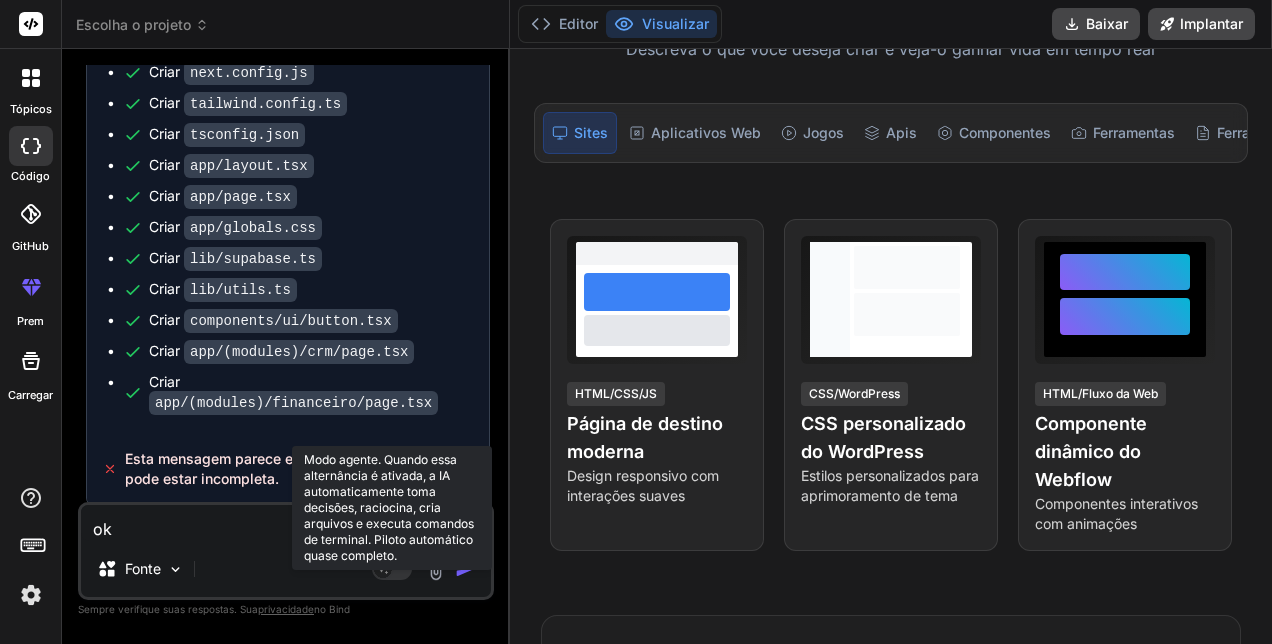 click 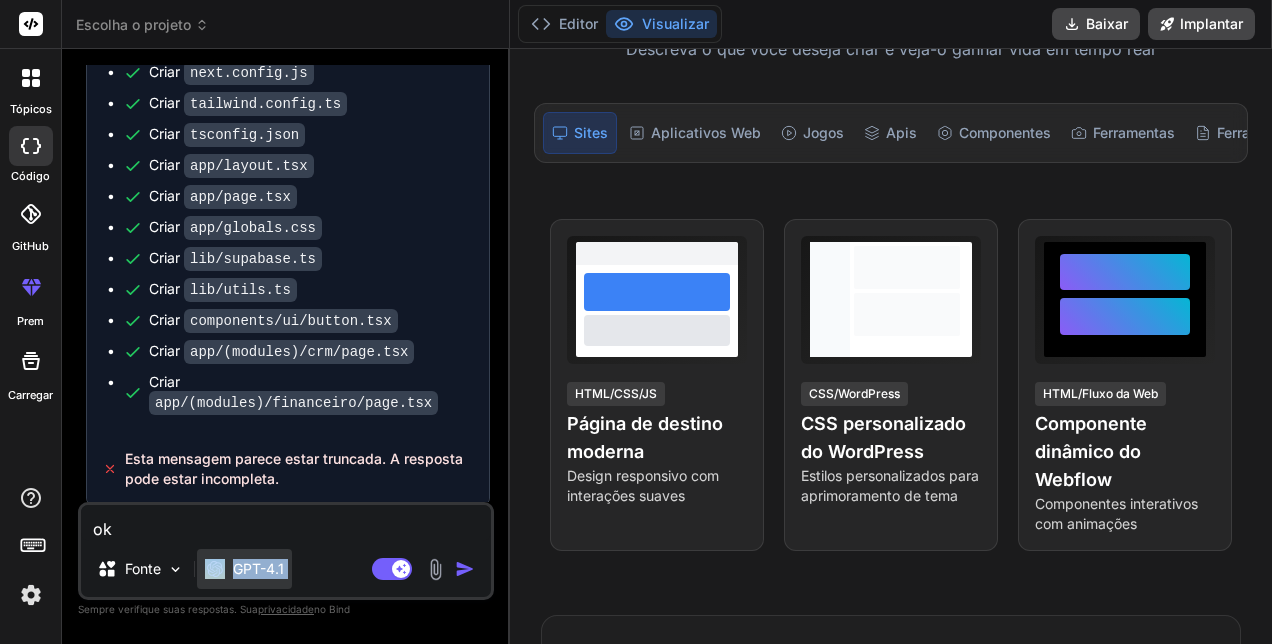 click on "GPT-4.1" at bounding box center [258, 568] 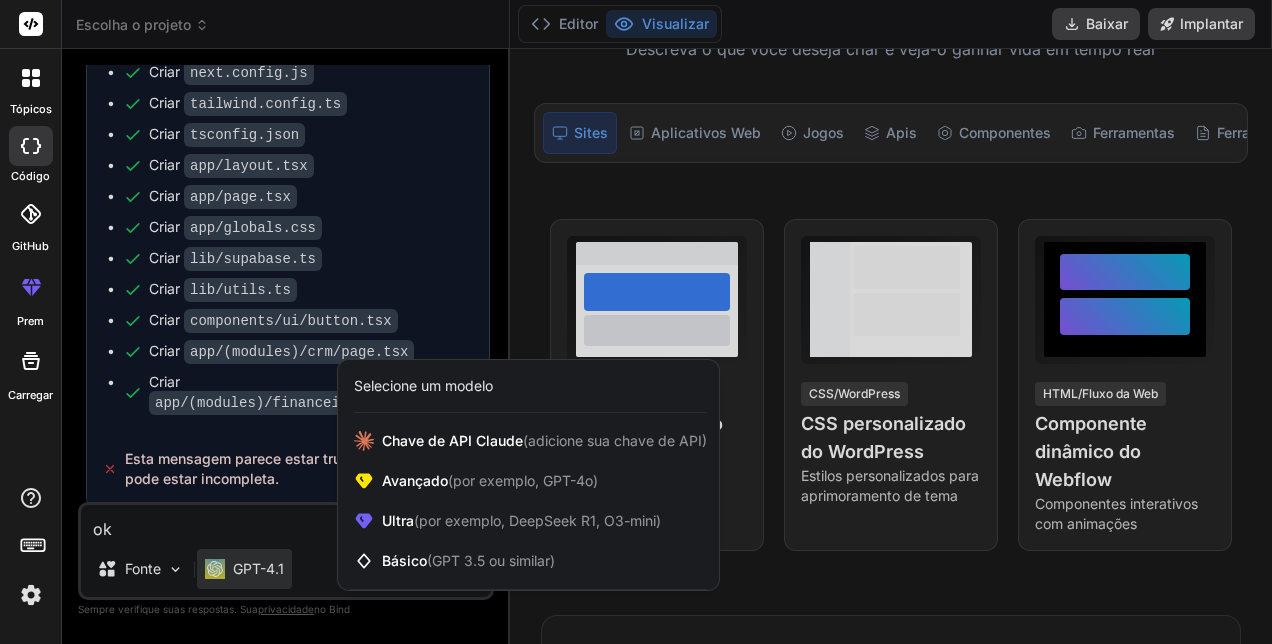 click at bounding box center (636, 322) 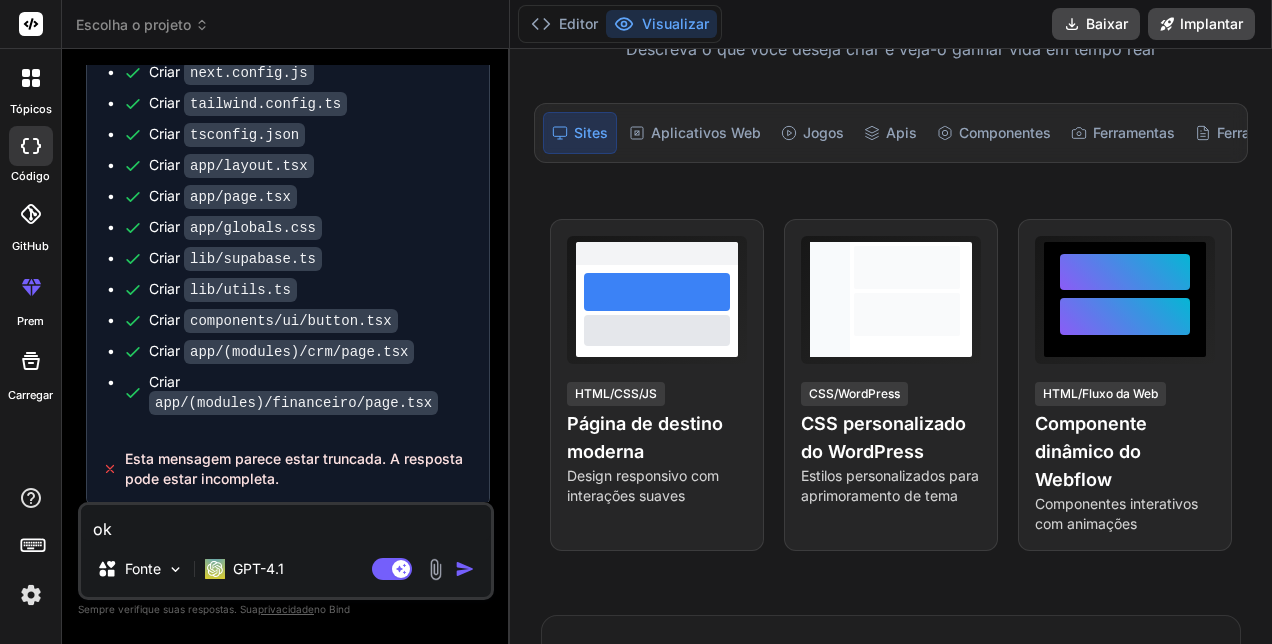 click at bounding box center (465, 569) 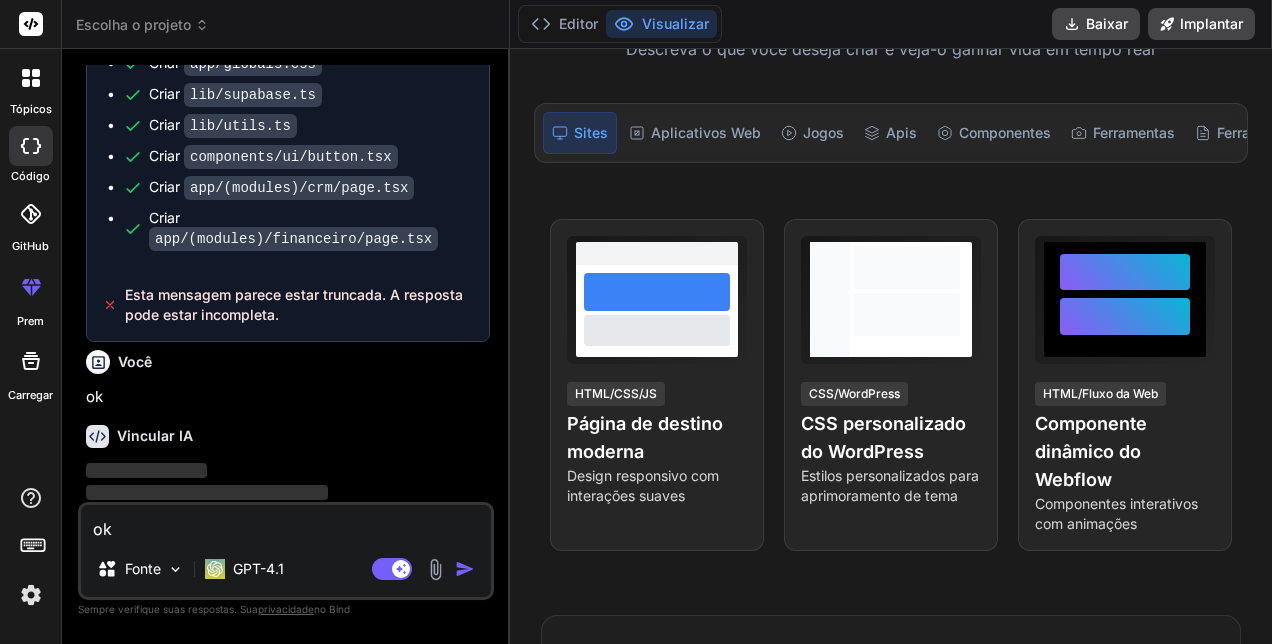 scroll, scrollTop: 3224, scrollLeft: 0, axis: vertical 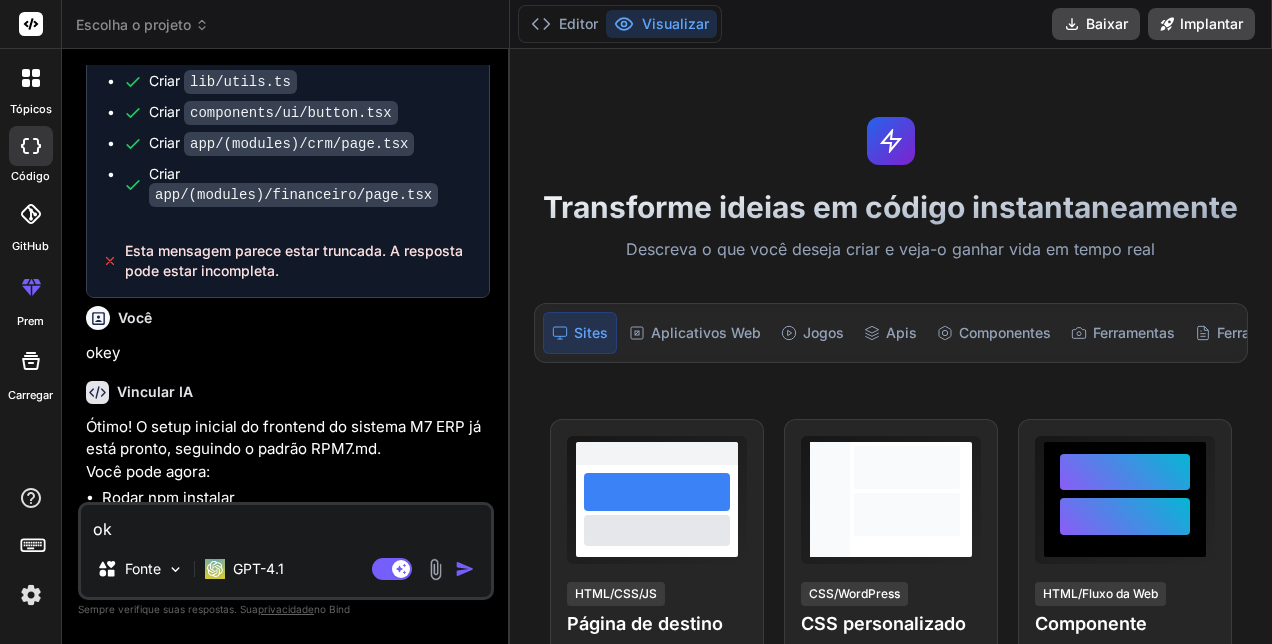 type on "x" 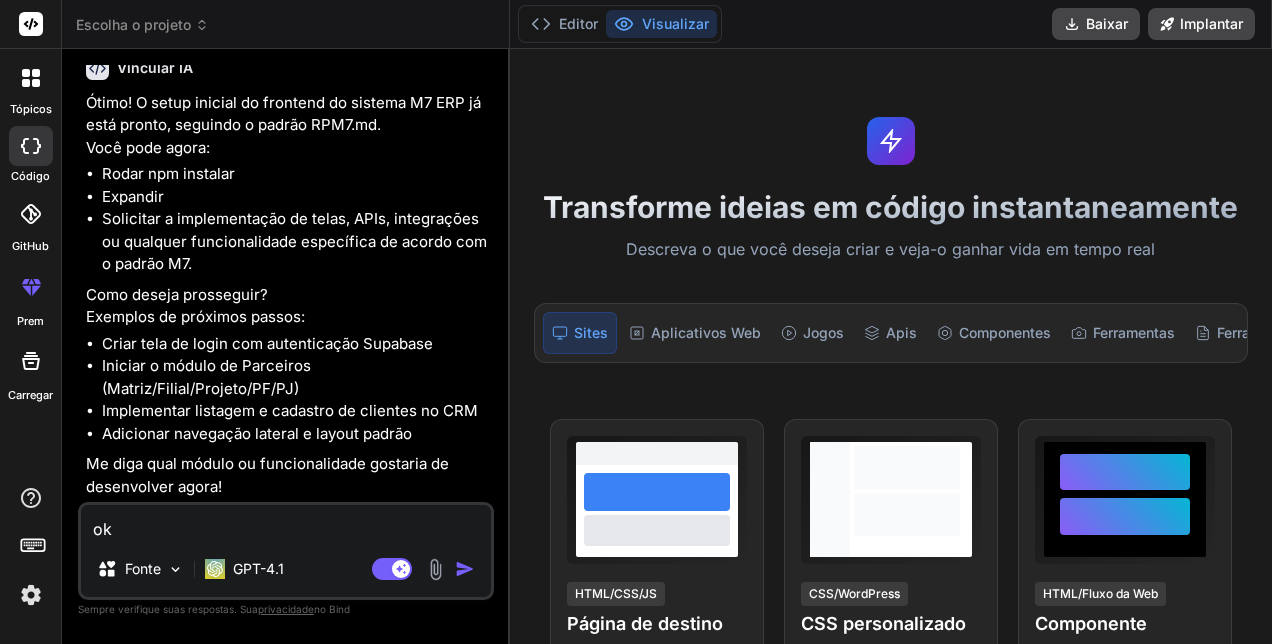 scroll, scrollTop: 3544, scrollLeft: 0, axis: vertical 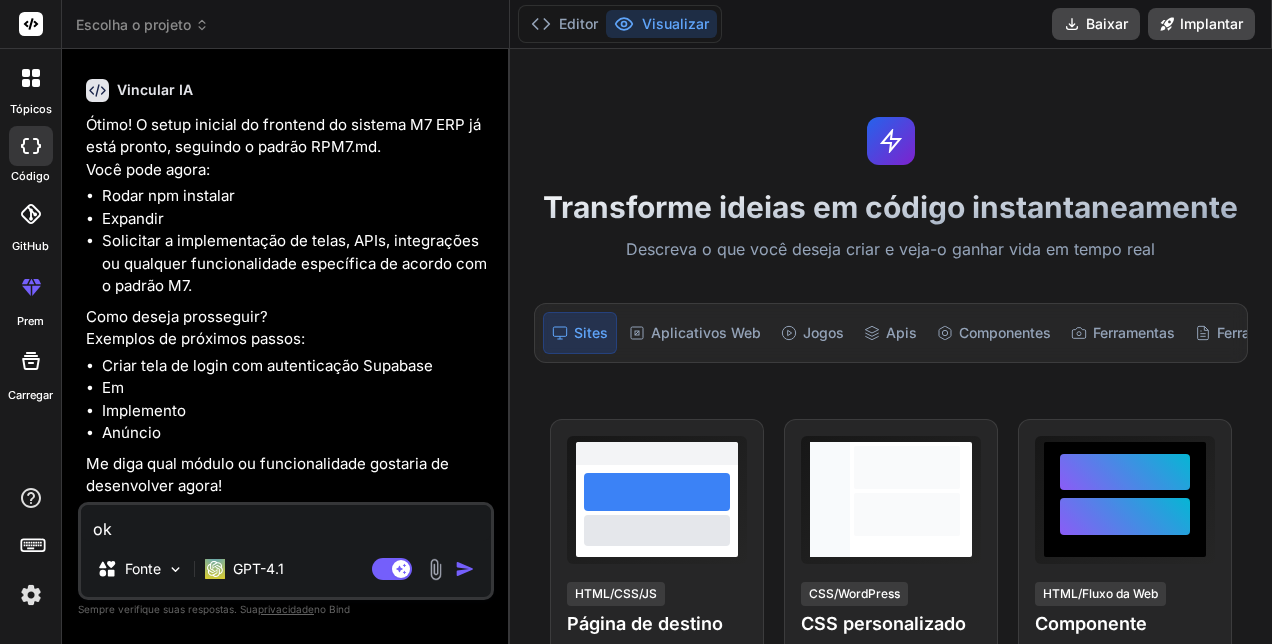 click on "ok" at bounding box center [286, 523] 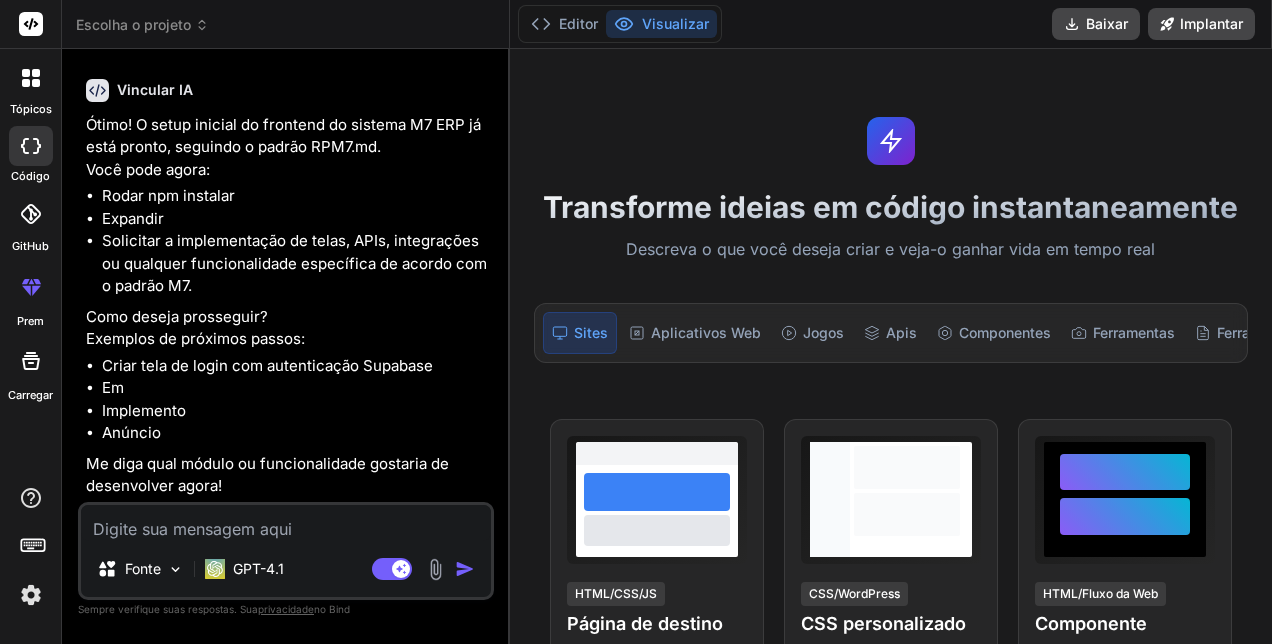 type on "p" 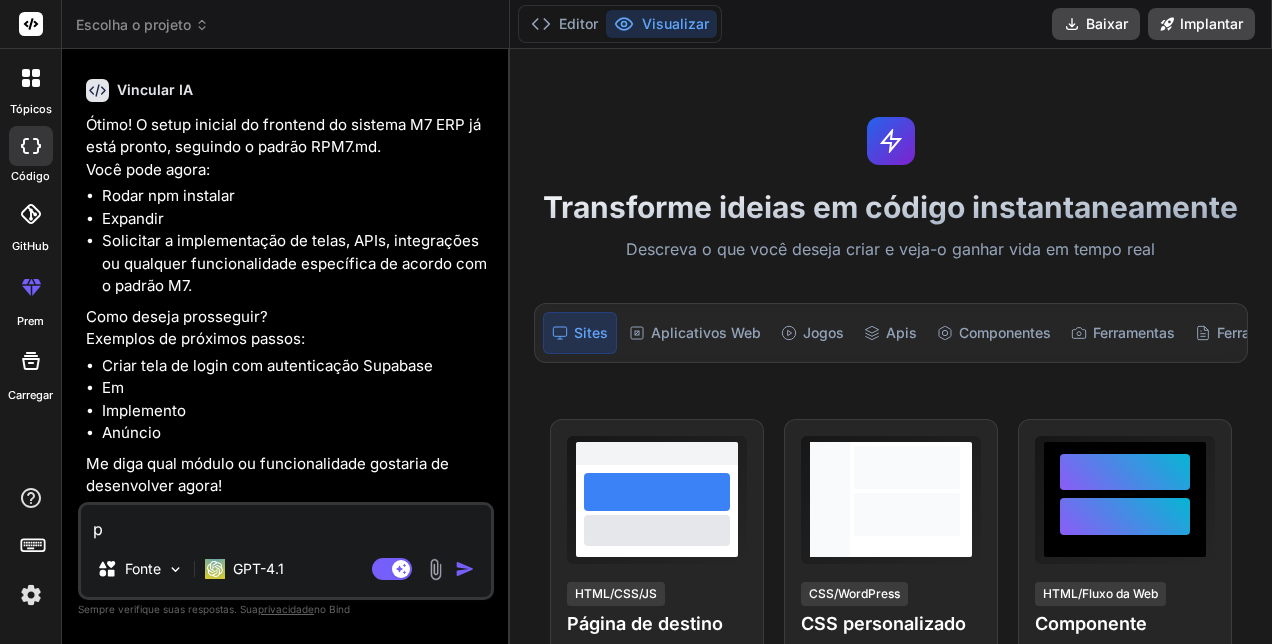 type on "pa" 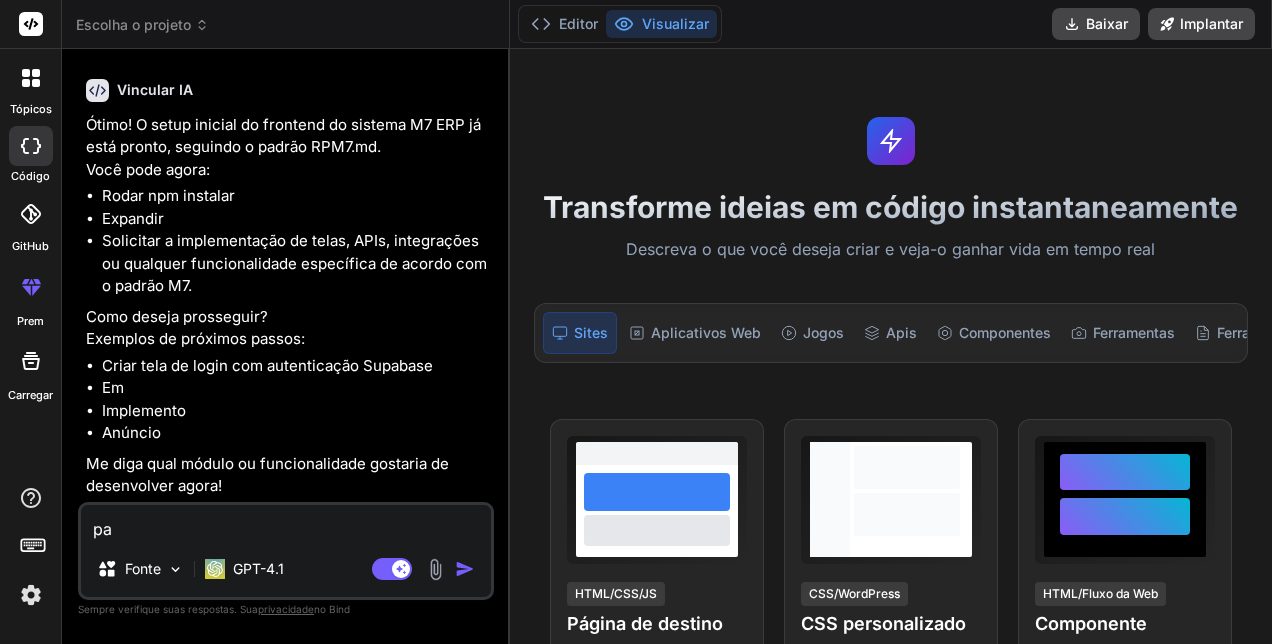 type on "par" 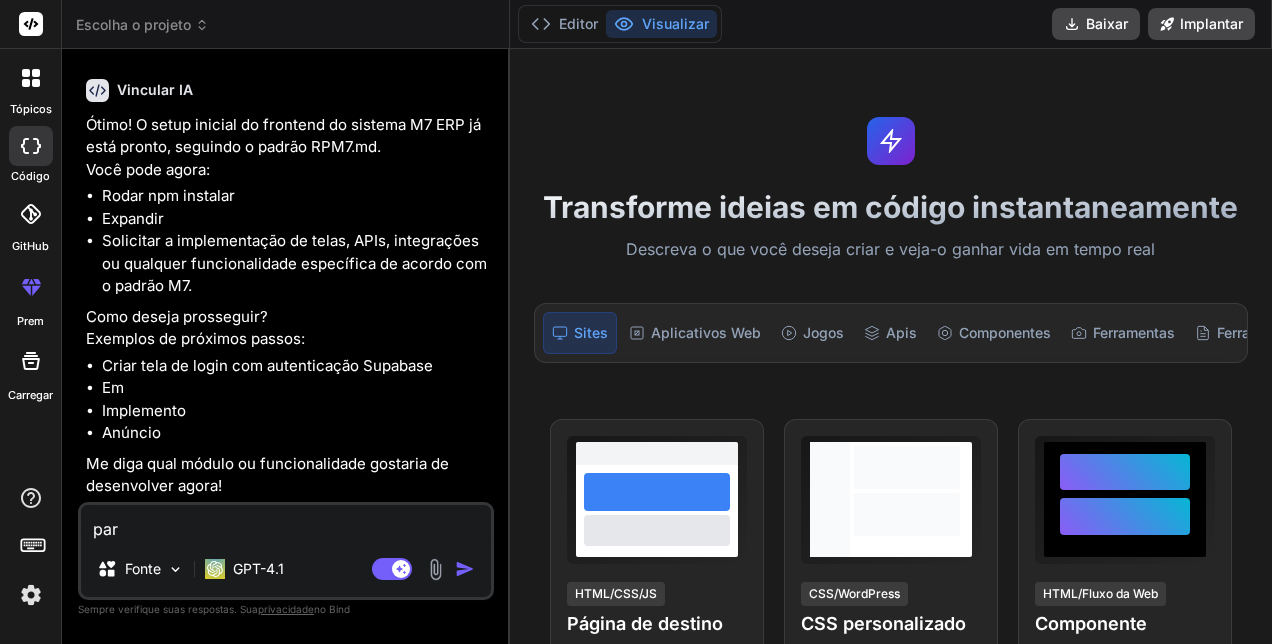 type on "part" 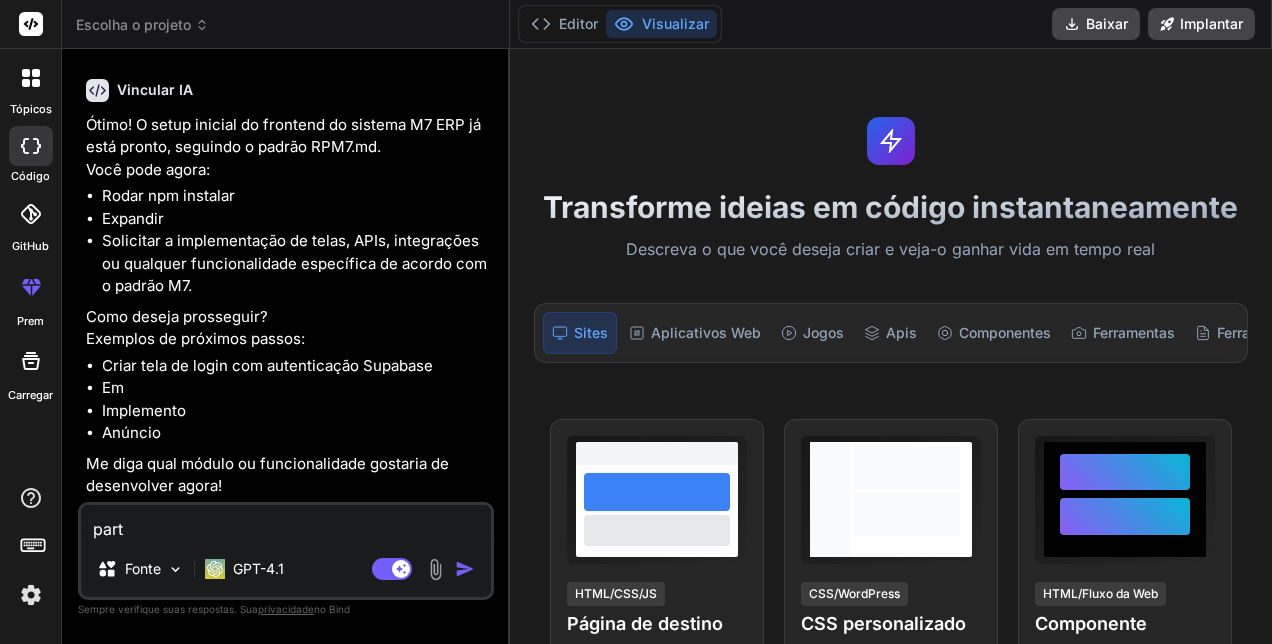 type on "parte" 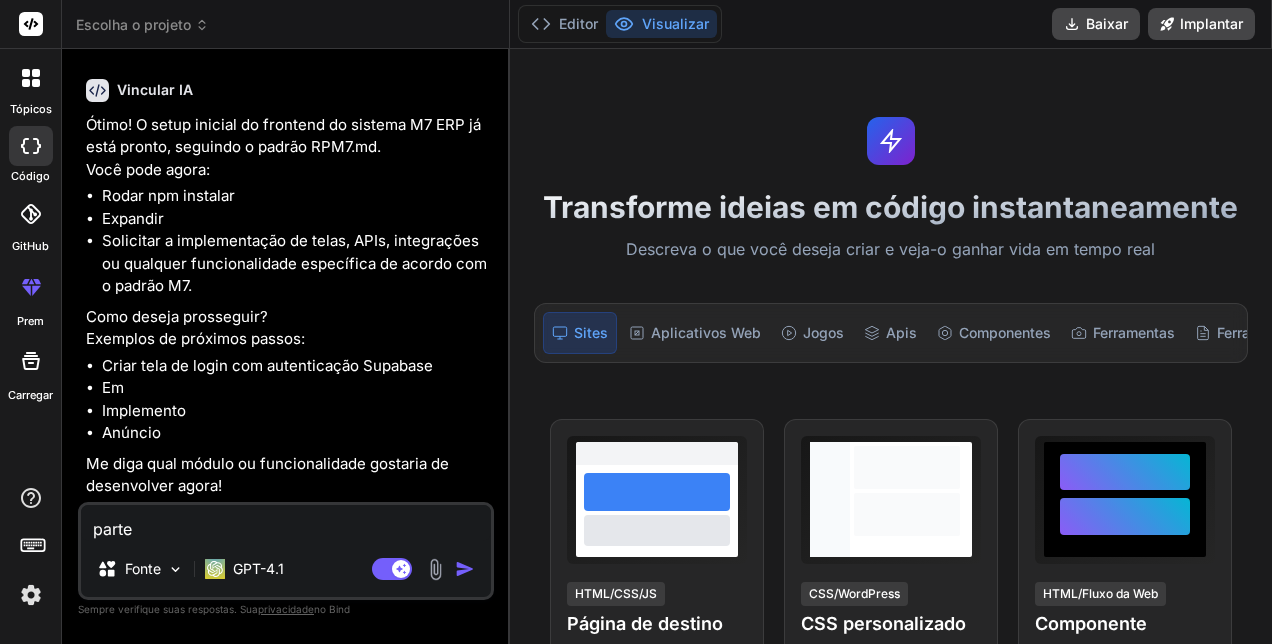 type on "x" 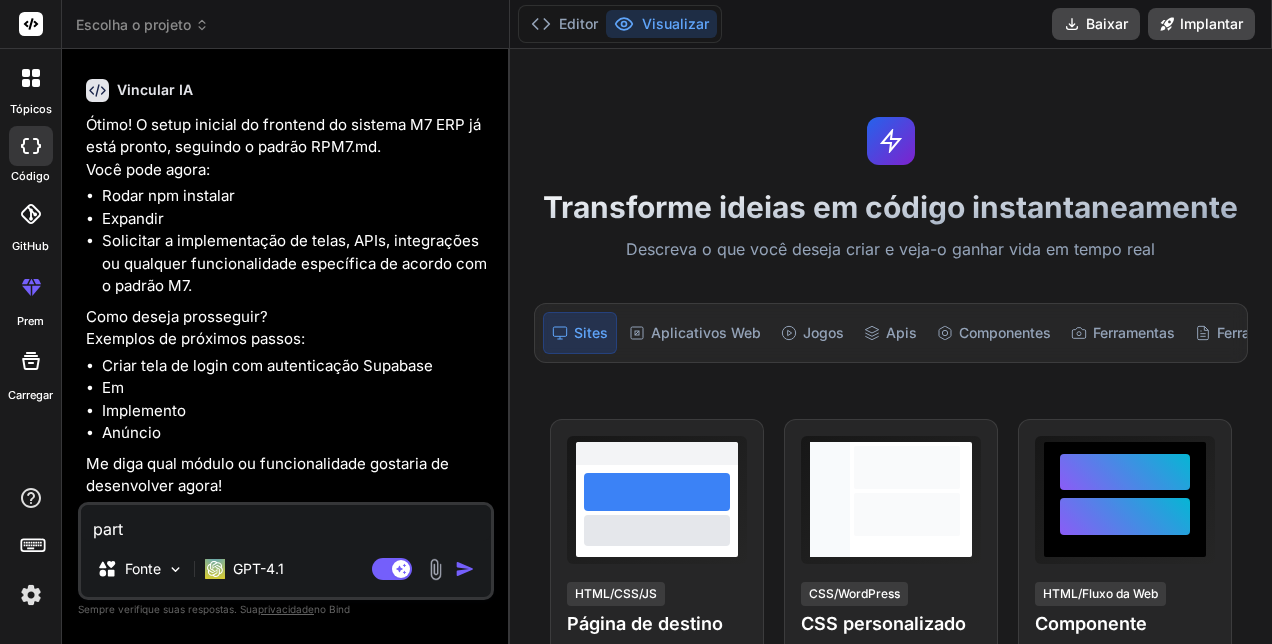 type on "par" 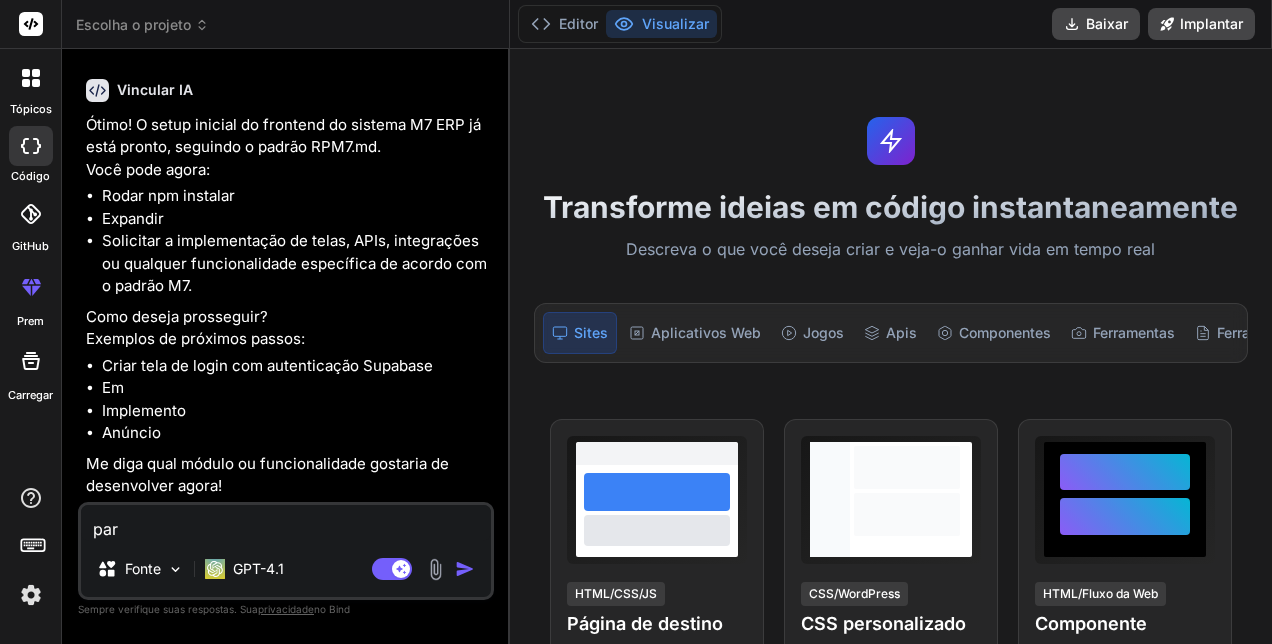 type on "x" 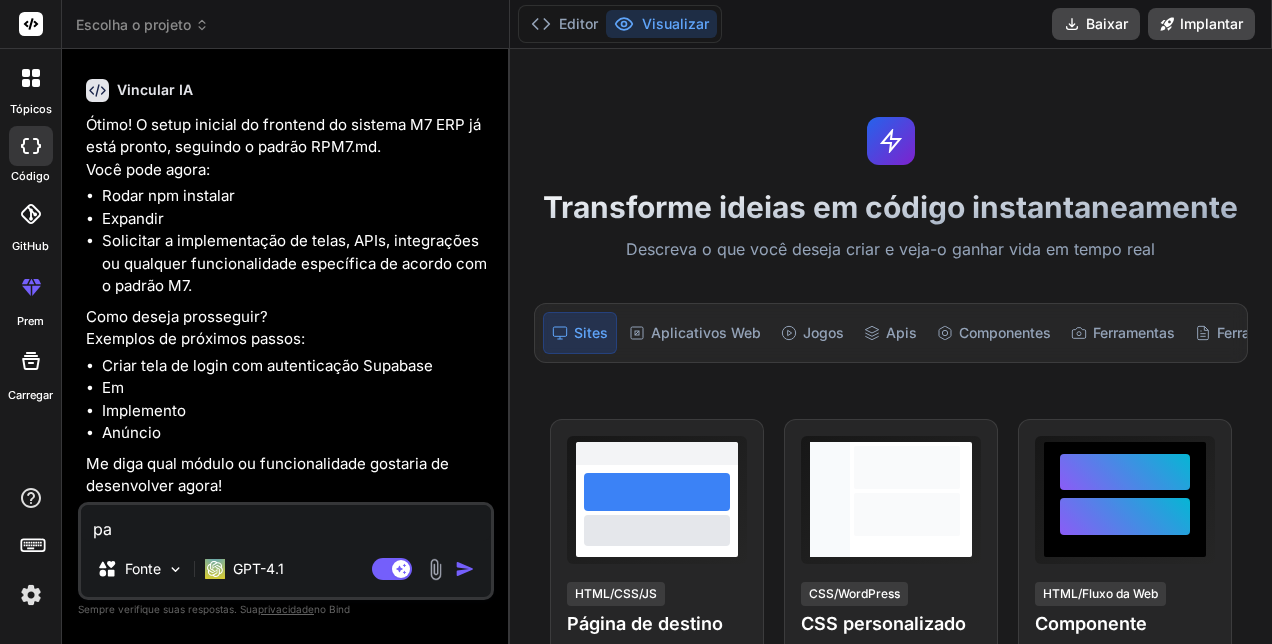 type on "p" 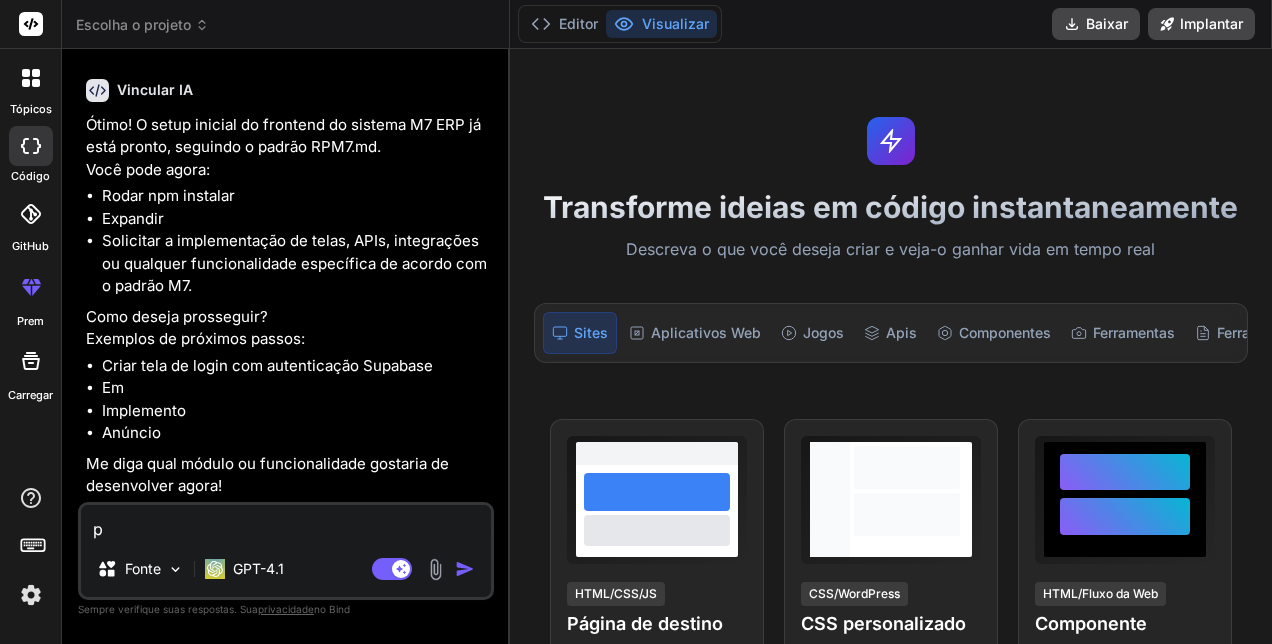 type 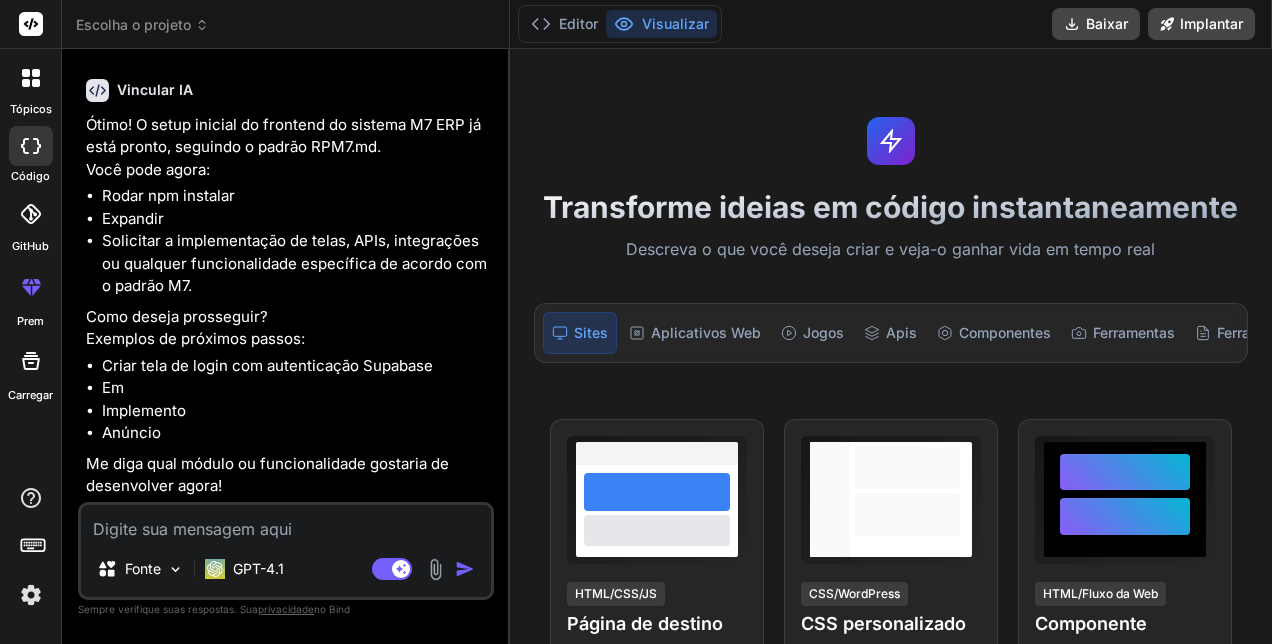 type on "a" 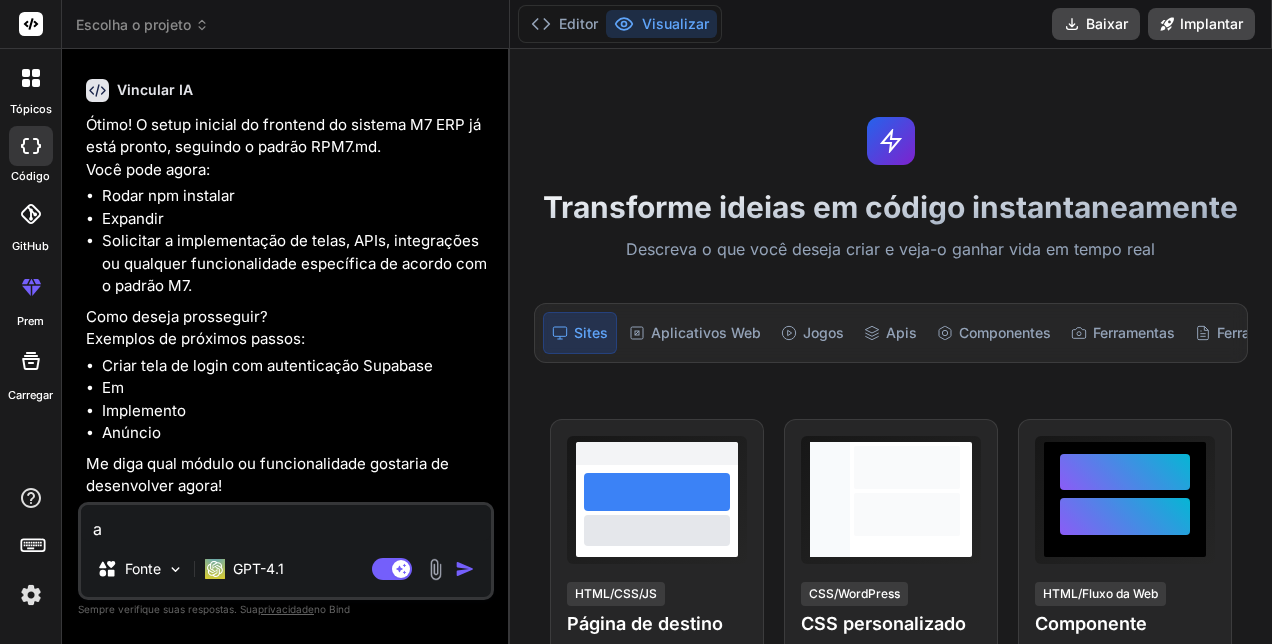 type on "au" 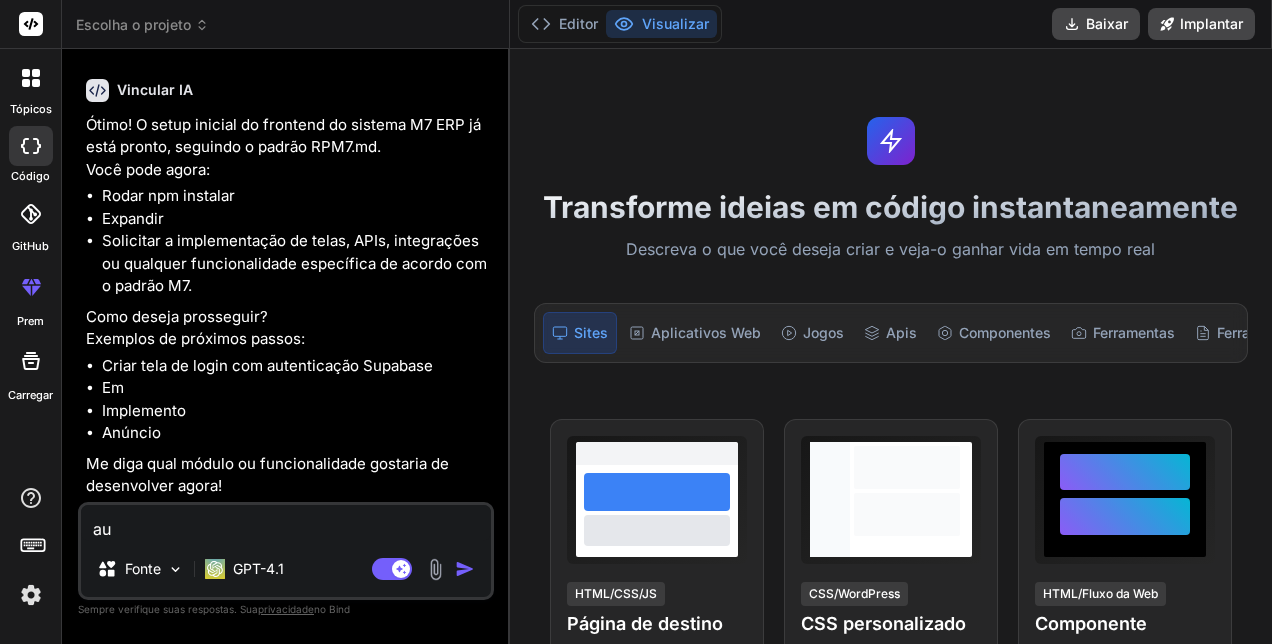 type on "aut" 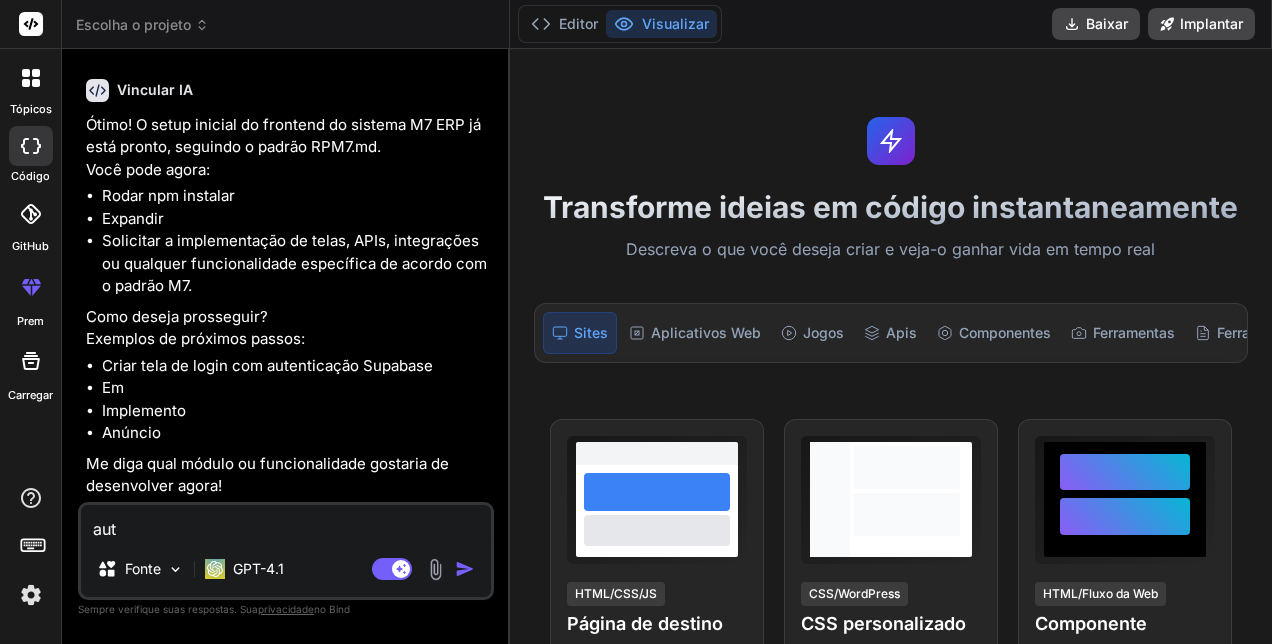 type on "auth" 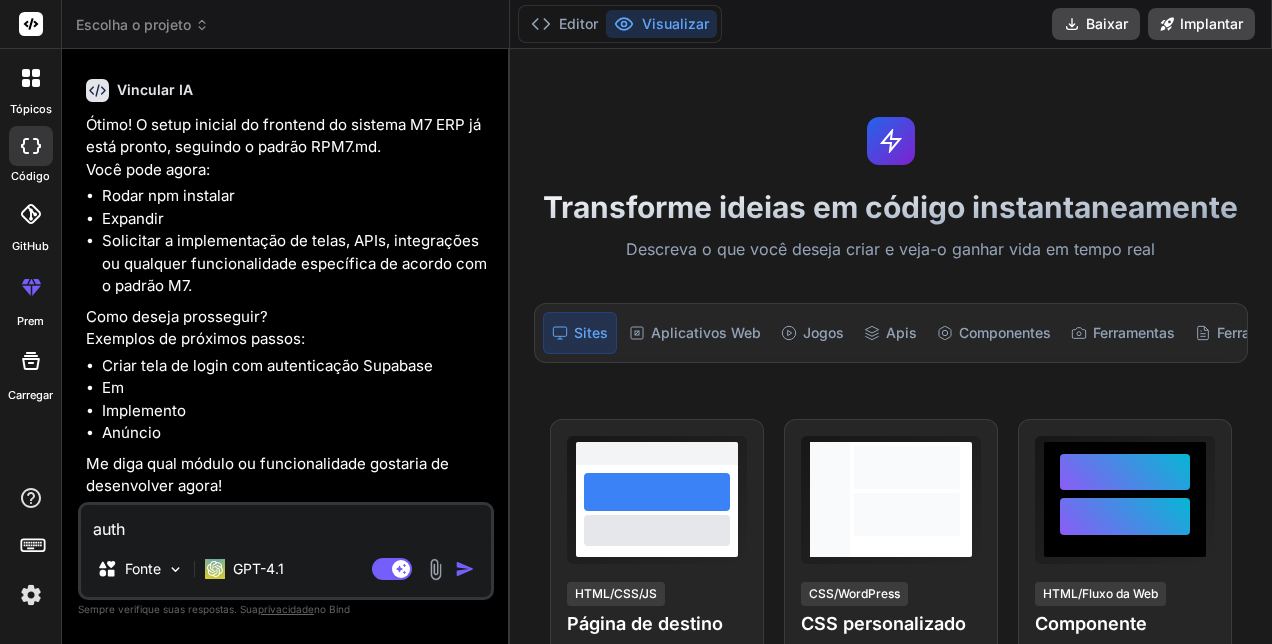 type on "x" 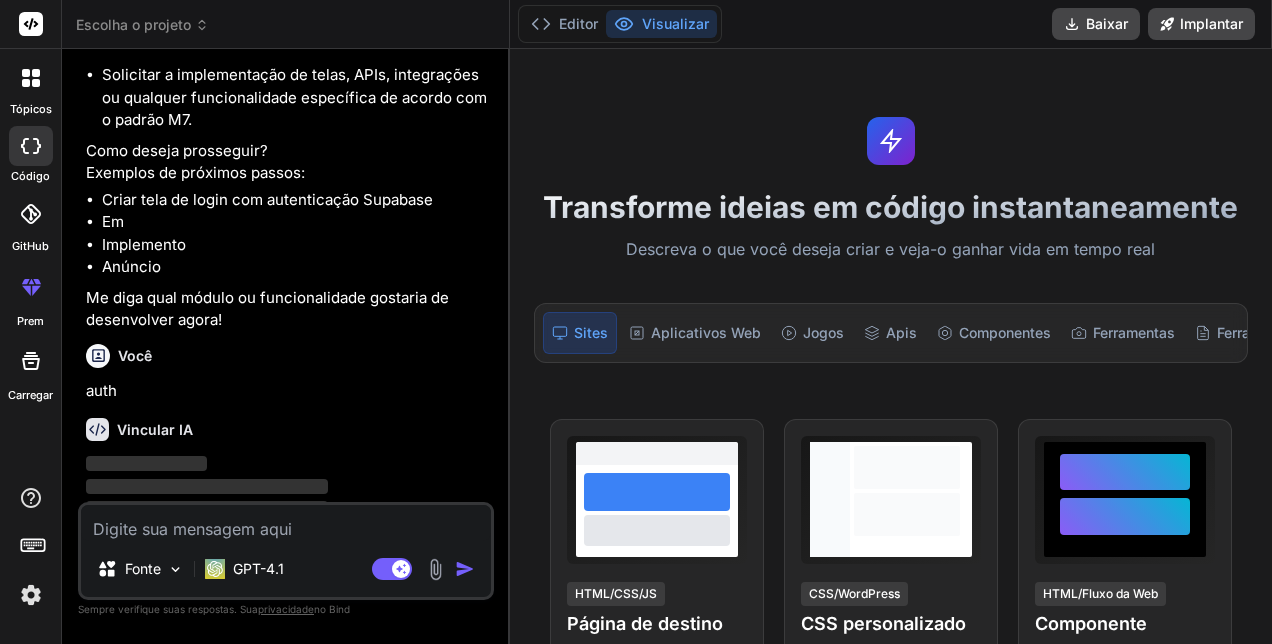 scroll, scrollTop: 3752, scrollLeft: 0, axis: vertical 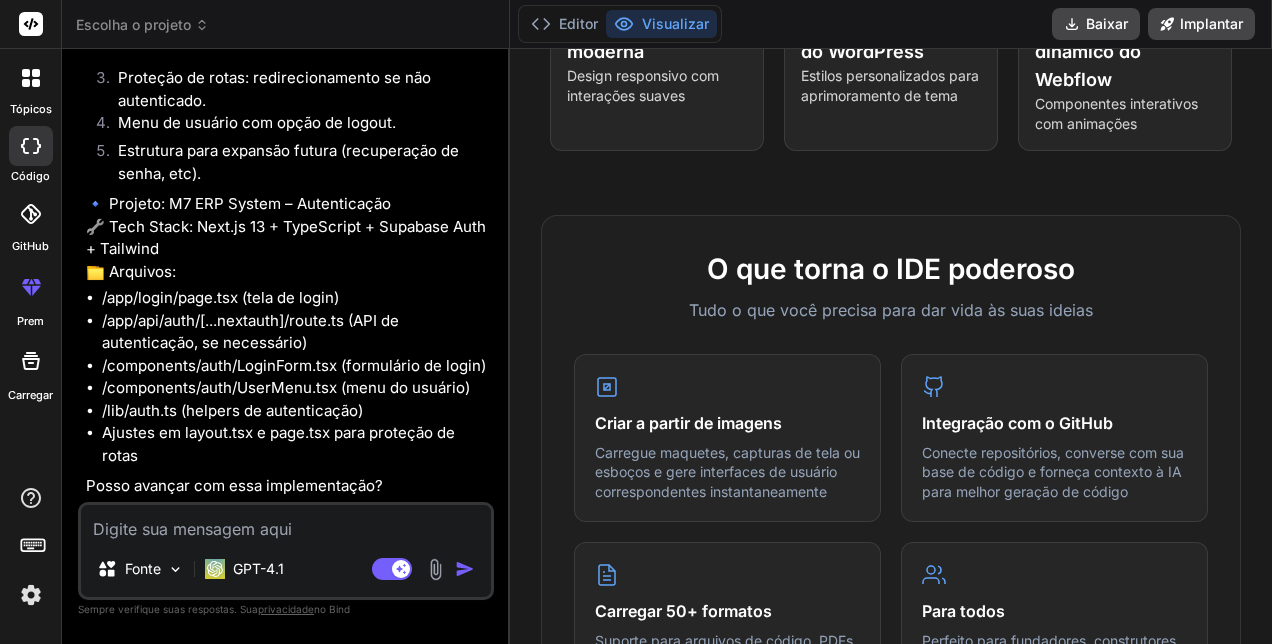 type on "x" 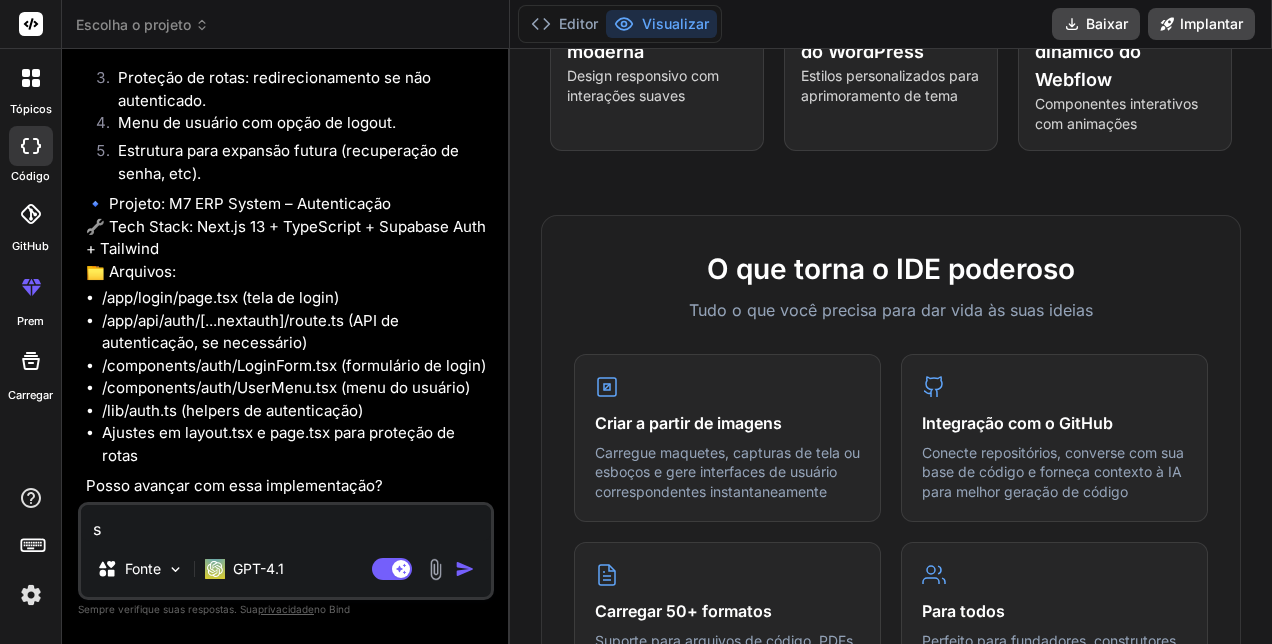 type on "si" 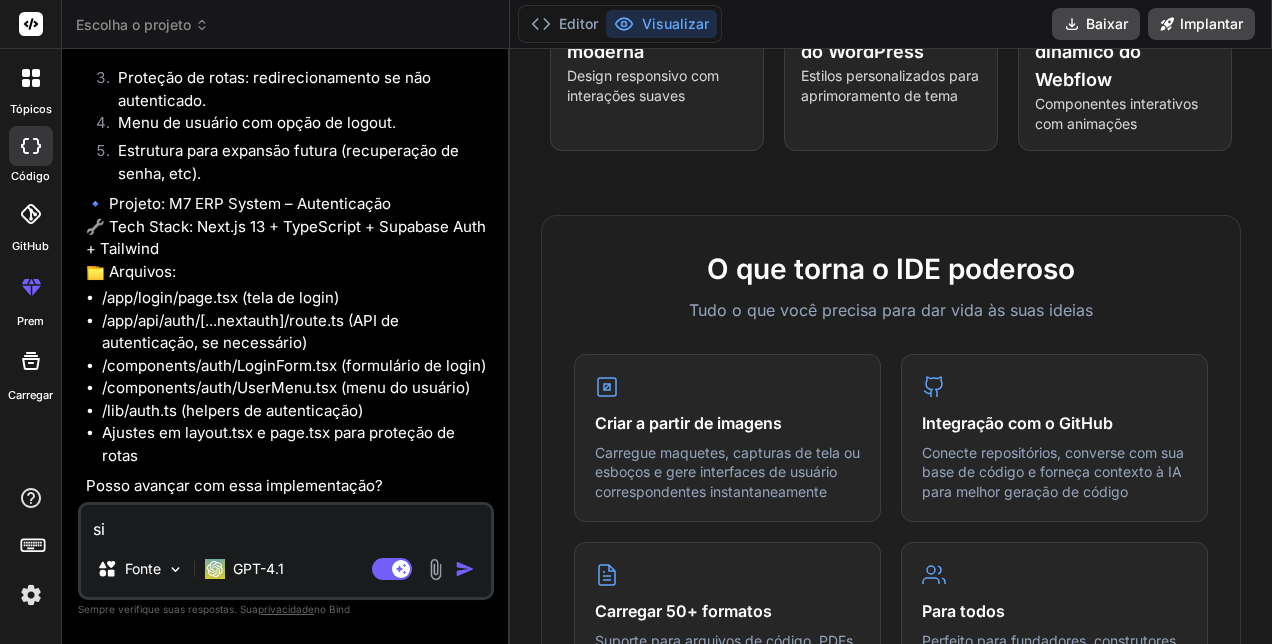 type on "sim" 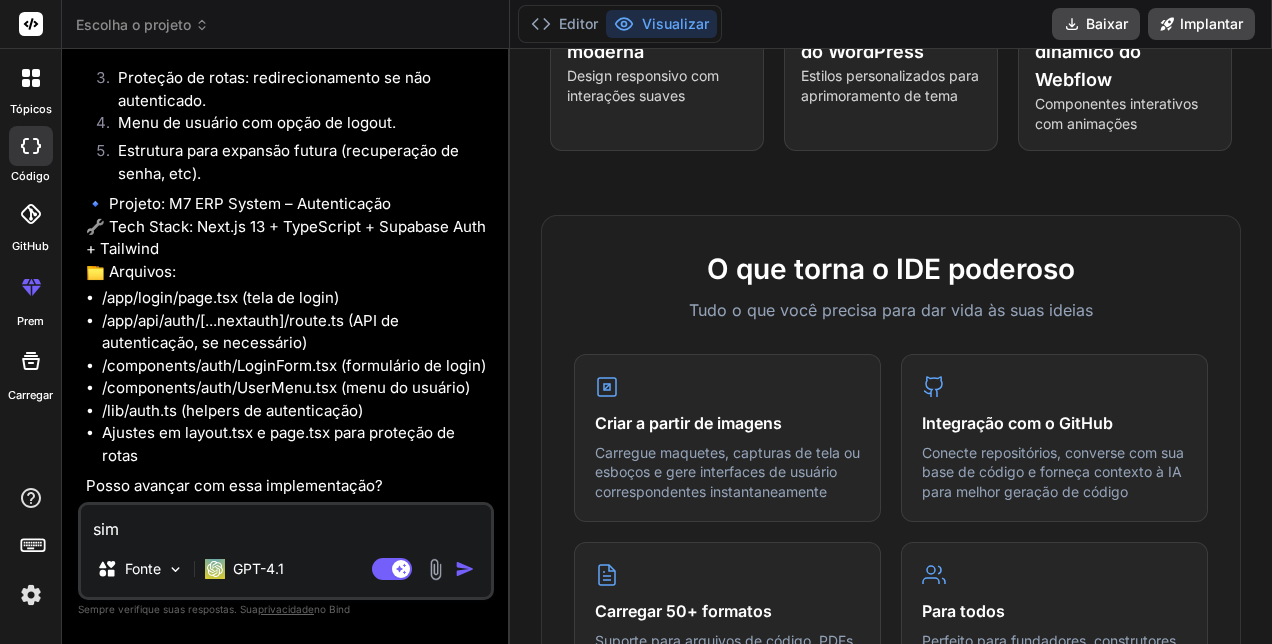 type on "x" 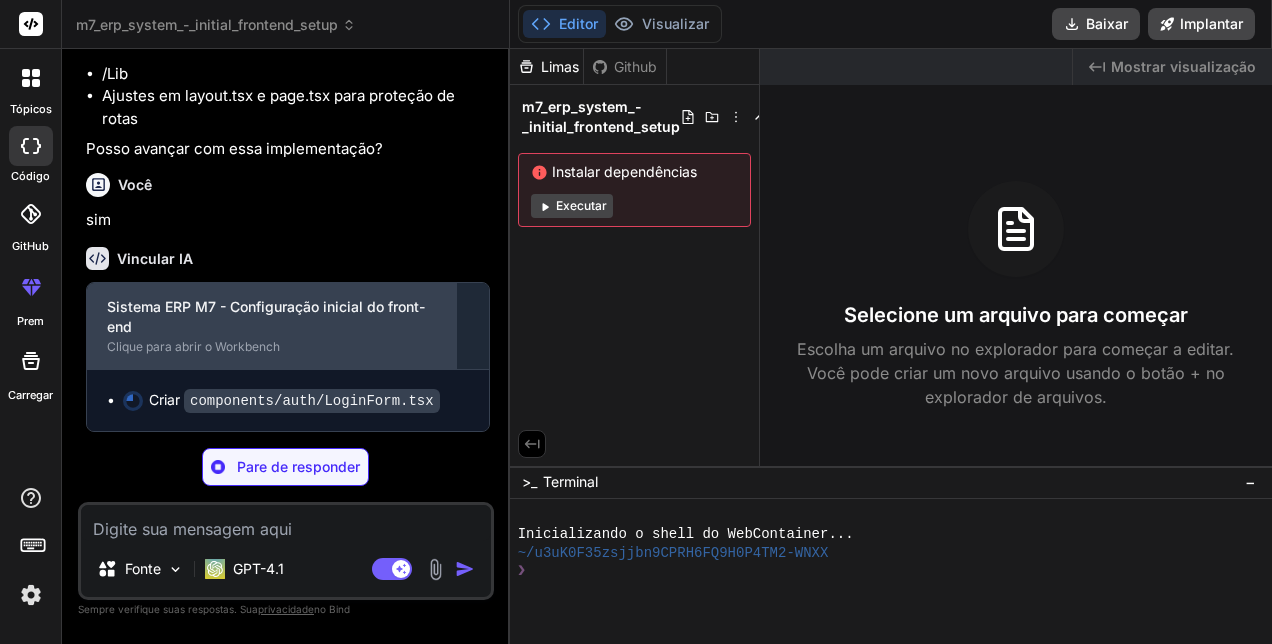 scroll, scrollTop: 4616, scrollLeft: 0, axis: vertical 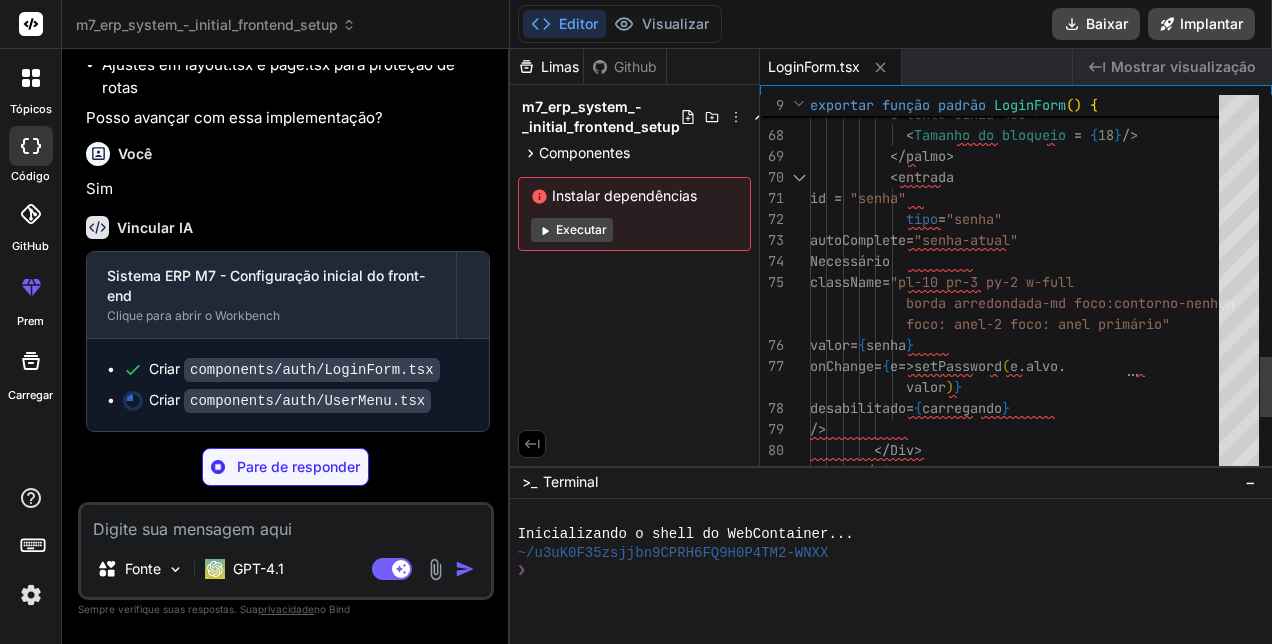 type on "x" 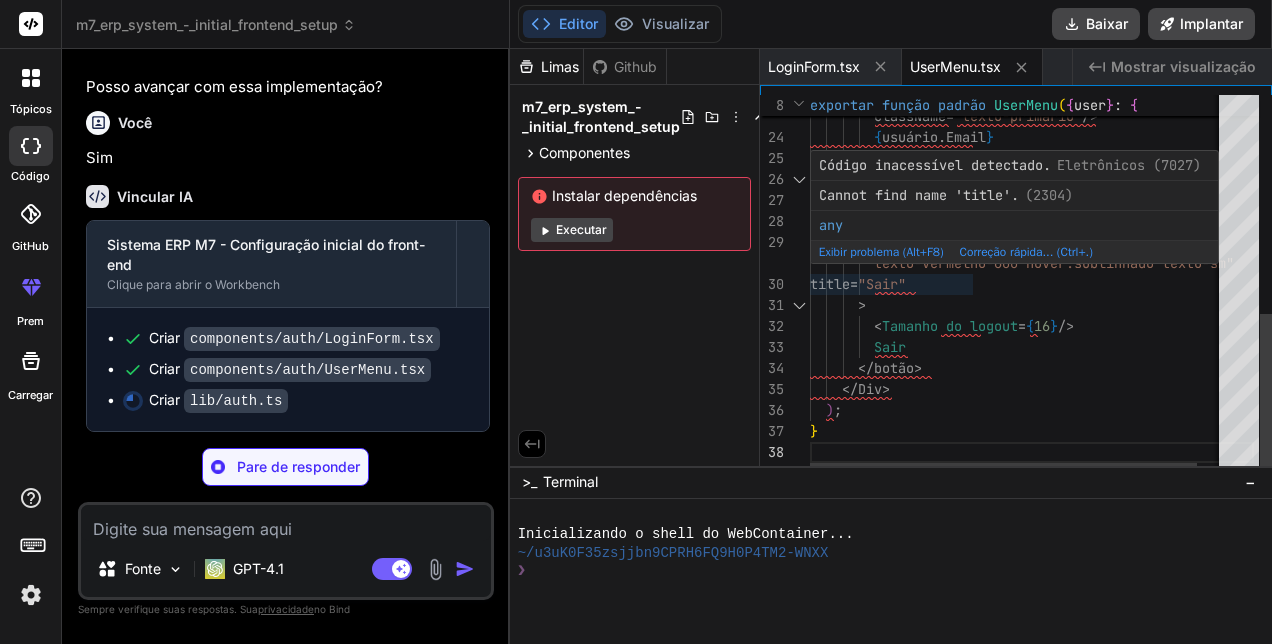 type on "x" 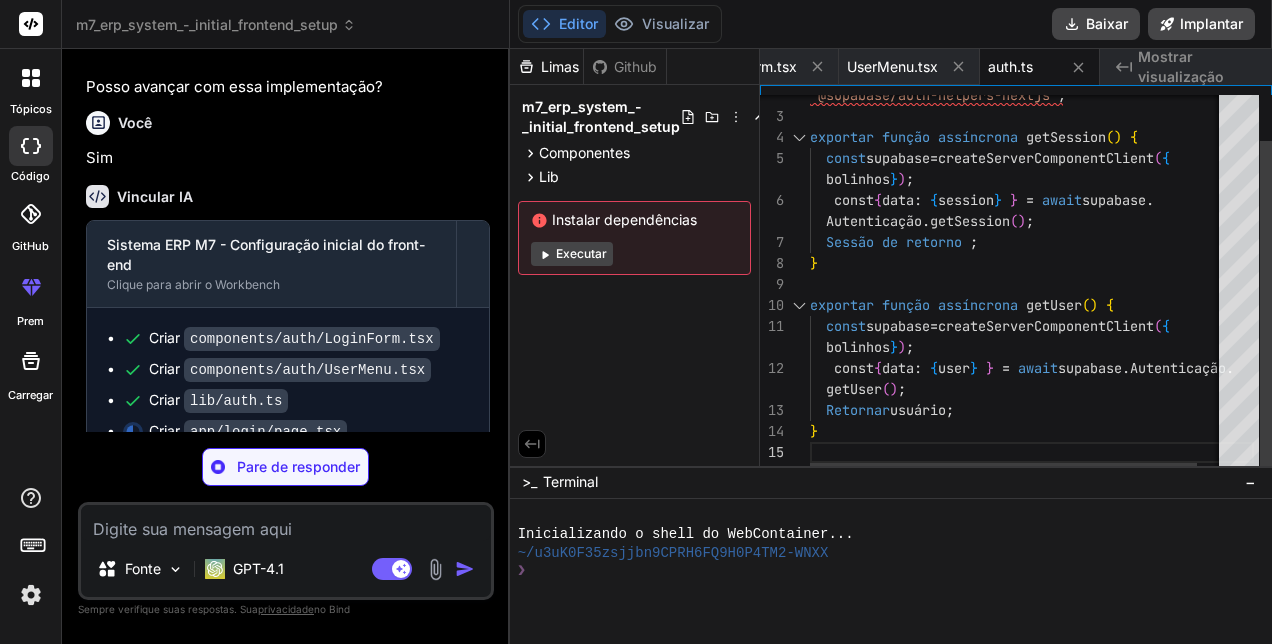 type on "x" 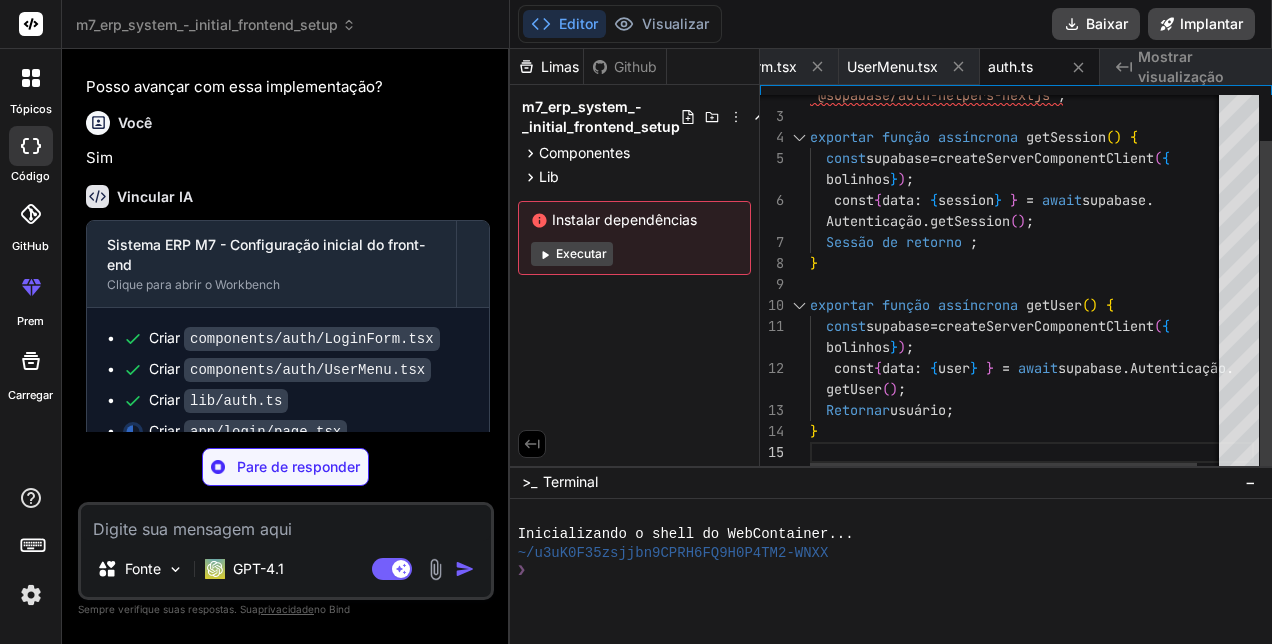 type on "}" 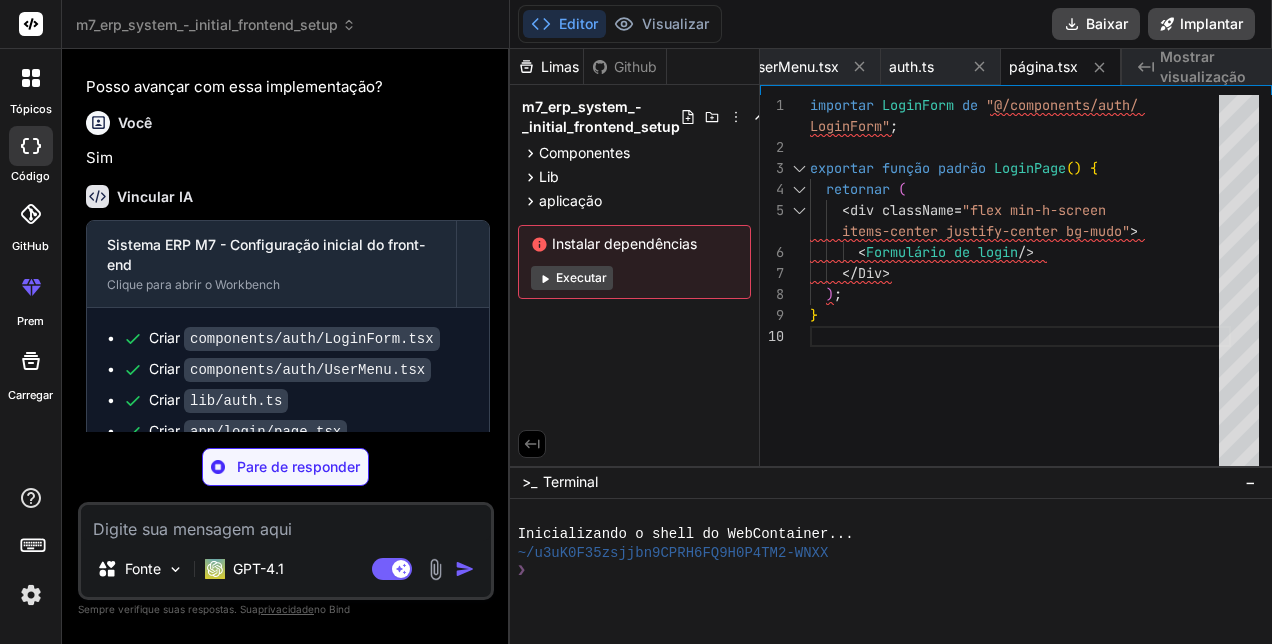 click on "Mostrar visualização" at bounding box center (1208, 67) 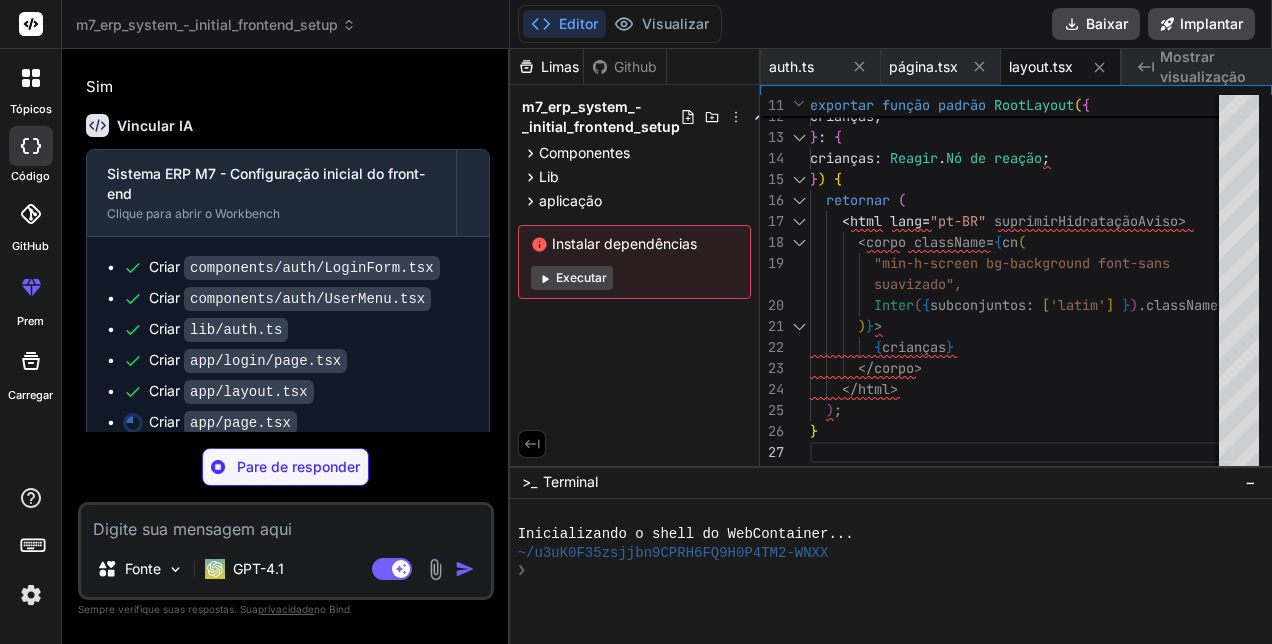 scroll, scrollTop: 4766, scrollLeft: 0, axis: vertical 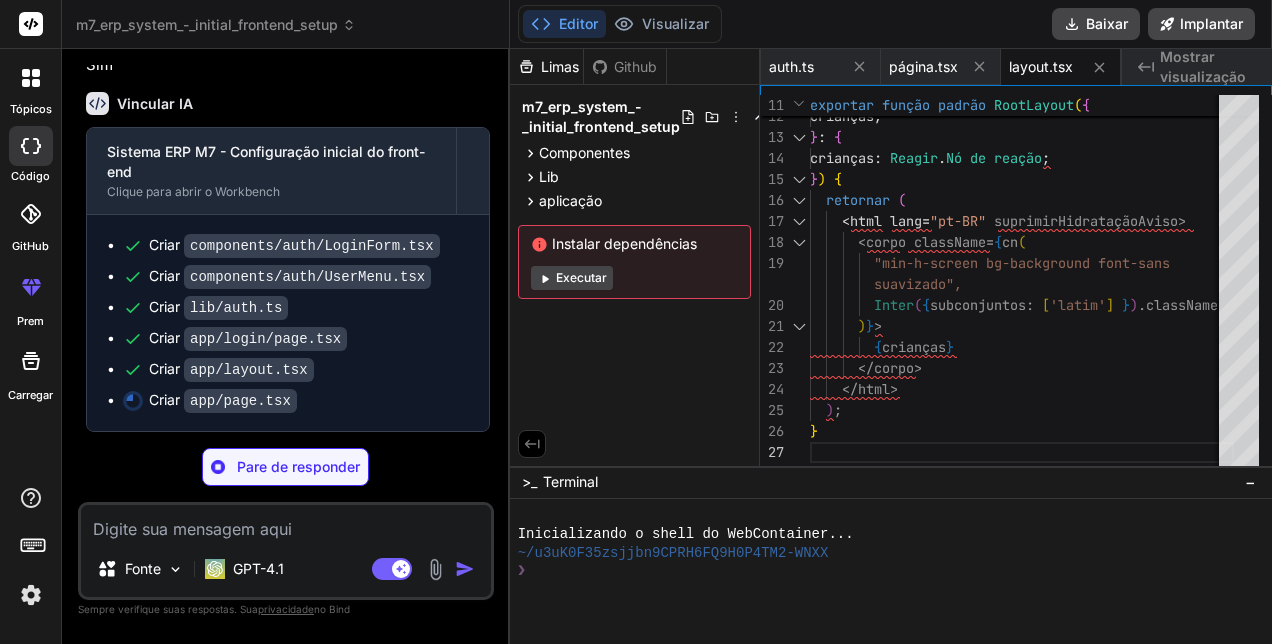type on "x" 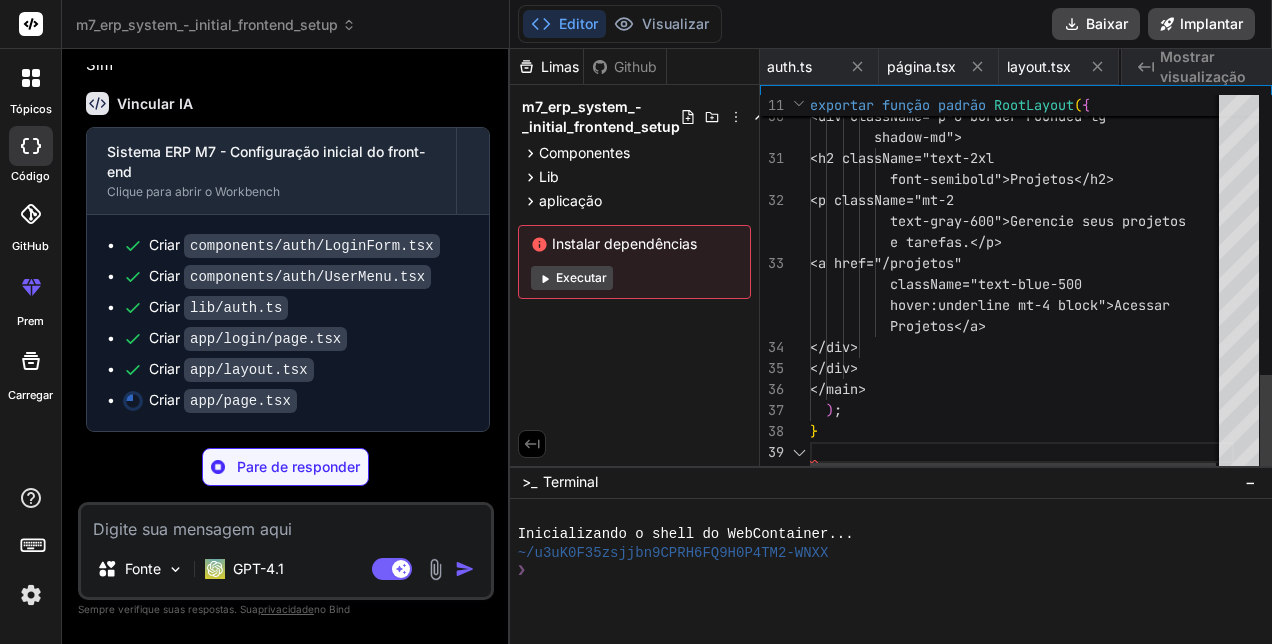 scroll, scrollTop: 0, scrollLeft: 404, axis: horizontal 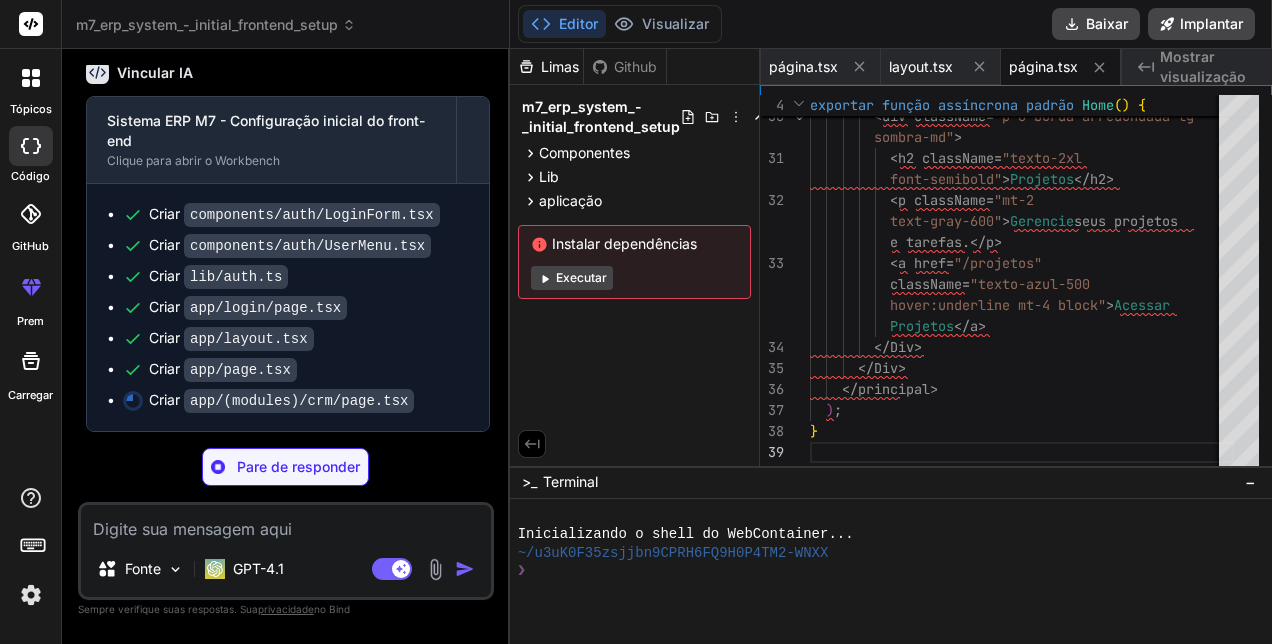 type on "x" 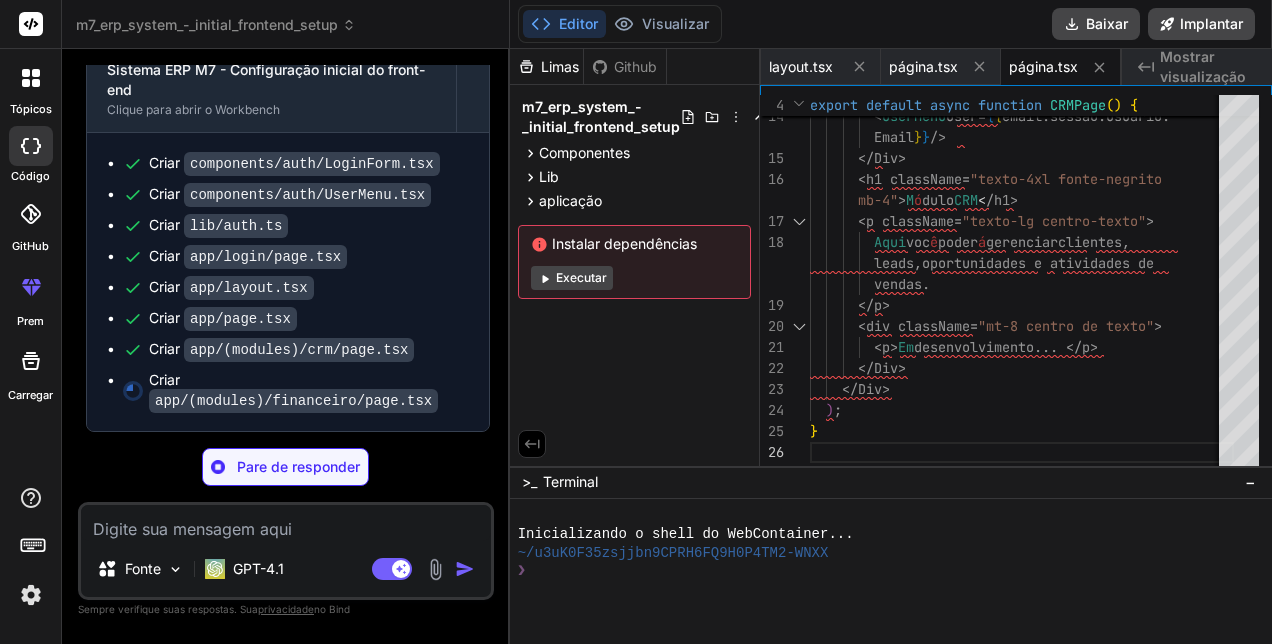 scroll, scrollTop: 4826, scrollLeft: 0, axis: vertical 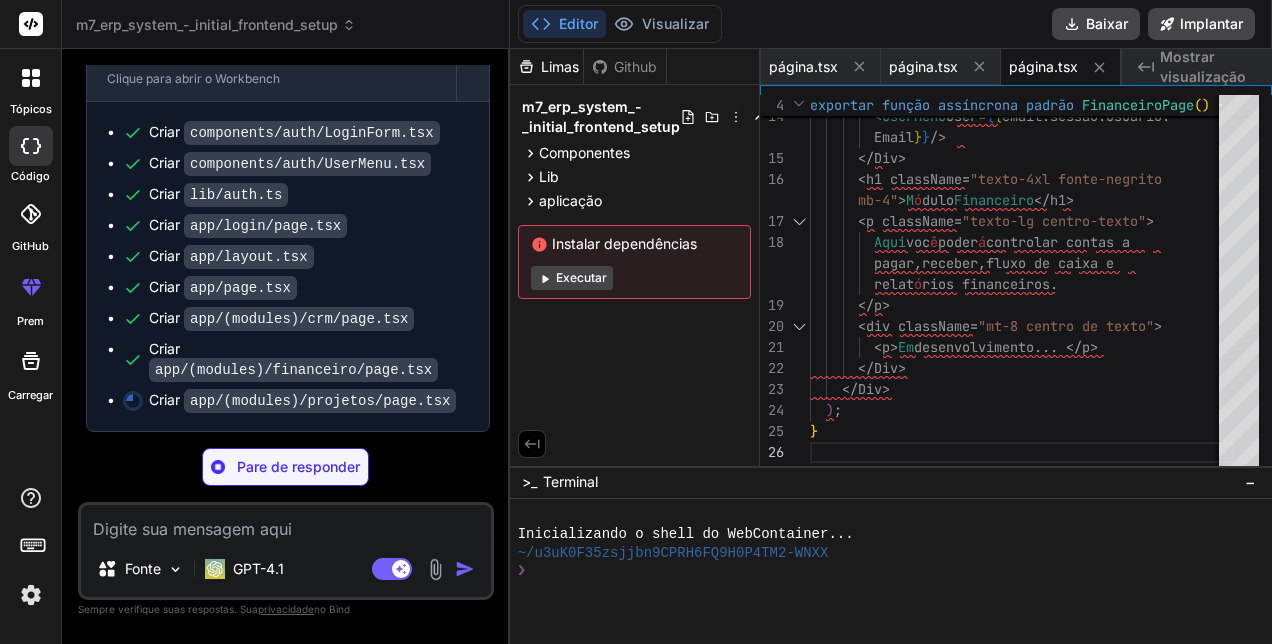 type on "x" 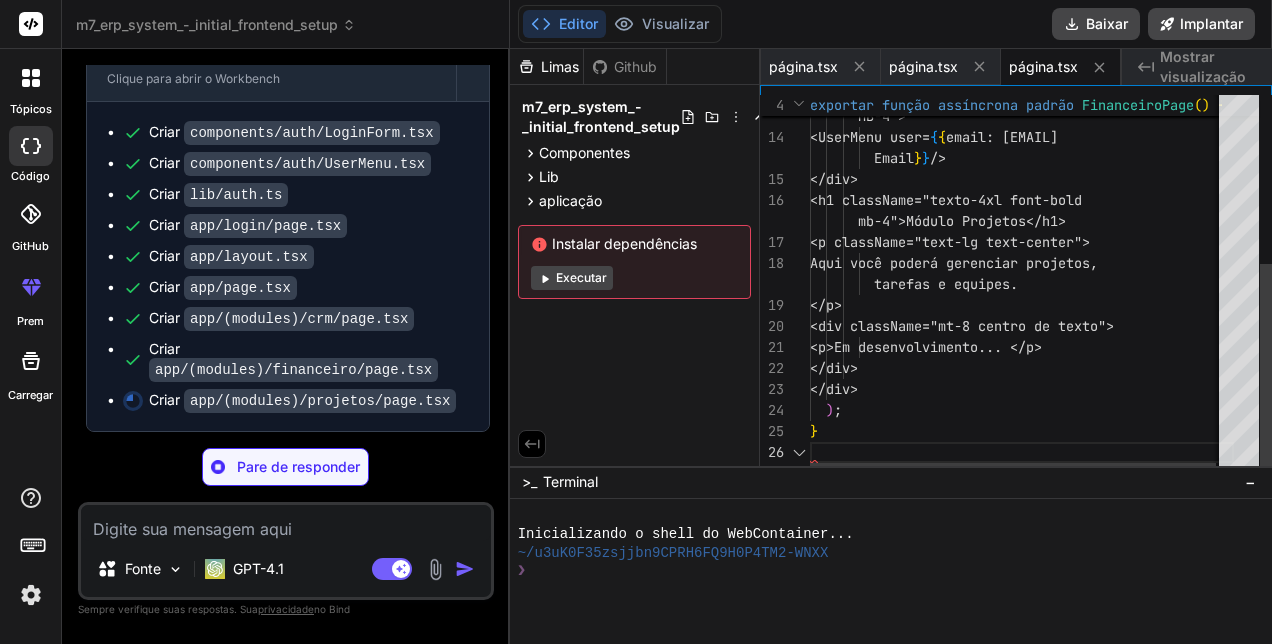 type on "x" 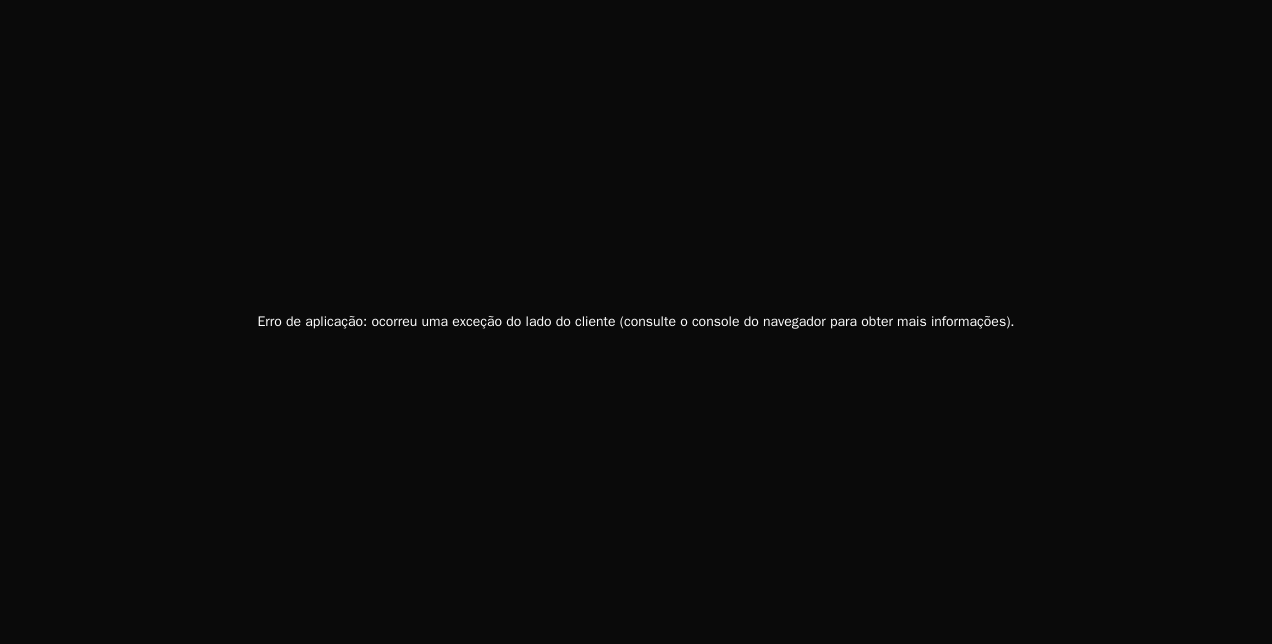 drag, startPoint x: 337, startPoint y: 342, endPoint x: 404, endPoint y: 289, distance: 85.42833 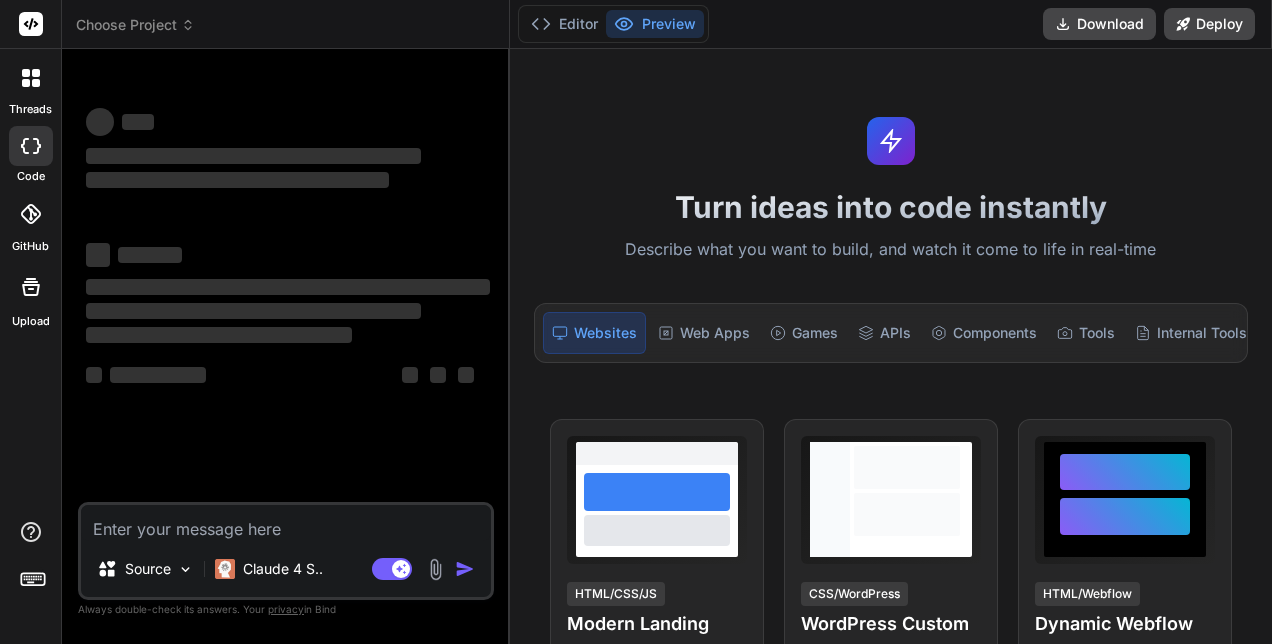 scroll, scrollTop: 0, scrollLeft: 0, axis: both 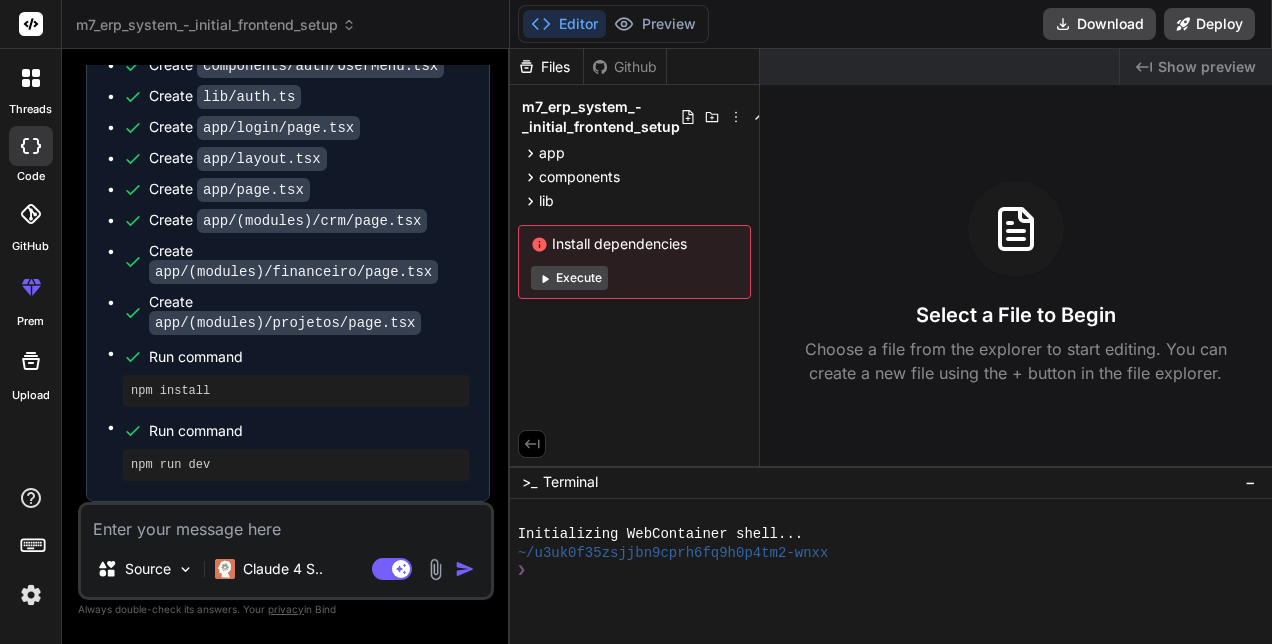 click on "npm run dev" at bounding box center (296, 465) 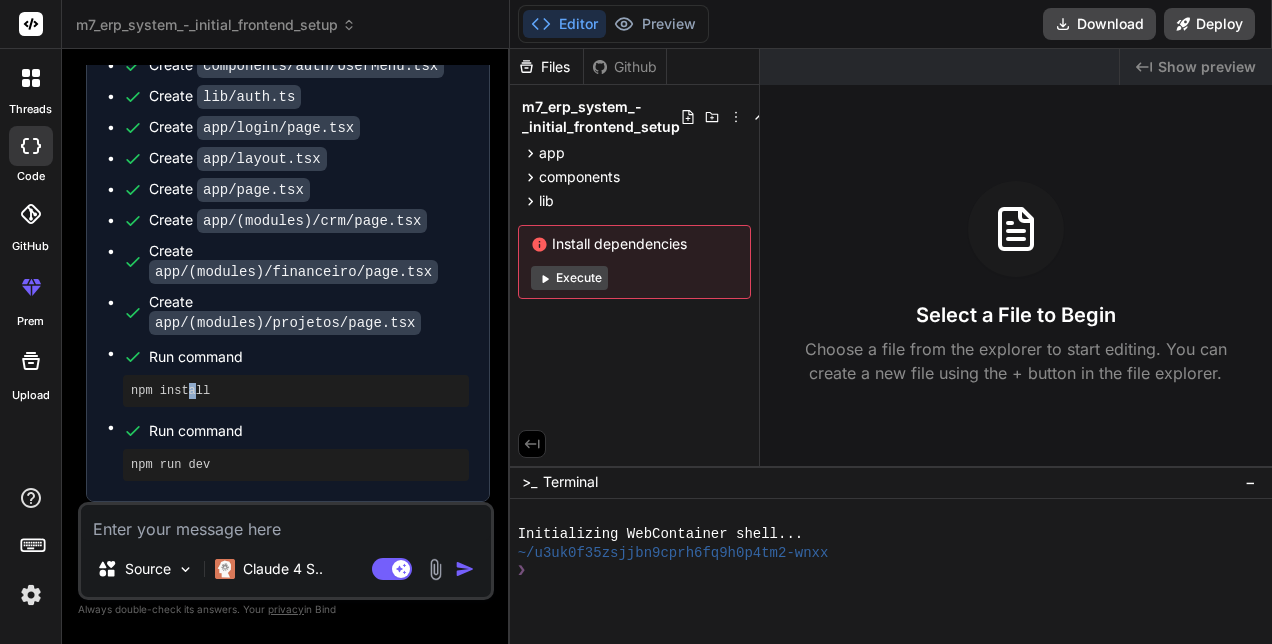 click on "Execute" at bounding box center [569, 278] 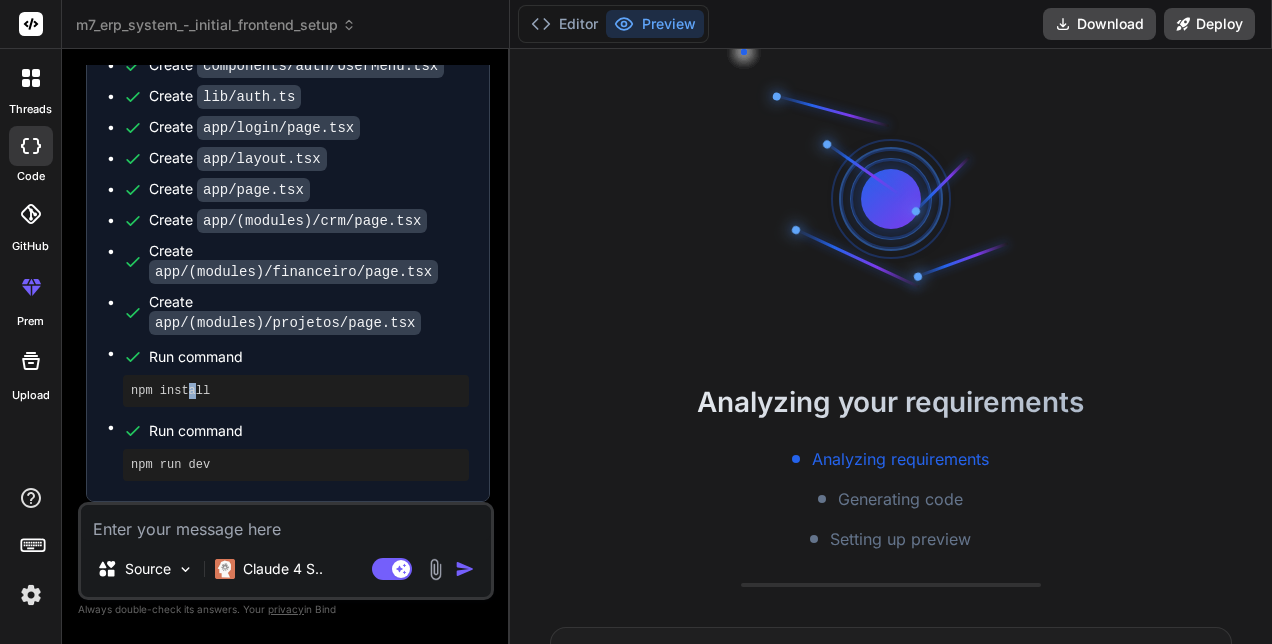 scroll, scrollTop: 186, scrollLeft: 0, axis: vertical 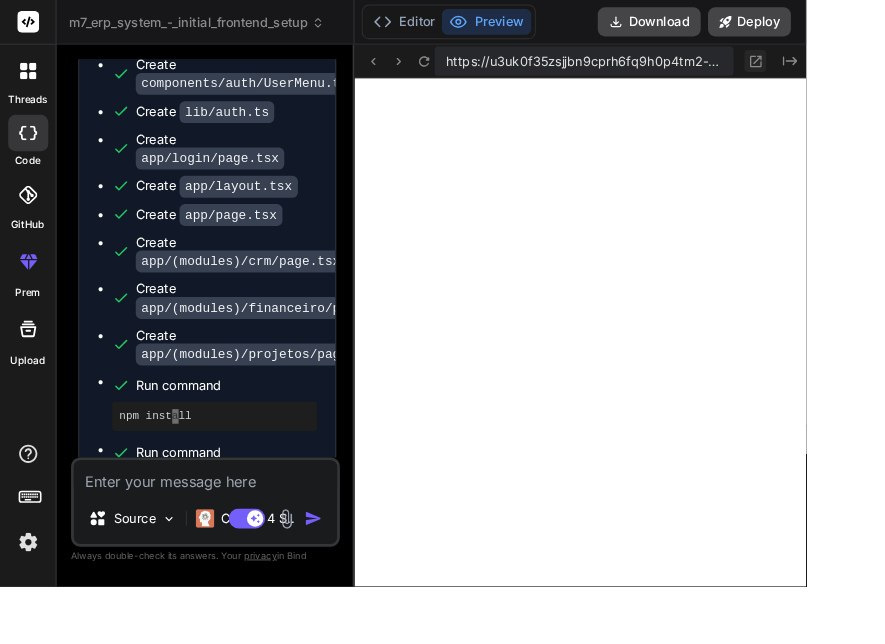 type on "x" 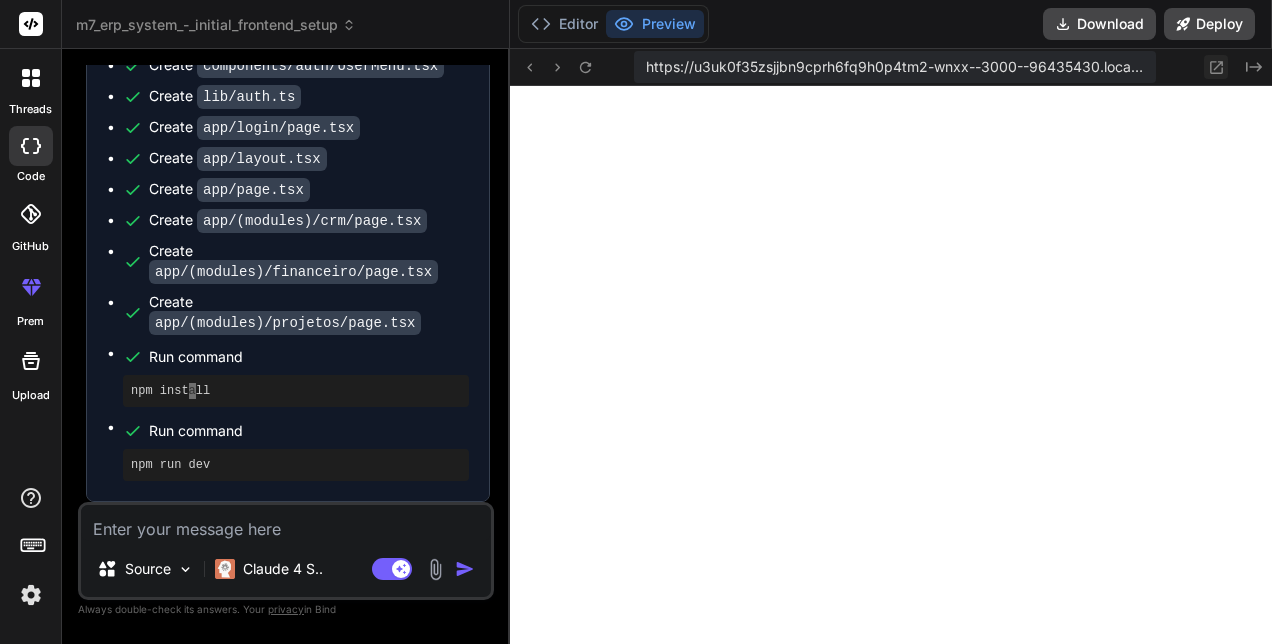 scroll, scrollTop: 4962, scrollLeft: 0, axis: vertical 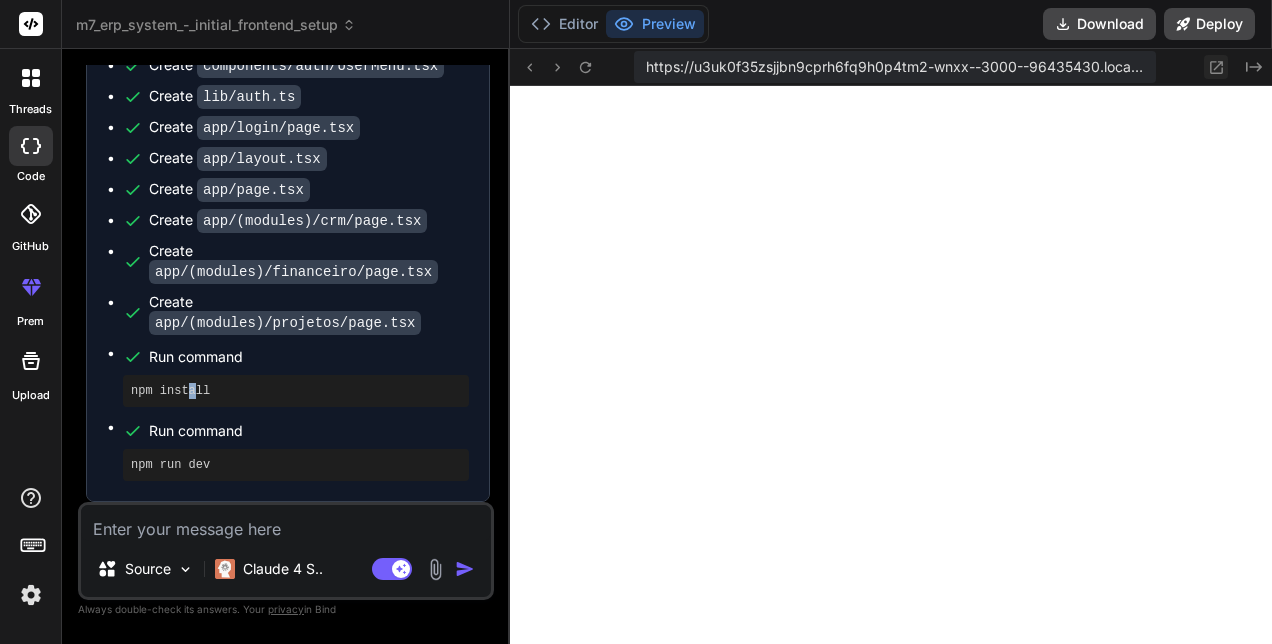 click 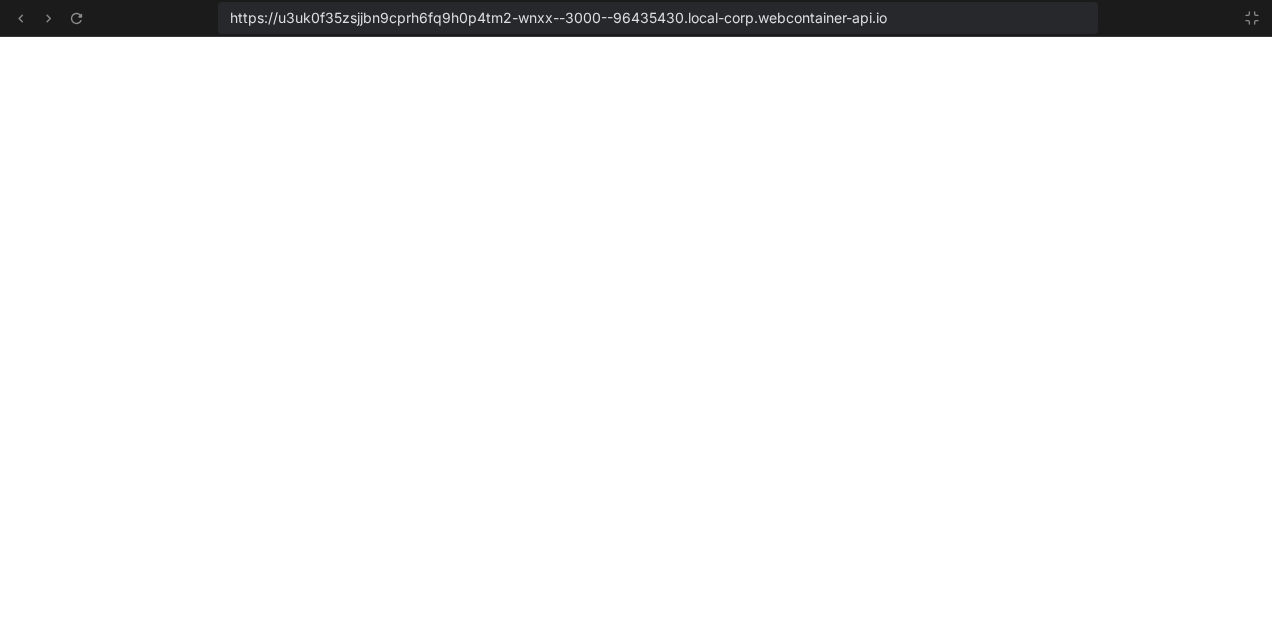 scroll, scrollTop: 952, scrollLeft: 0, axis: vertical 